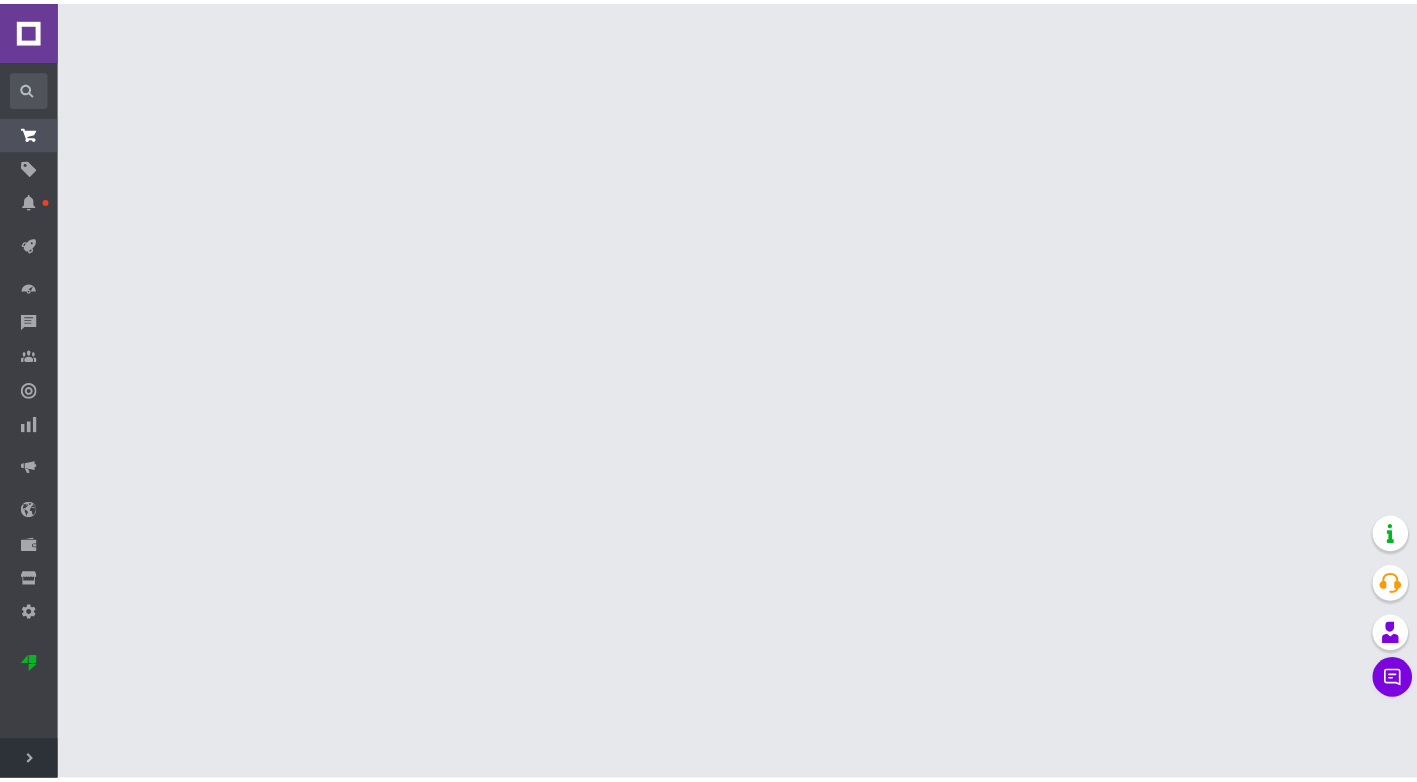 scroll, scrollTop: 0, scrollLeft: 0, axis: both 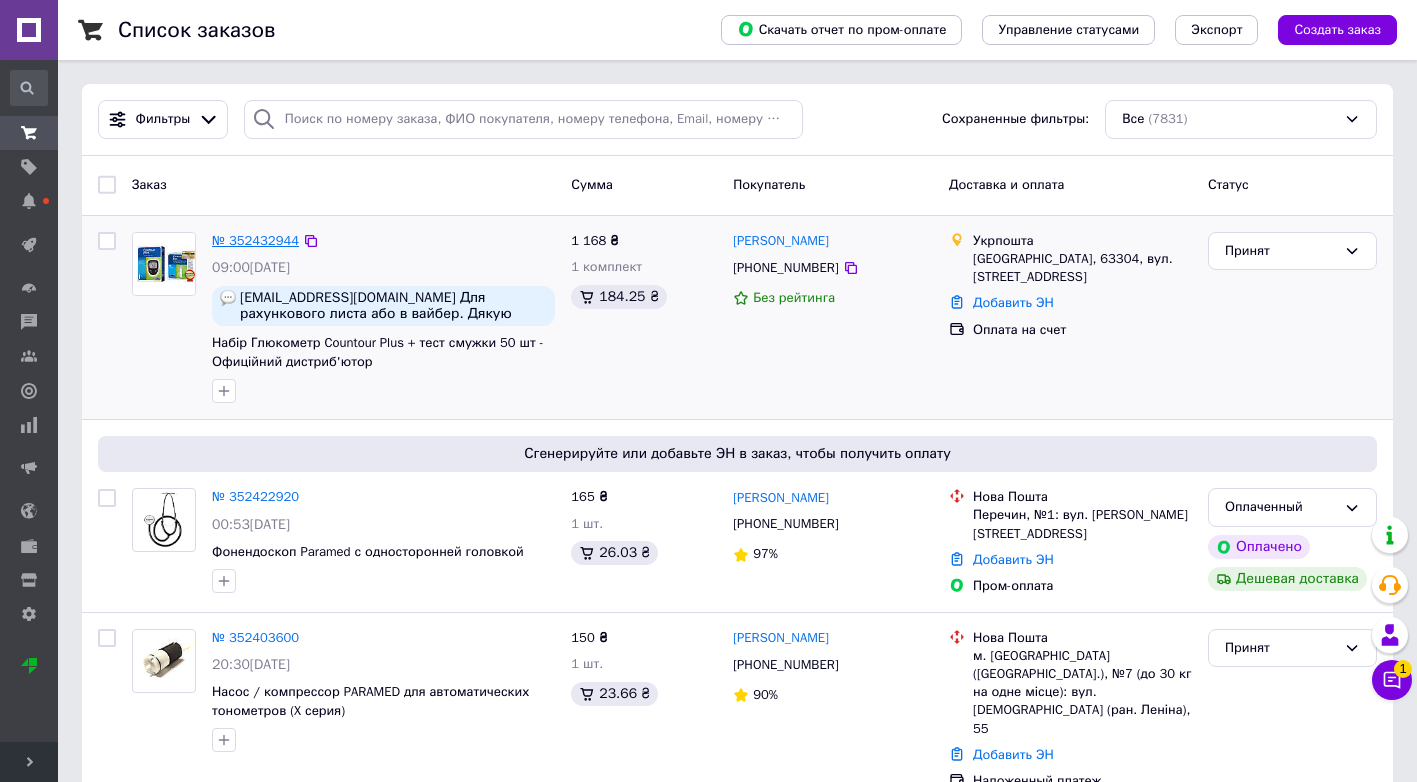 click on "№ 352432944" at bounding box center [255, 240] 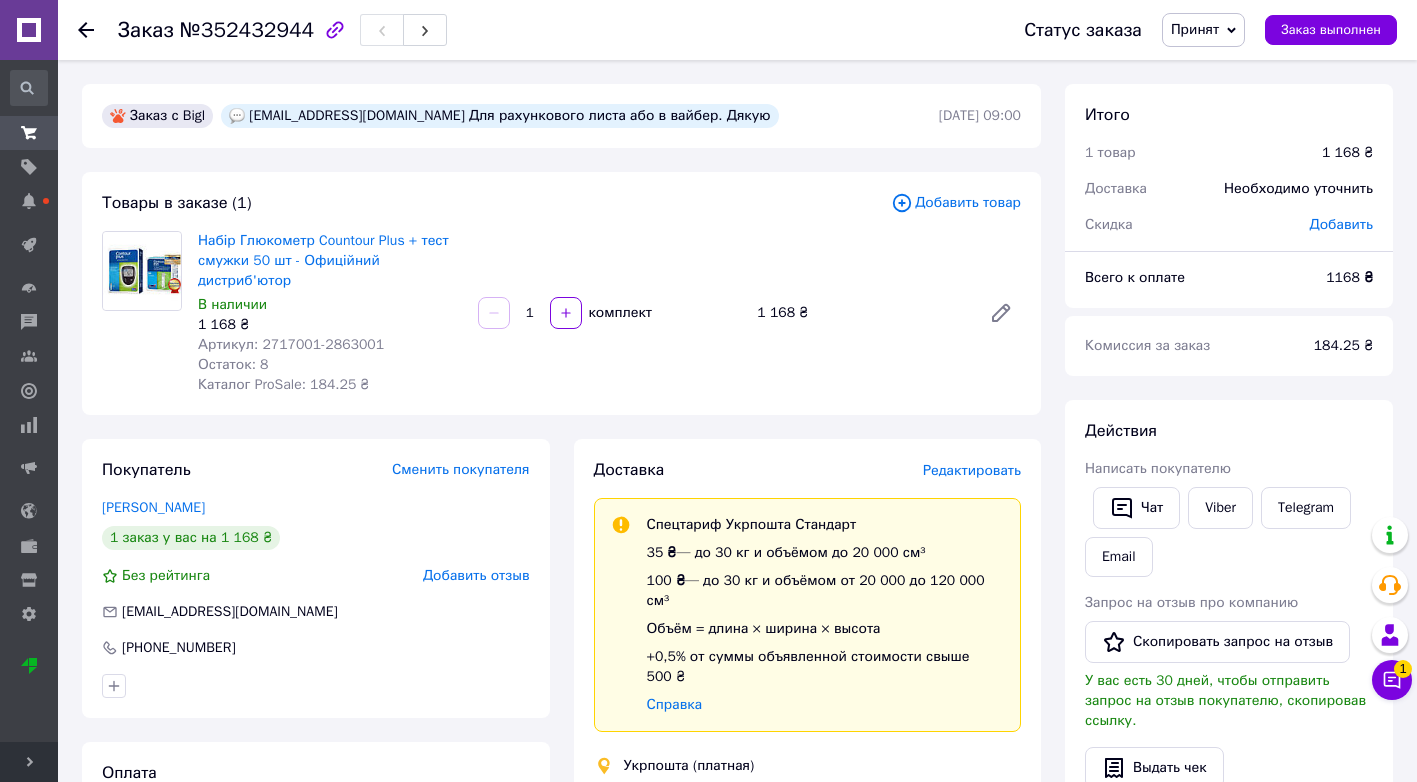 scroll, scrollTop: 400, scrollLeft: 0, axis: vertical 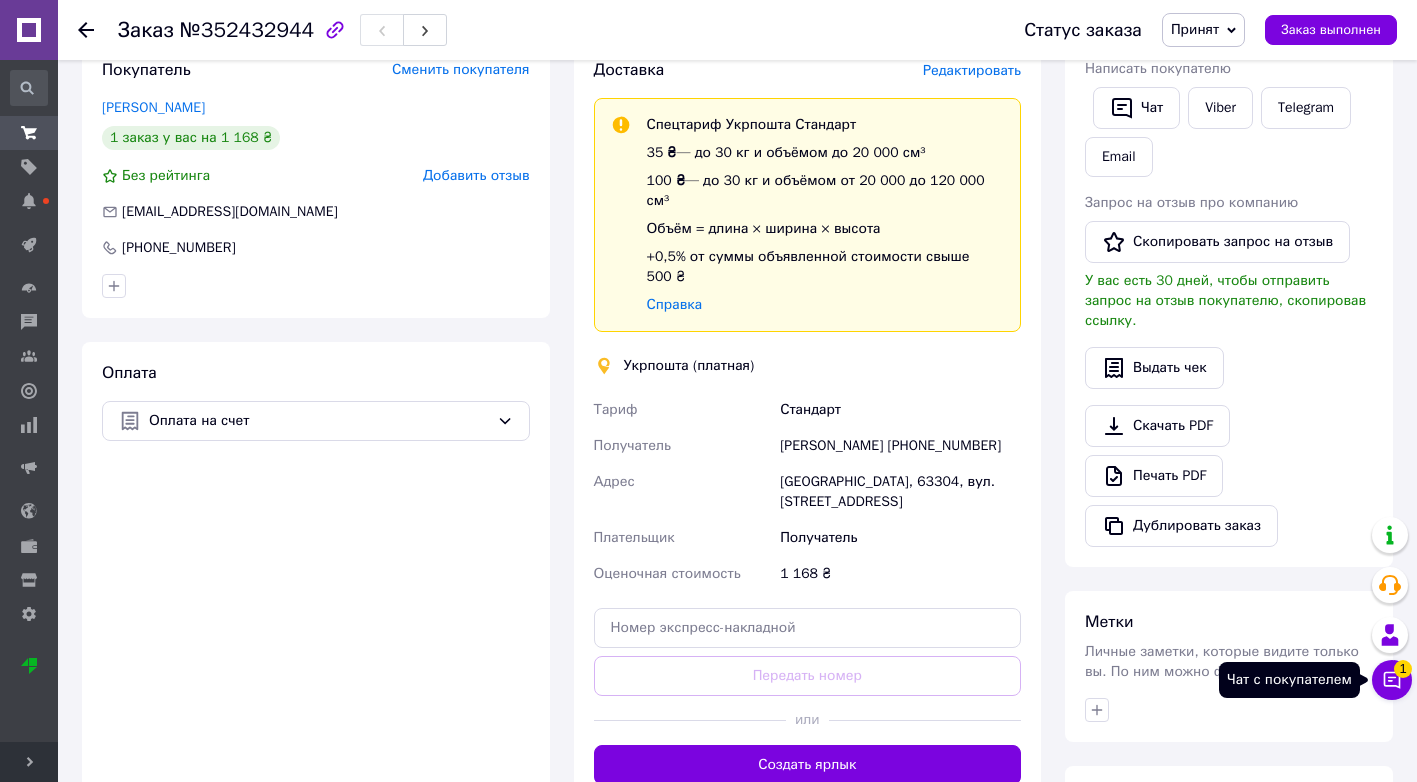 click on "Чат с покупателем 1" at bounding box center [1392, 680] 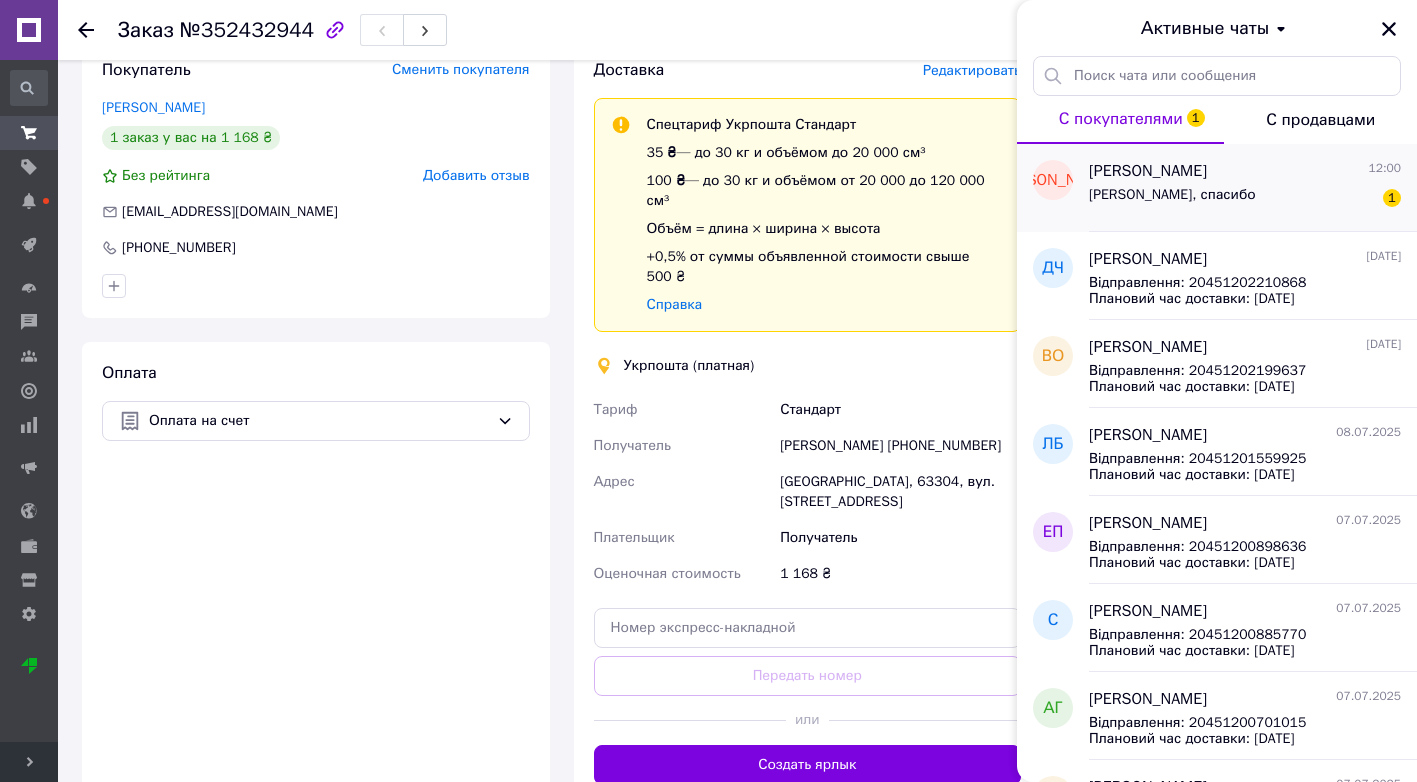 click on "Хорошо, спасибо" at bounding box center (1172, 195) 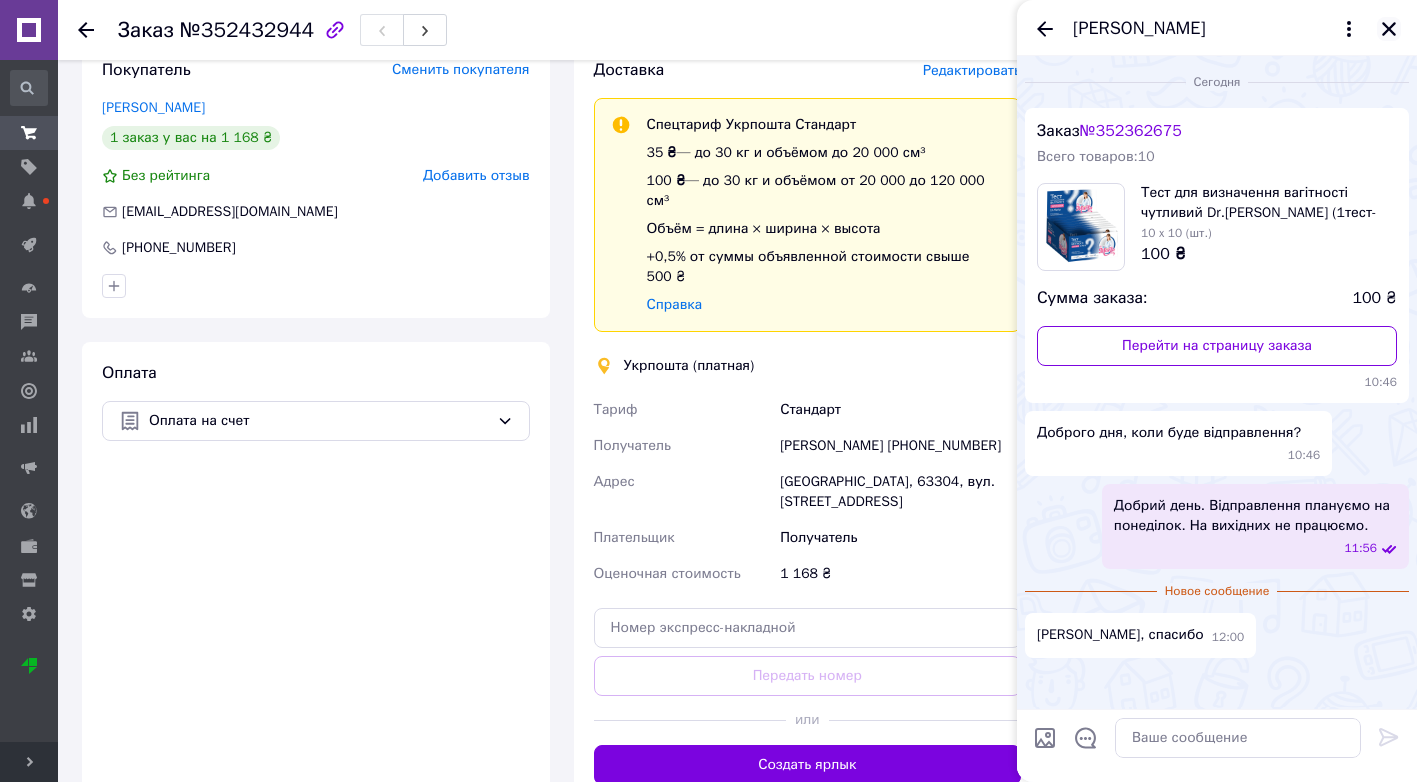 click at bounding box center [1389, 29] 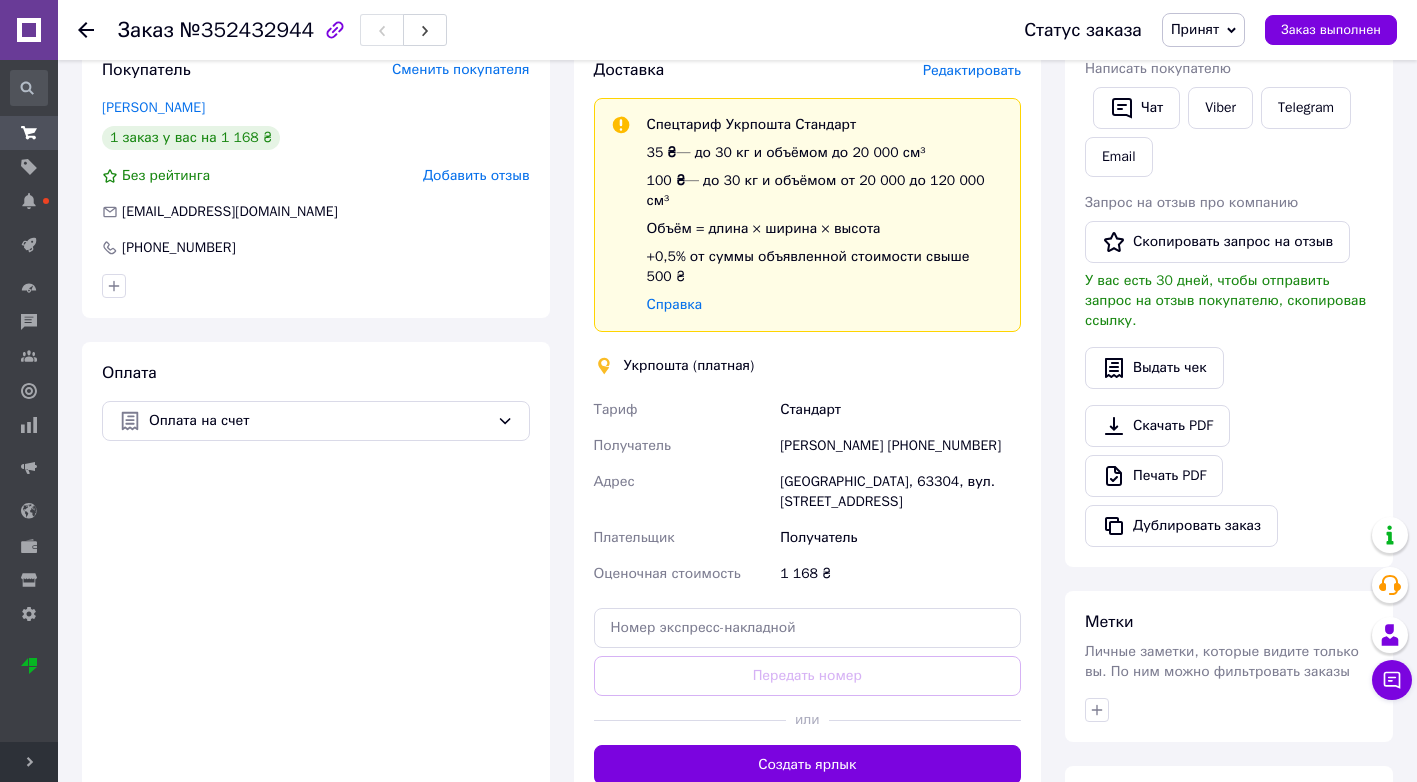 click 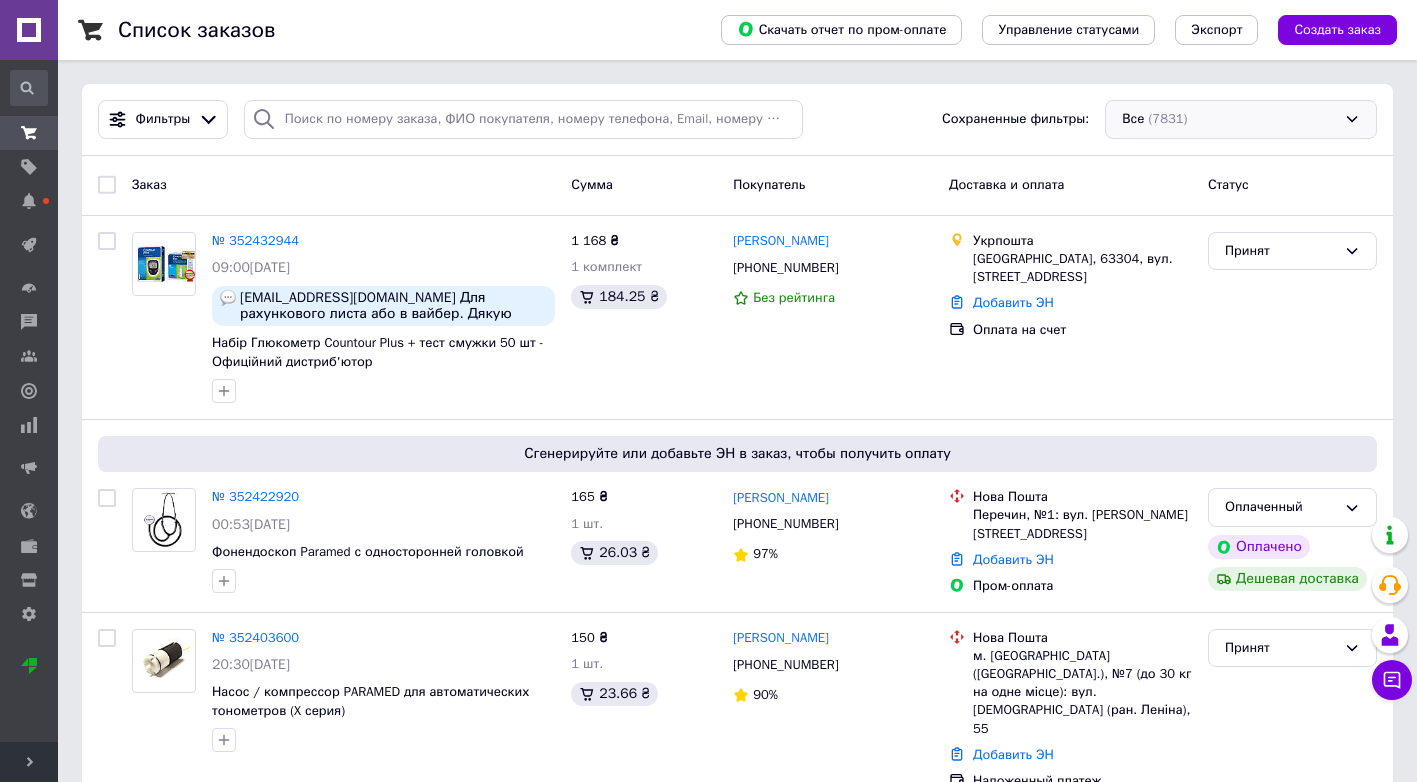 click on "Все (7831)" at bounding box center [1241, 119] 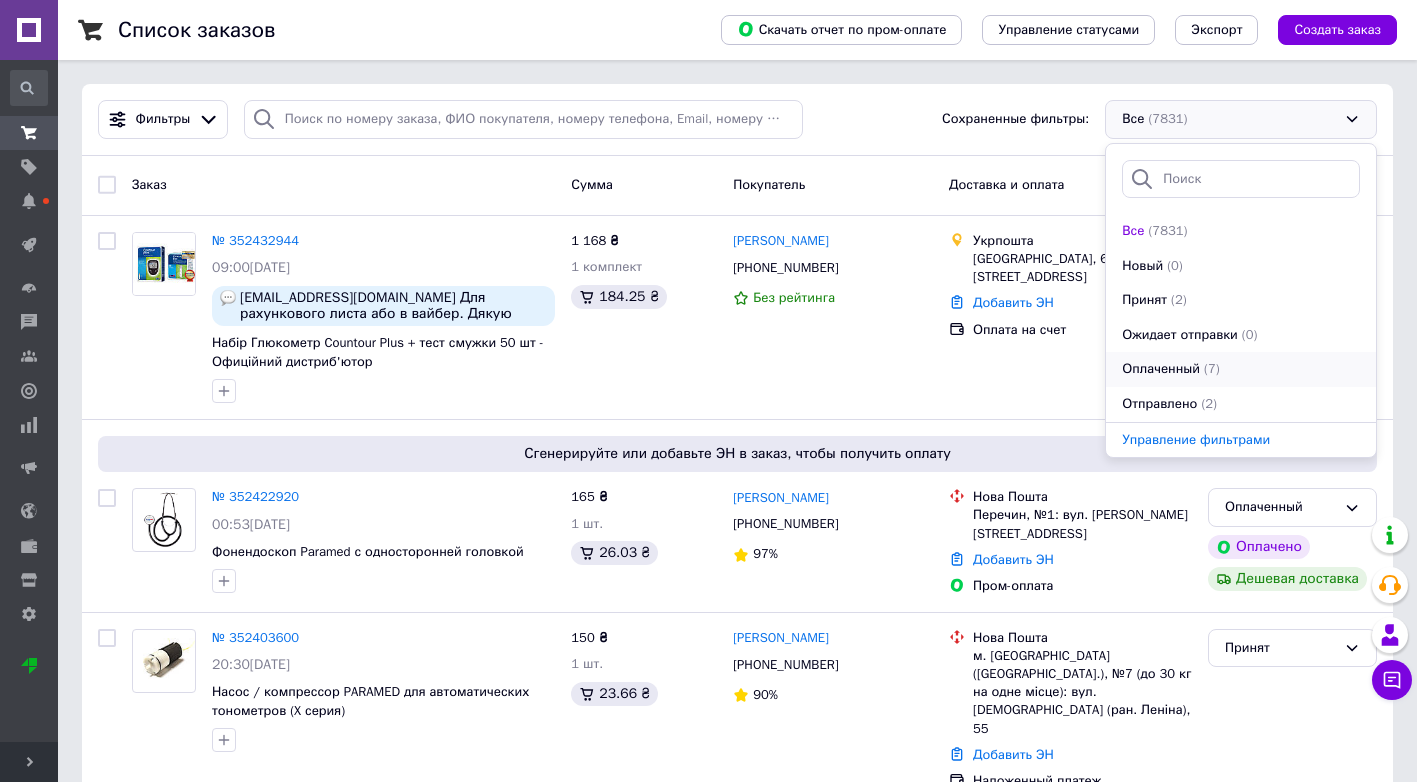 click on "(7)" at bounding box center (1212, 368) 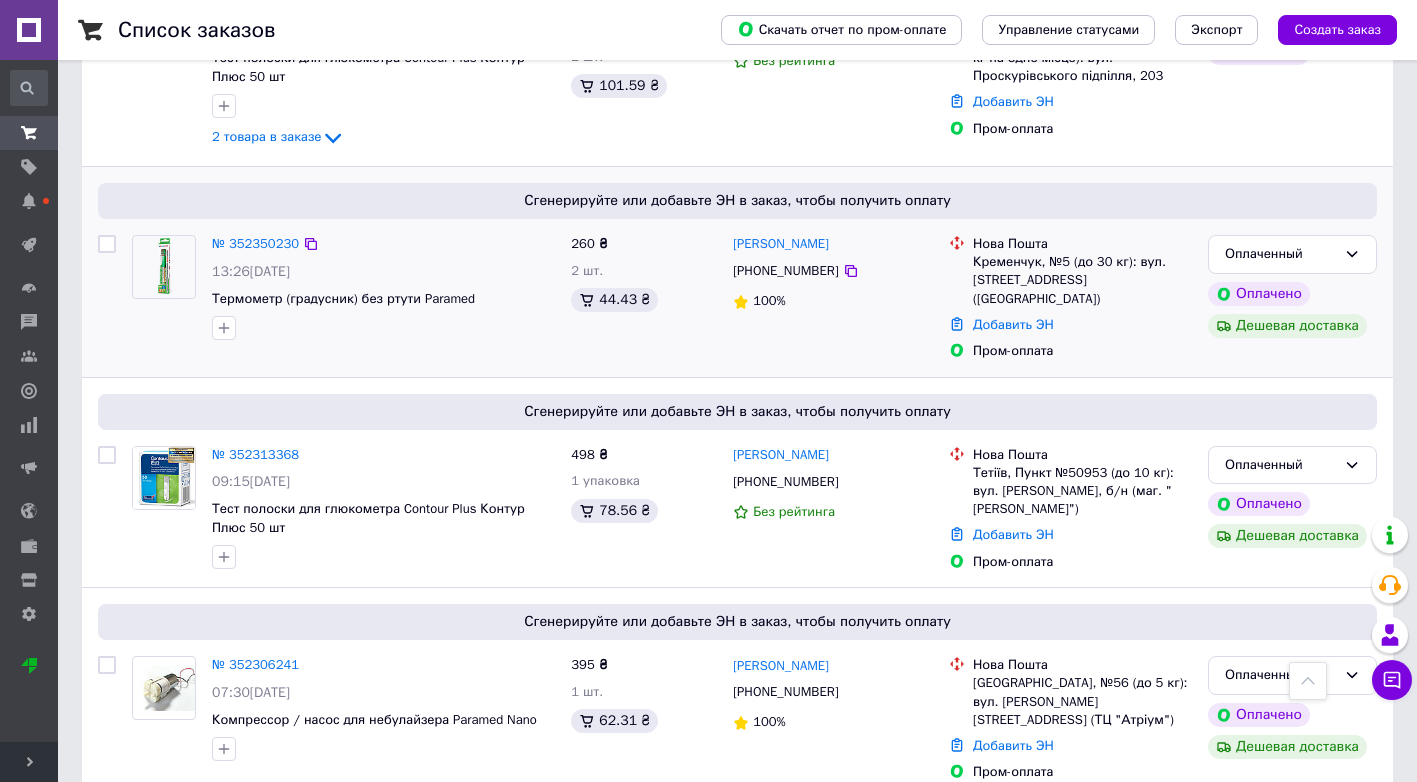 scroll, scrollTop: 1010, scrollLeft: 0, axis: vertical 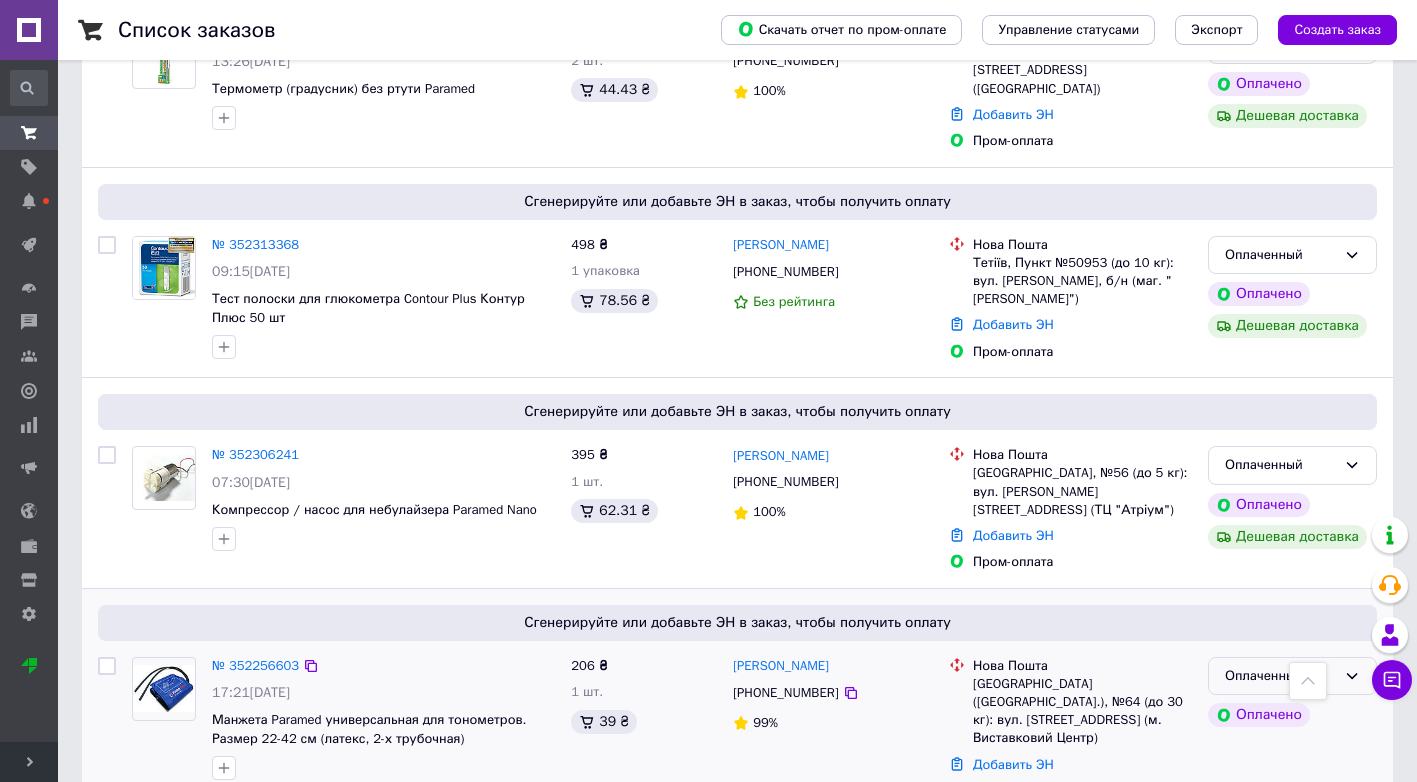 click on "Оплаченный" at bounding box center [1292, 676] 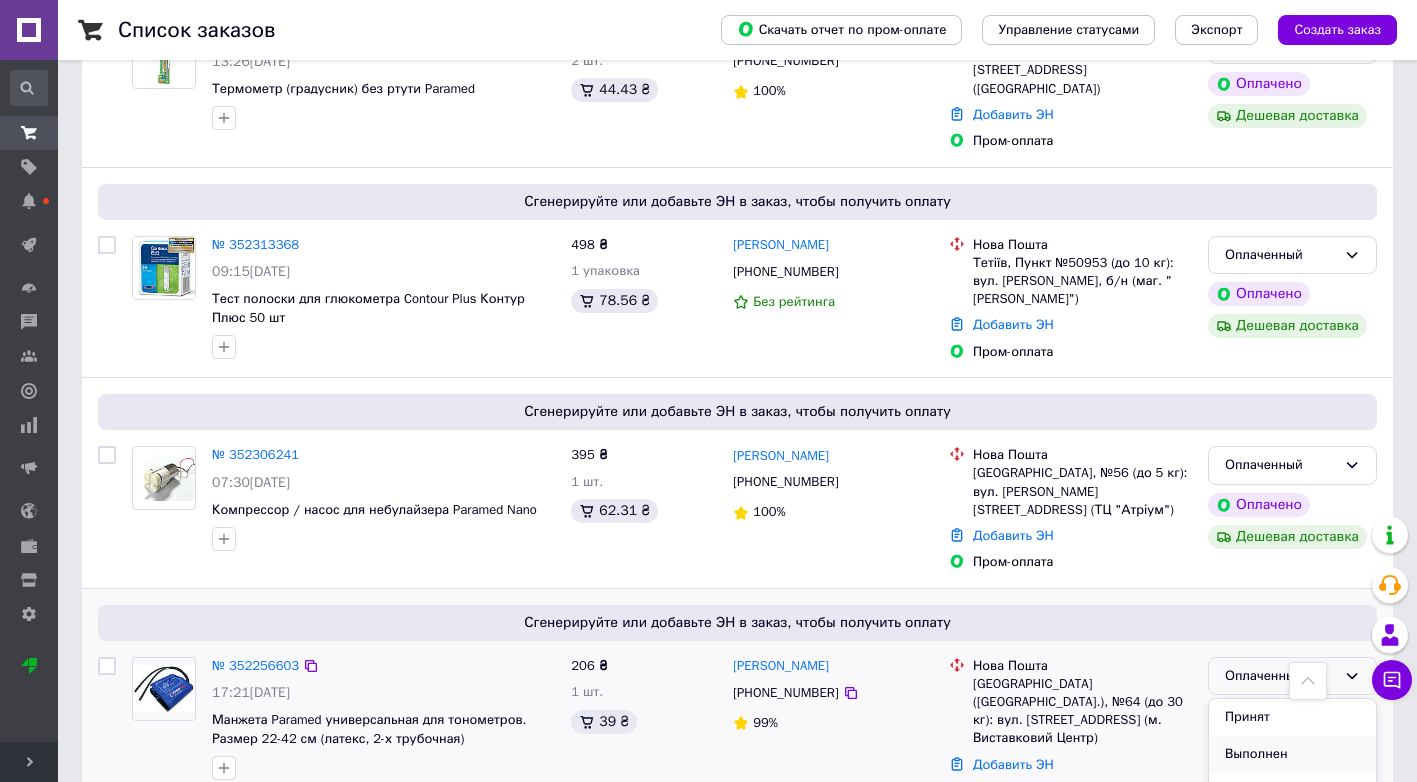 scroll, scrollTop: 17, scrollLeft: 0, axis: vertical 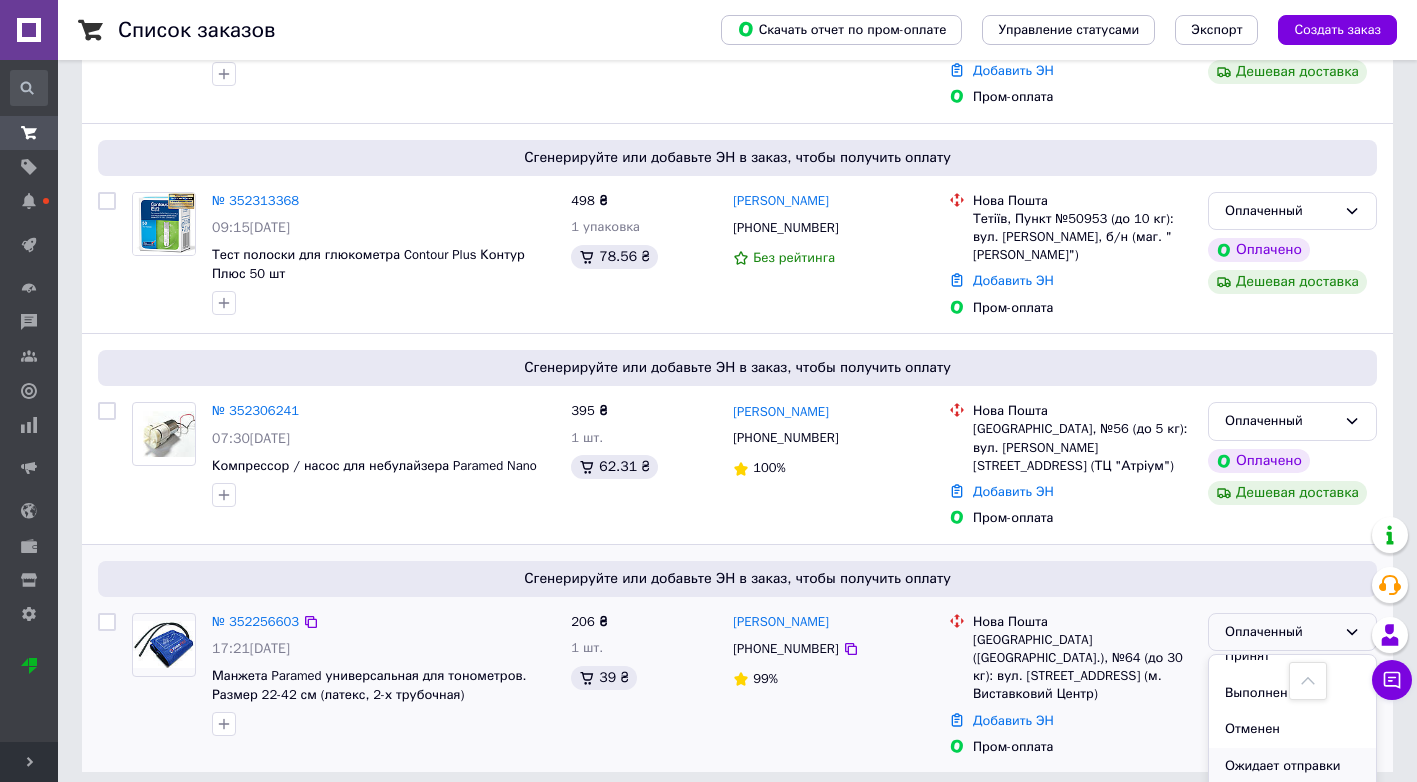 click on "Ожидает отправки" at bounding box center (1292, 766) 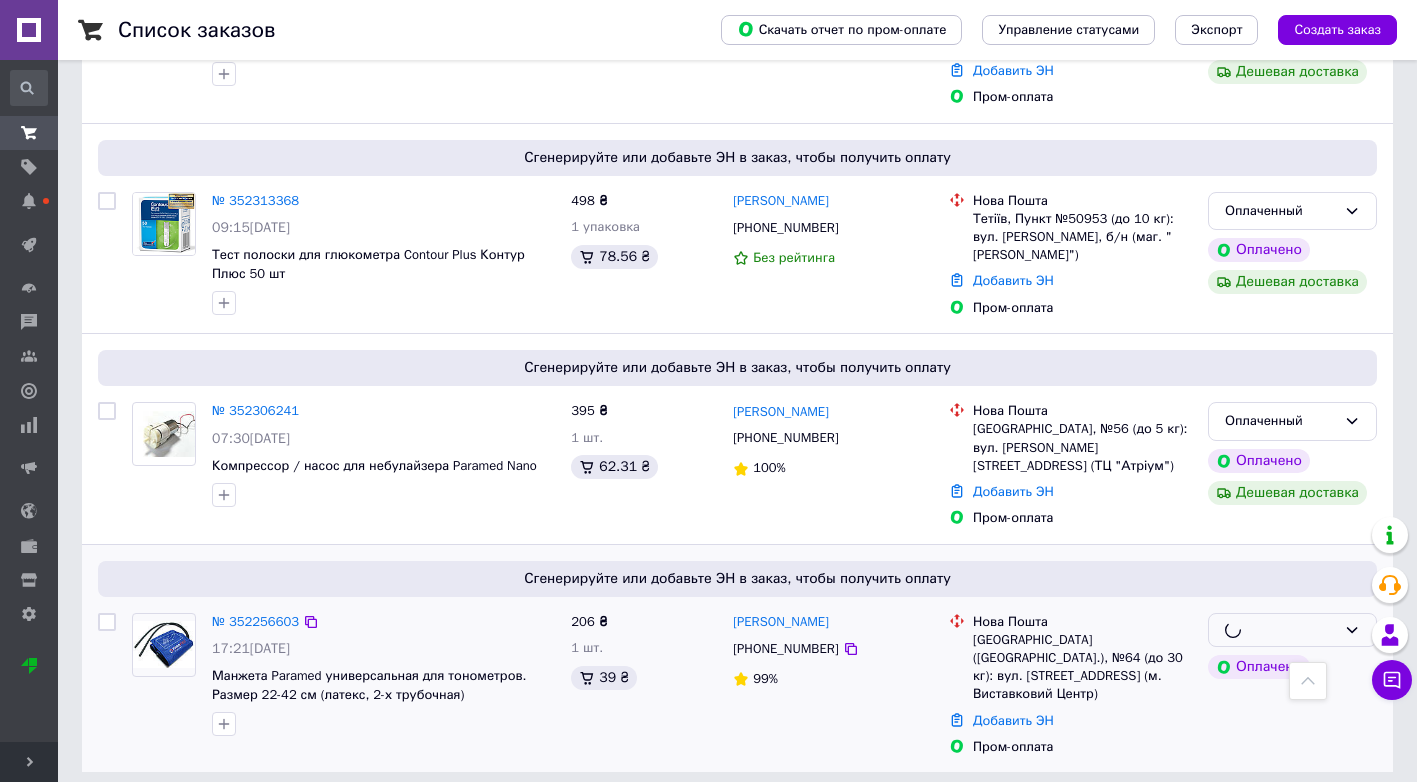 scroll, scrollTop: 1010, scrollLeft: 0, axis: vertical 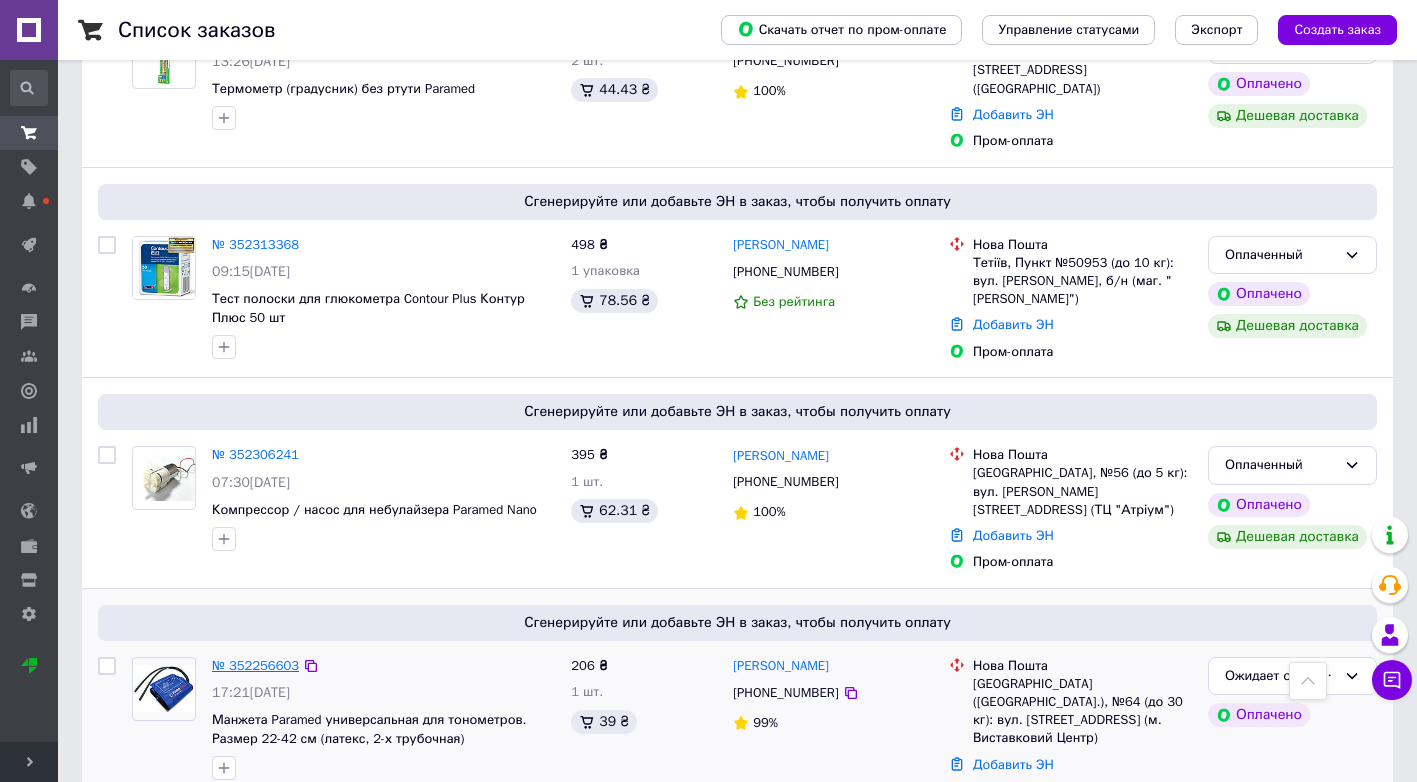 click on "№ 352256603" at bounding box center (255, 665) 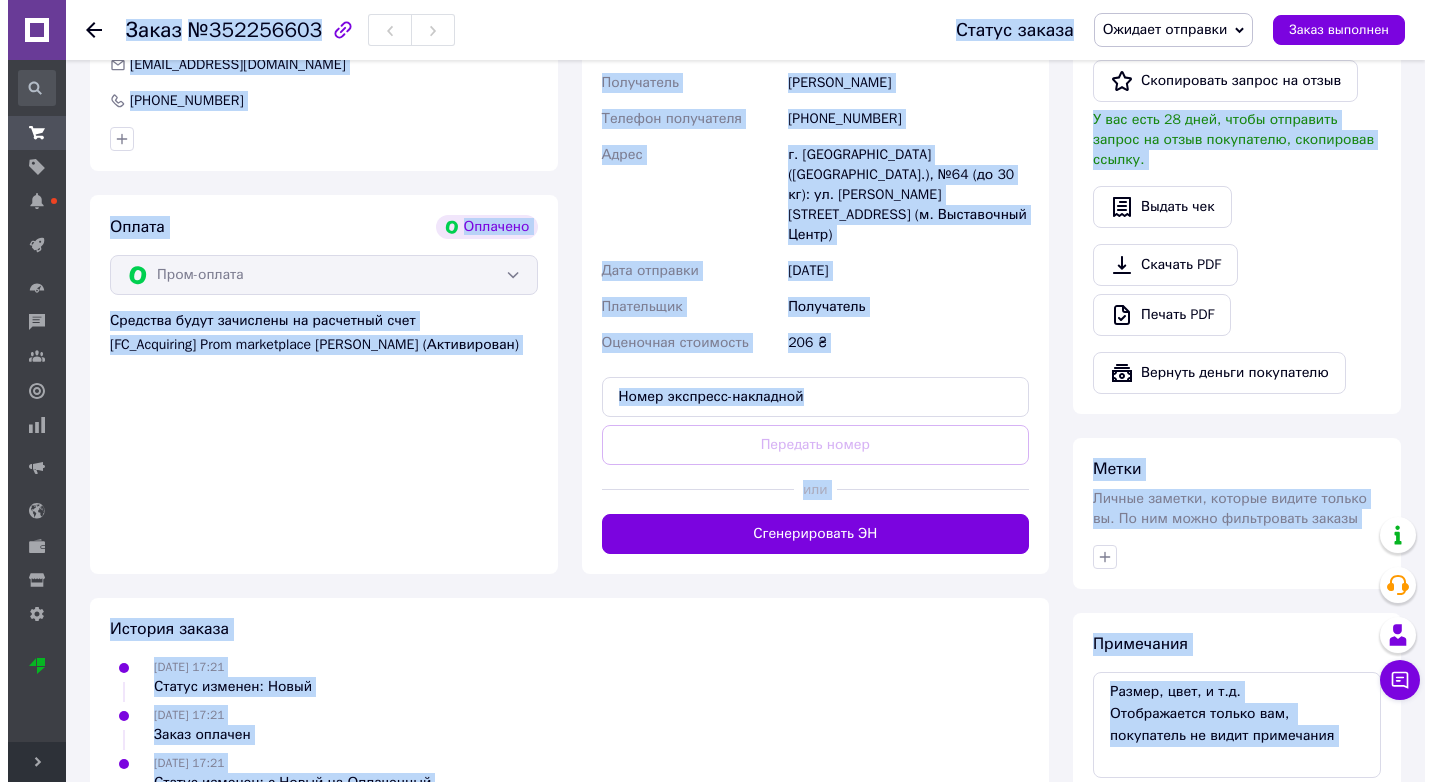 scroll, scrollTop: 337, scrollLeft: 0, axis: vertical 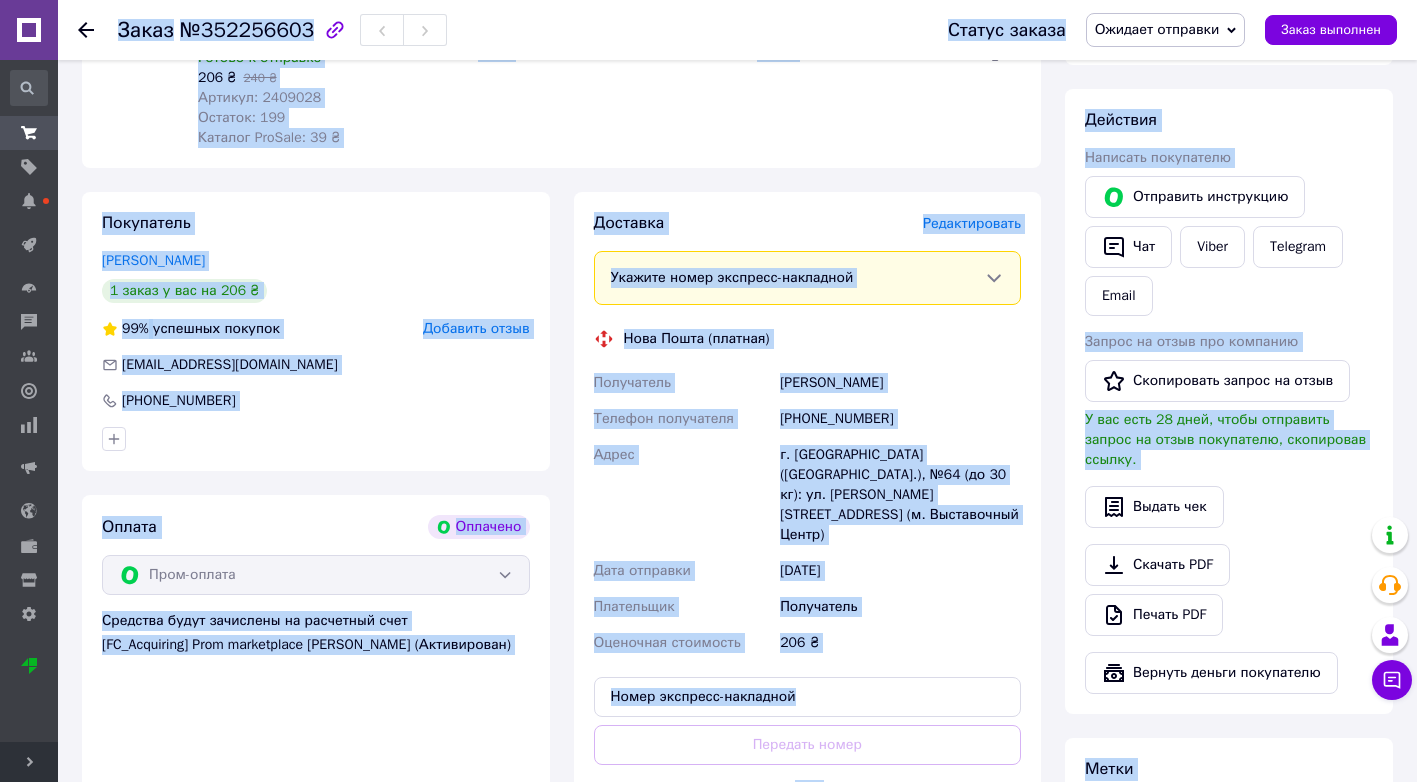 click on "Нова Пошта (платная)" at bounding box center (808, 339) 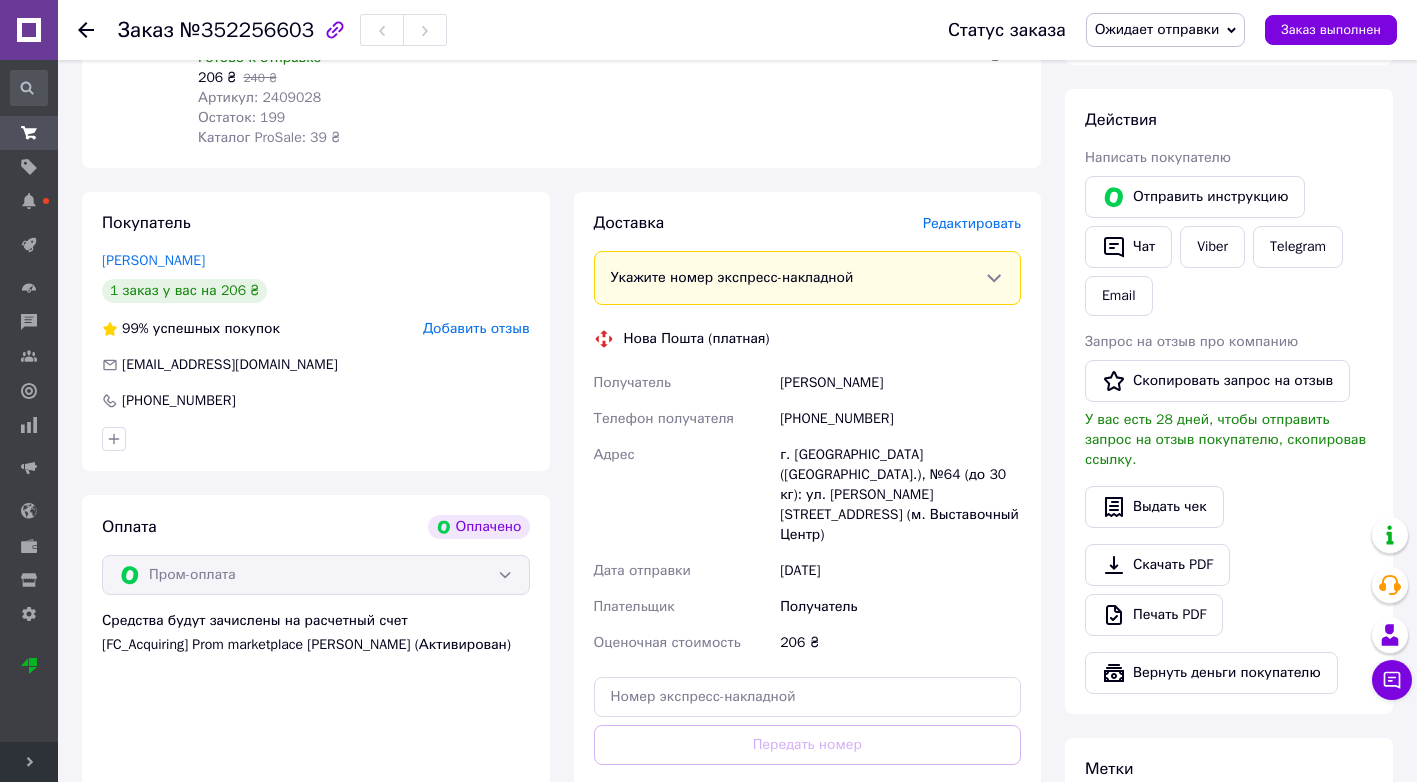 click on "Редактировать" at bounding box center [972, 223] 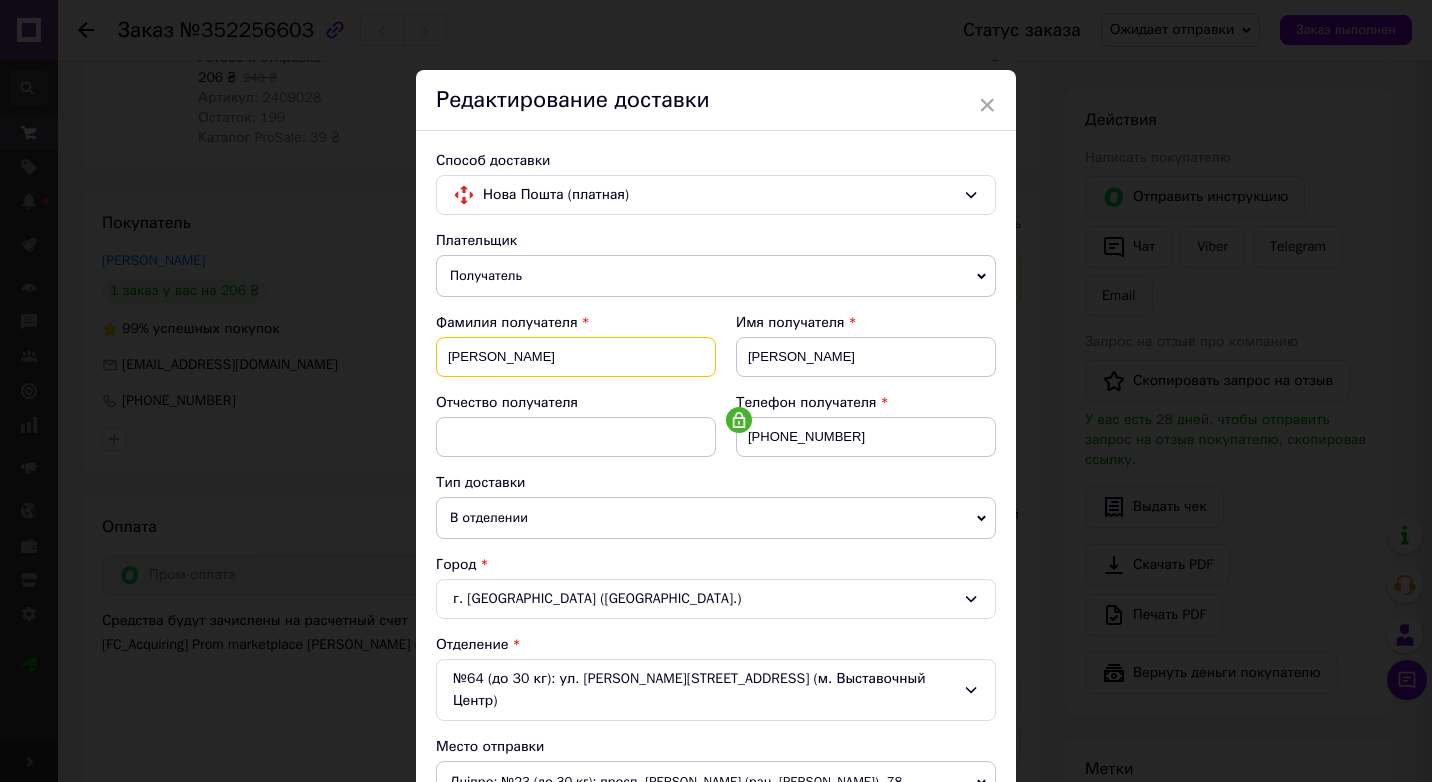 click on "Бродская" at bounding box center [576, 357] 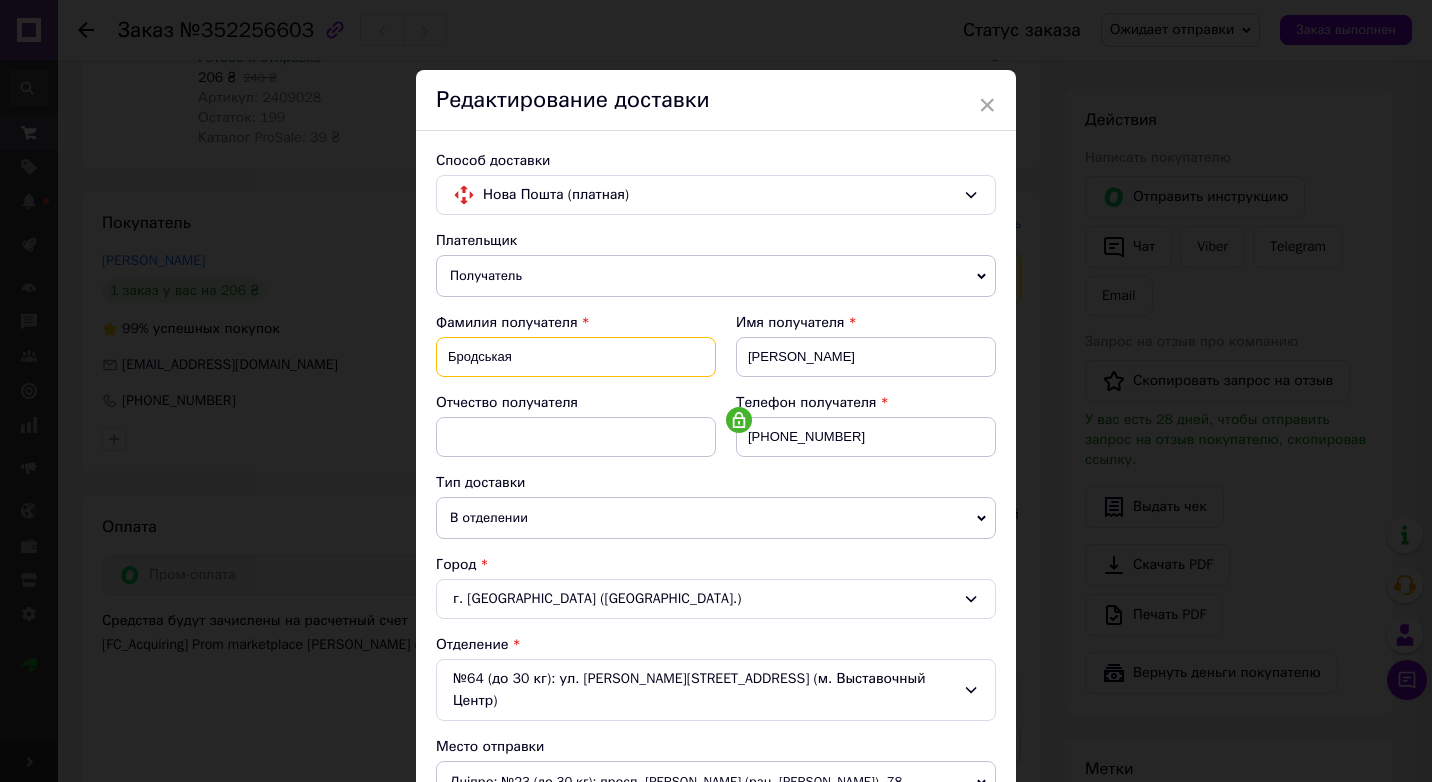 click on "Бродськая" at bounding box center (576, 357) 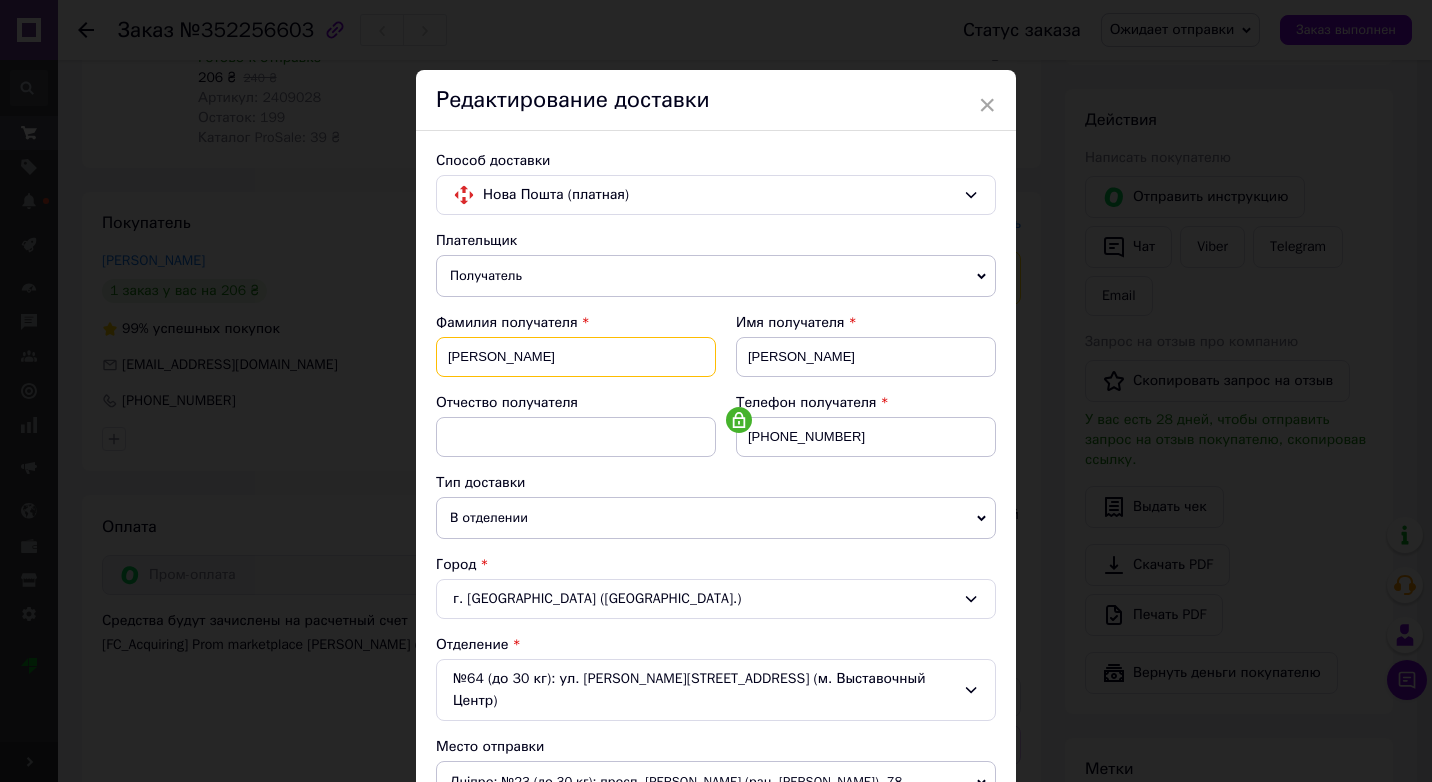 type on "Бродська" 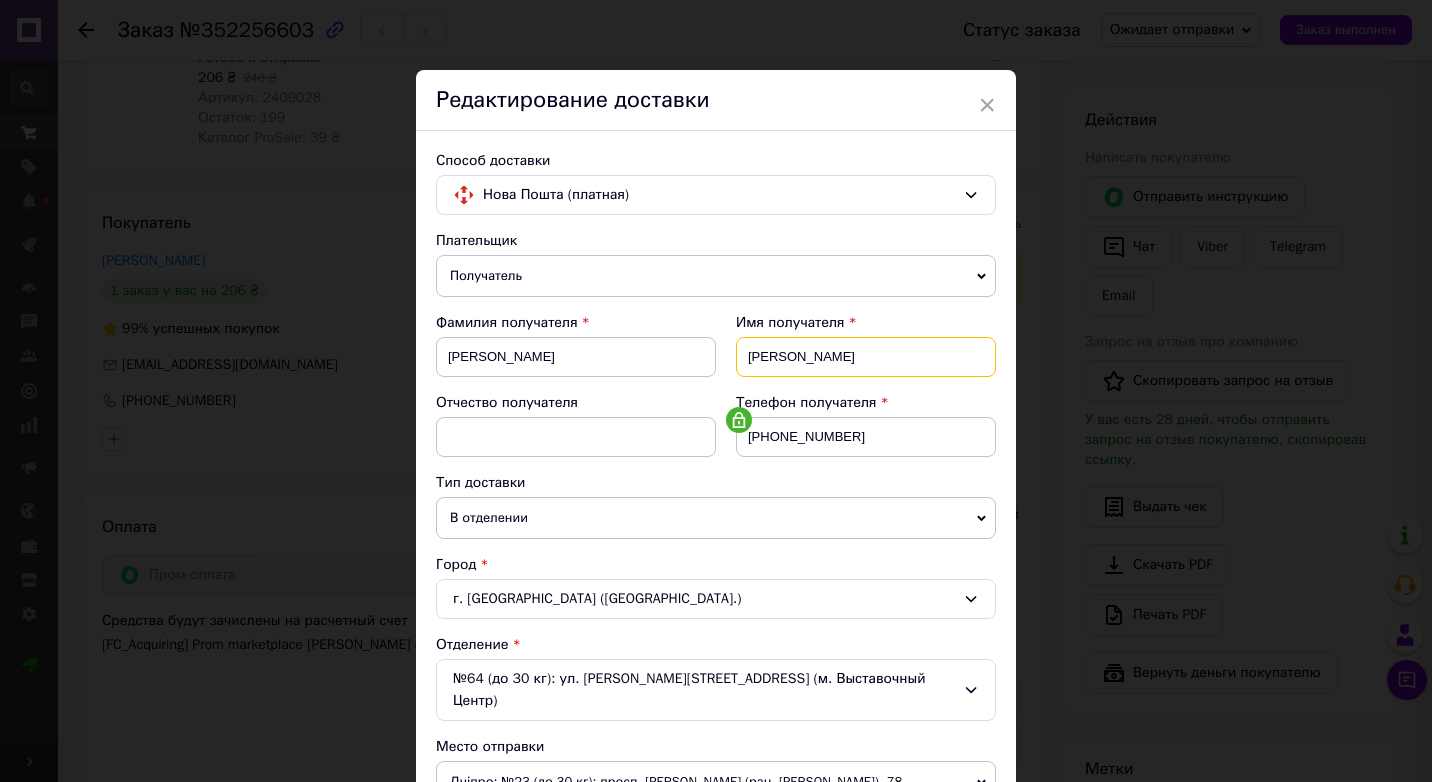 click on "Татьяна" at bounding box center (866, 357) 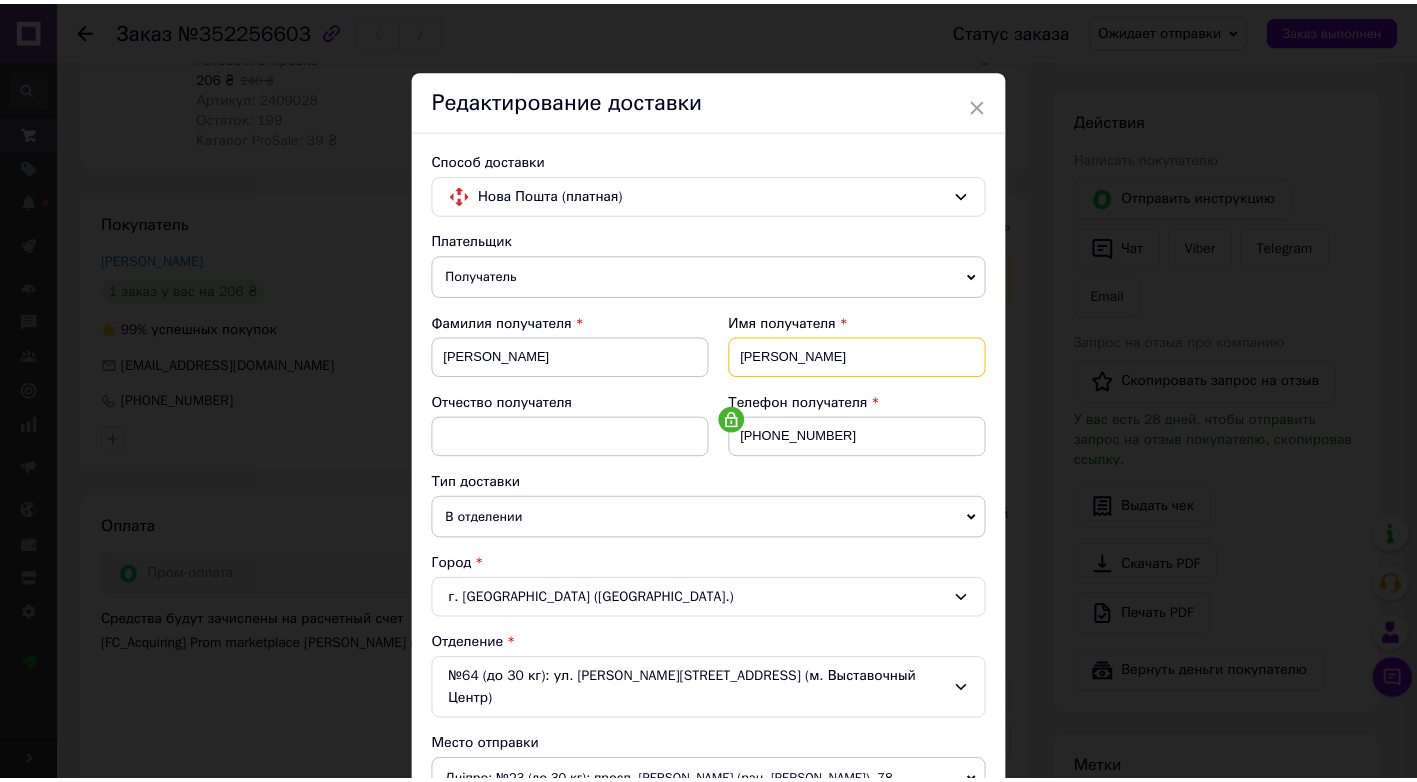 scroll, scrollTop: 546, scrollLeft: 0, axis: vertical 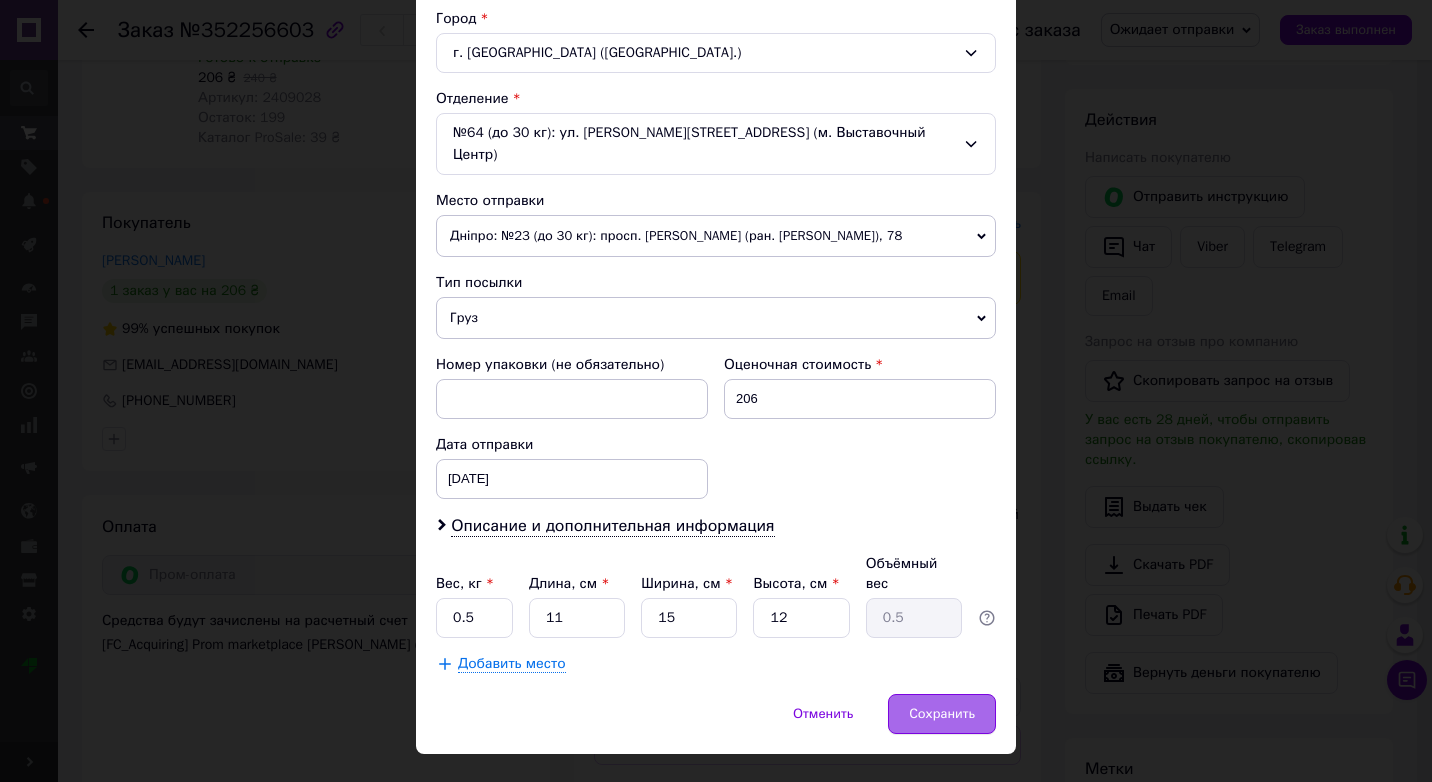 type on "Тетяна" 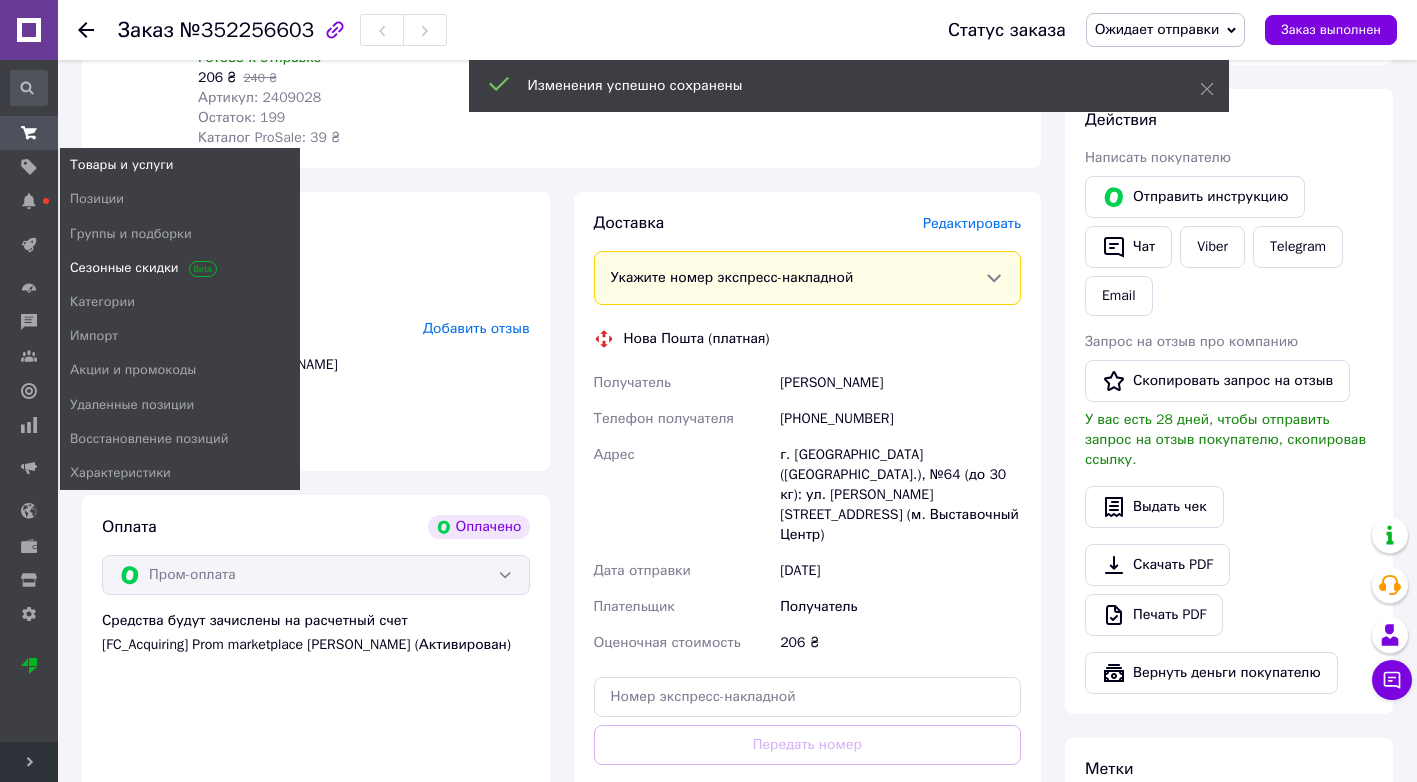 scroll, scrollTop: 0, scrollLeft: 0, axis: both 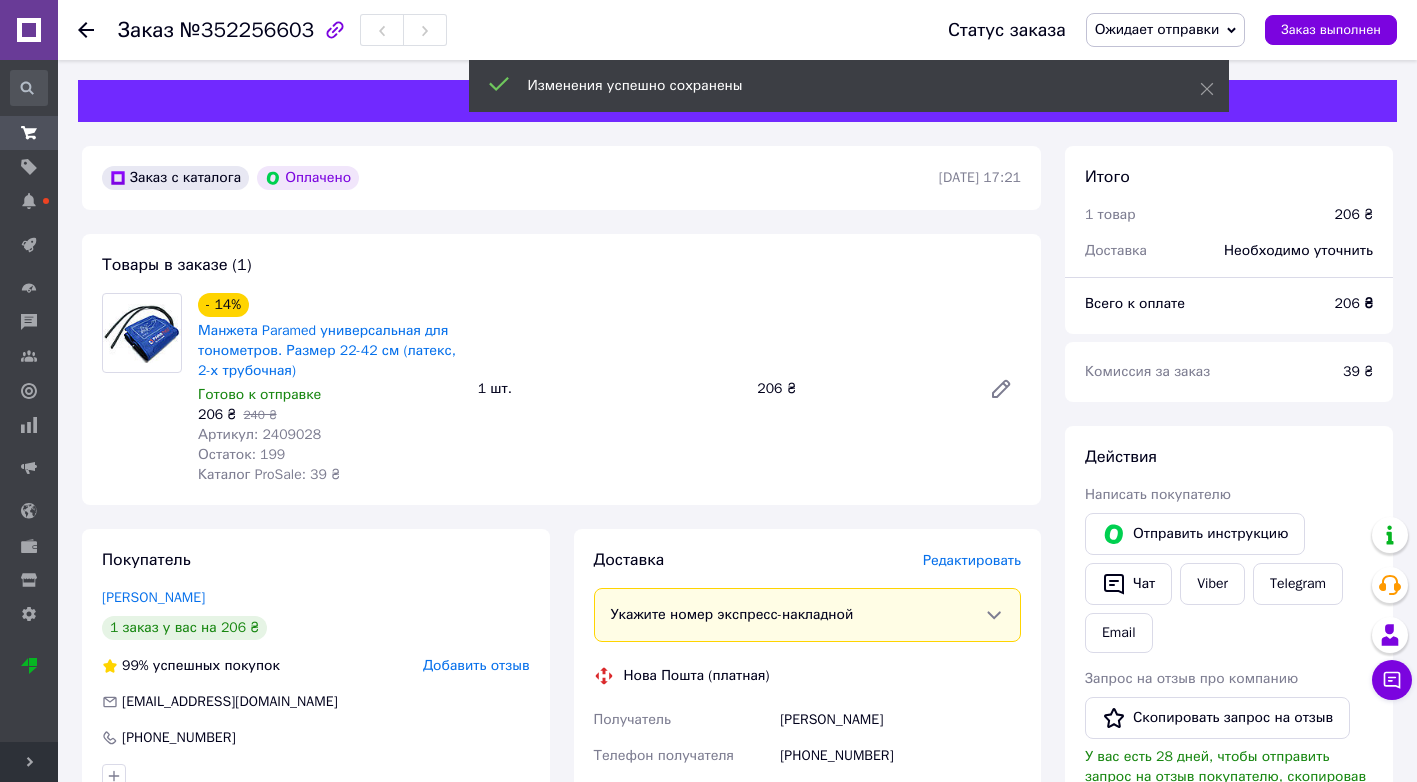 click on "№352256603" at bounding box center [247, 30] 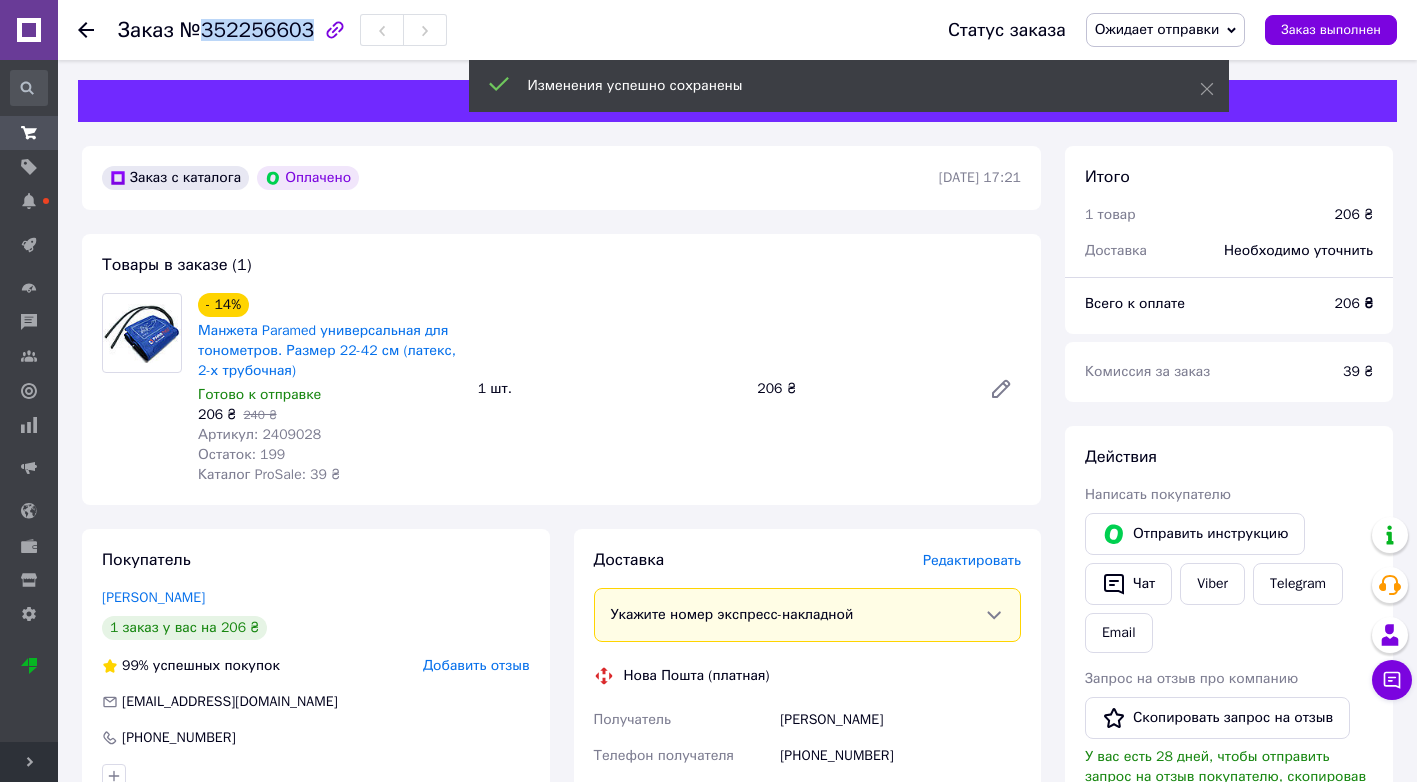 click on "№352256603" at bounding box center (247, 30) 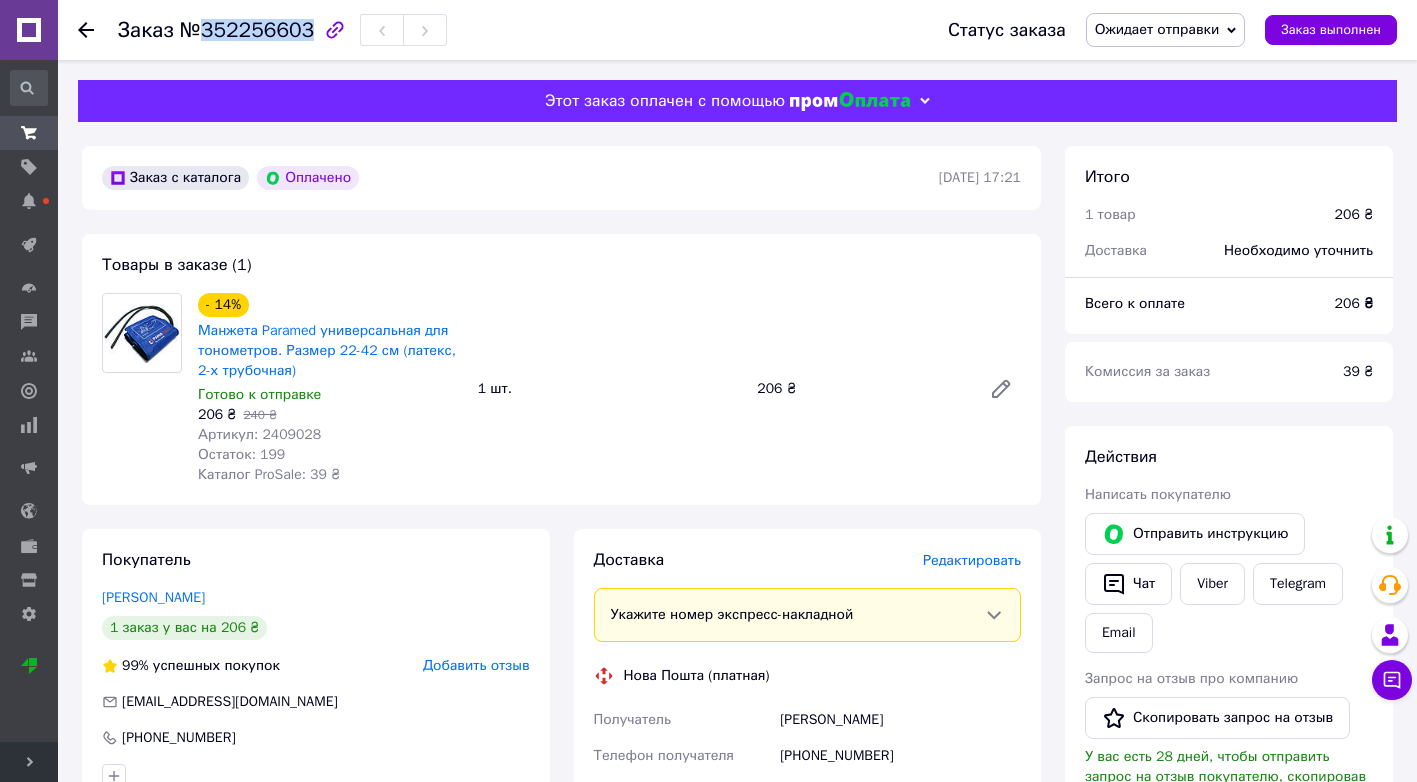 copy on "352256603" 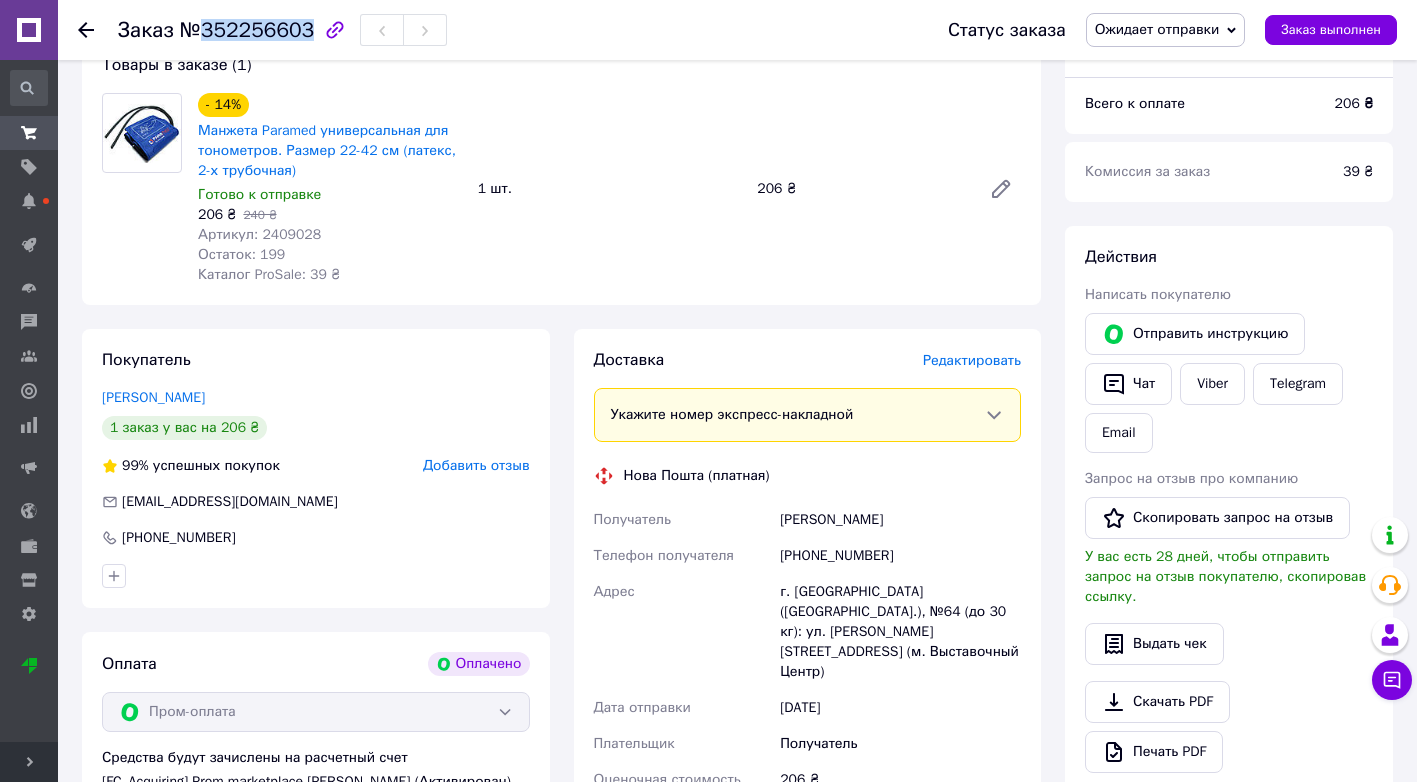 scroll, scrollTop: 300, scrollLeft: 0, axis: vertical 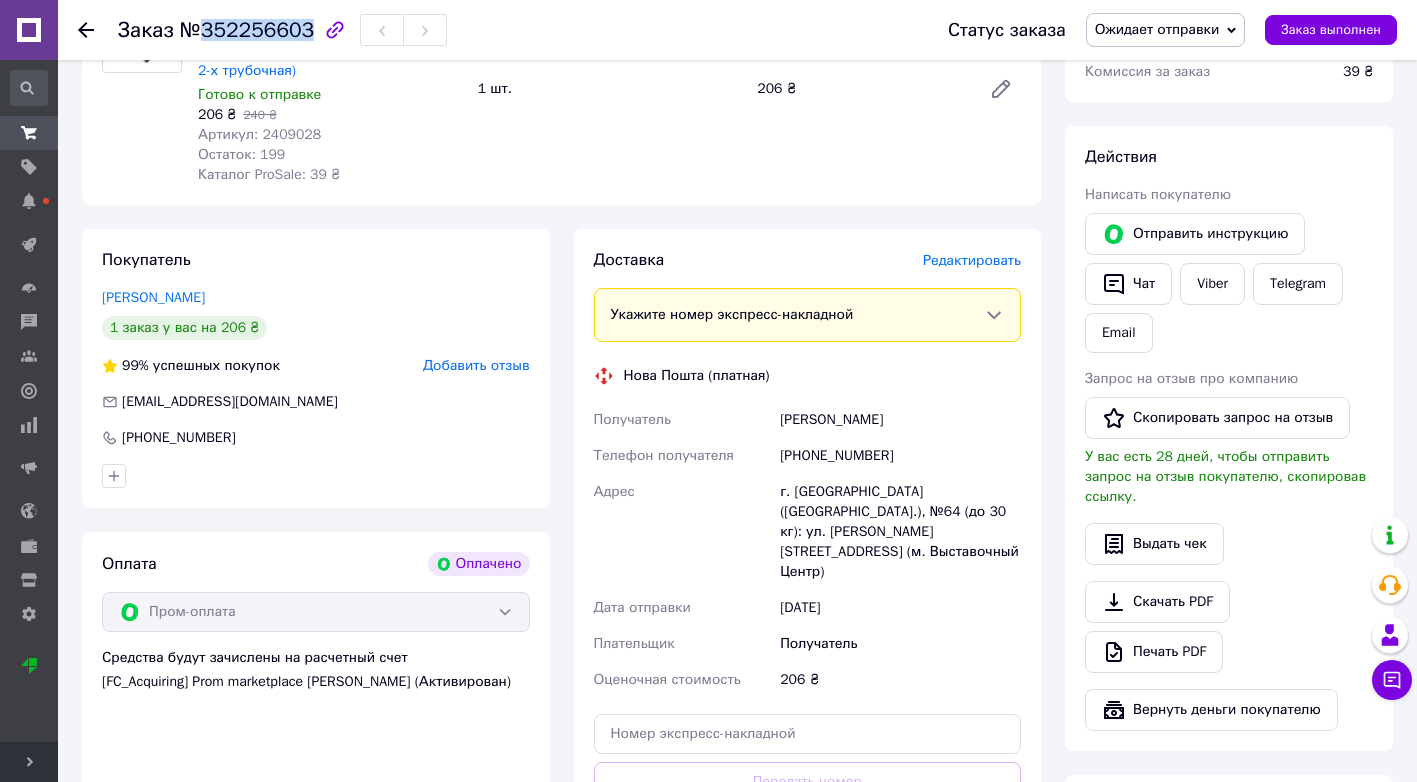 drag, startPoint x: 772, startPoint y: 421, endPoint x: 900, endPoint y: 424, distance: 128.03516 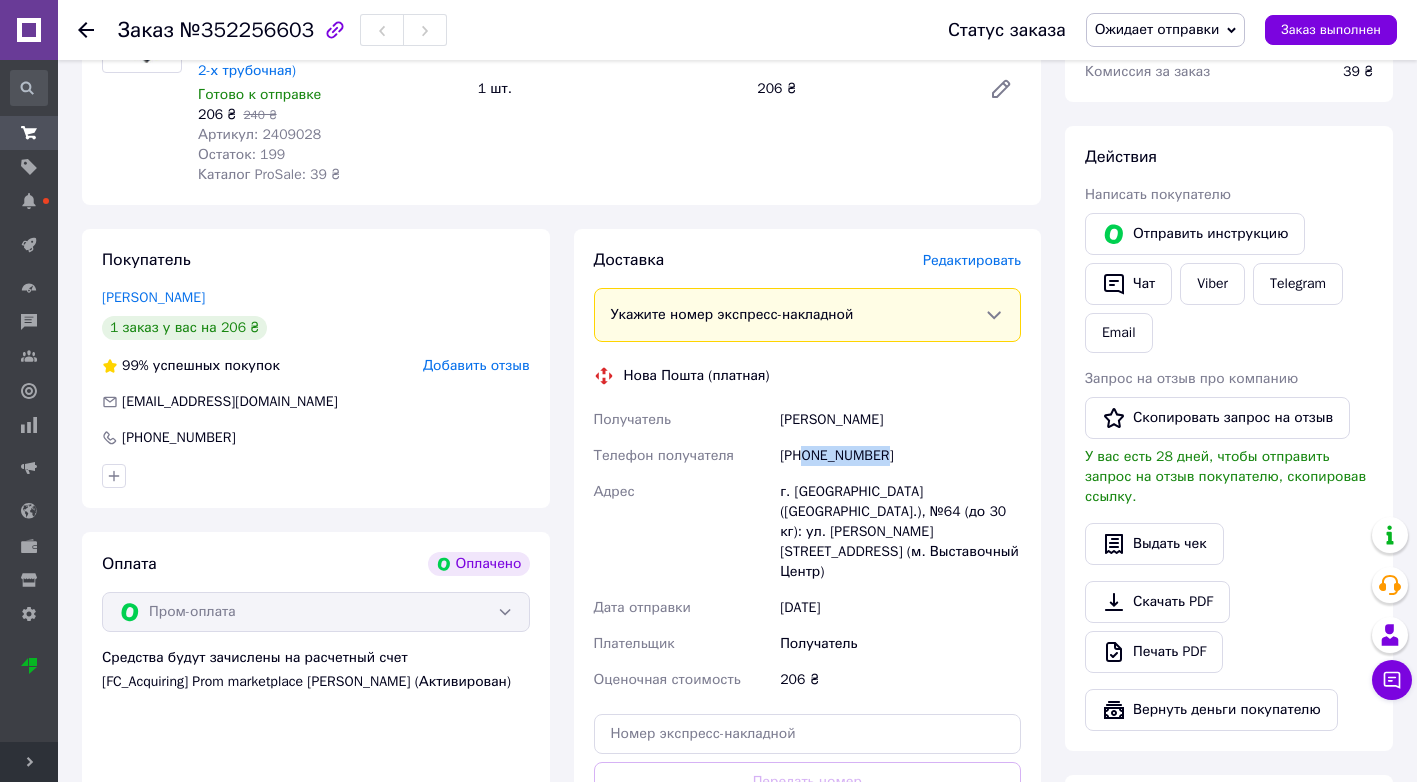 drag, startPoint x: 889, startPoint y: 449, endPoint x: 807, endPoint y: 455, distance: 82.219215 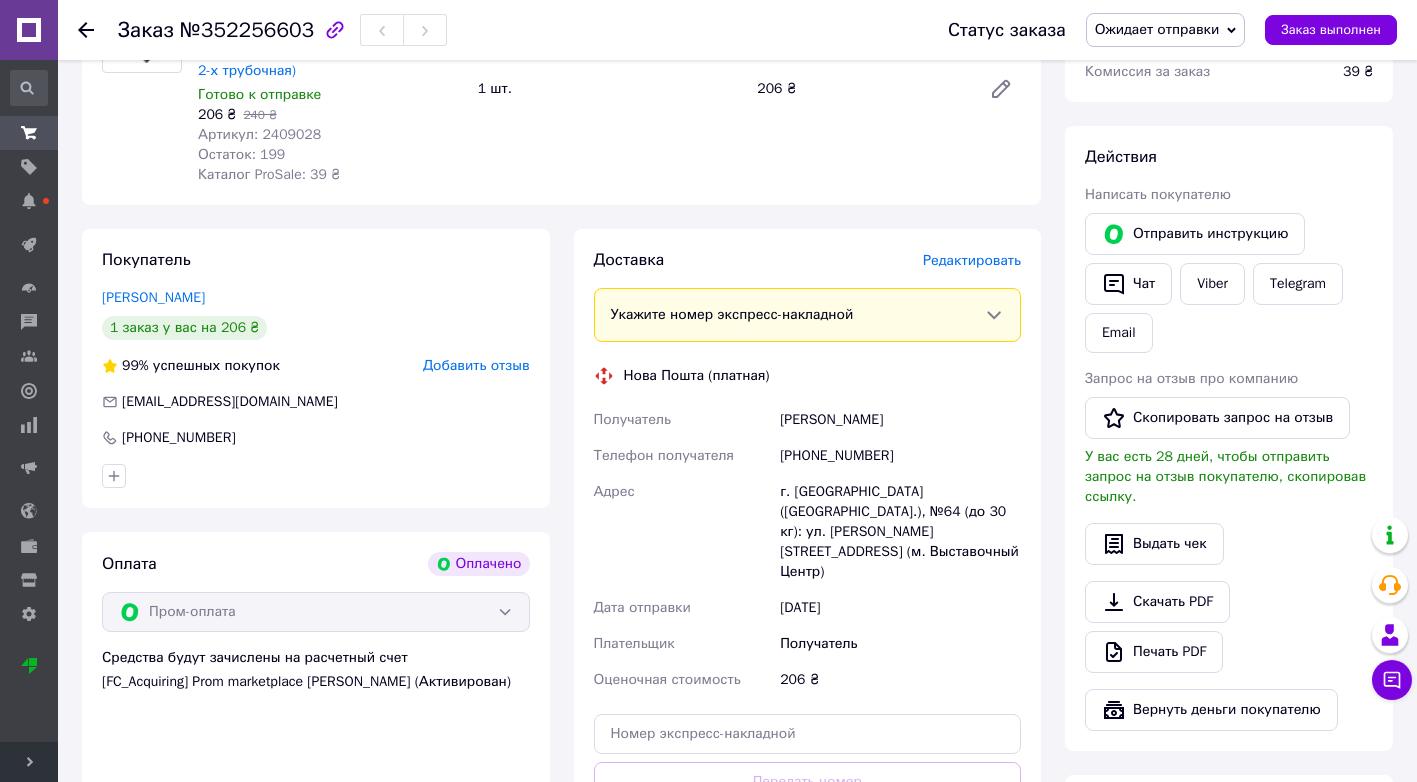 click on "Оплата Оплачено Пром-оплата Средства будут зачислены на расчетный счет [FC_Acquiring] Prom marketplace Антонюк Андрій Петрович (Активирован)" at bounding box center (316, 721) 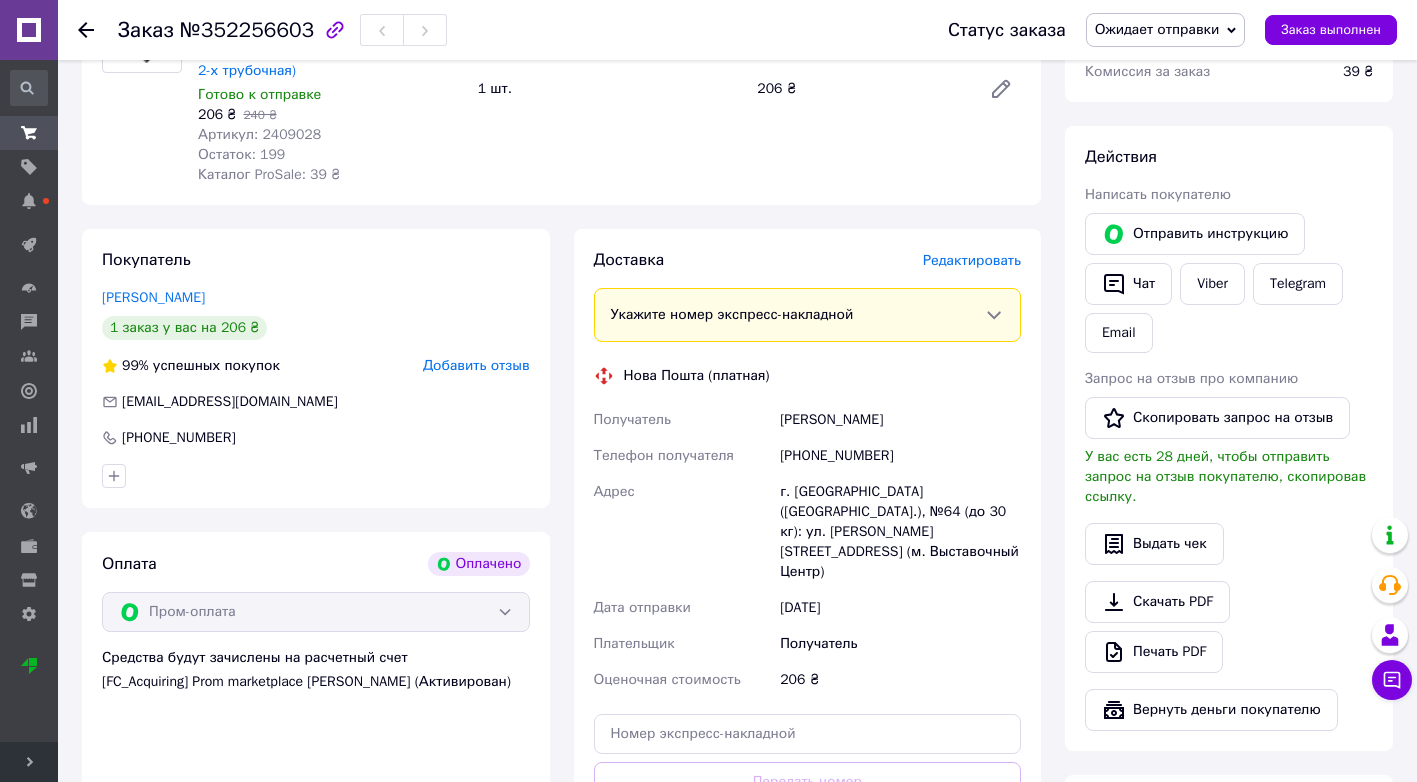 scroll, scrollTop: 0, scrollLeft: 0, axis: both 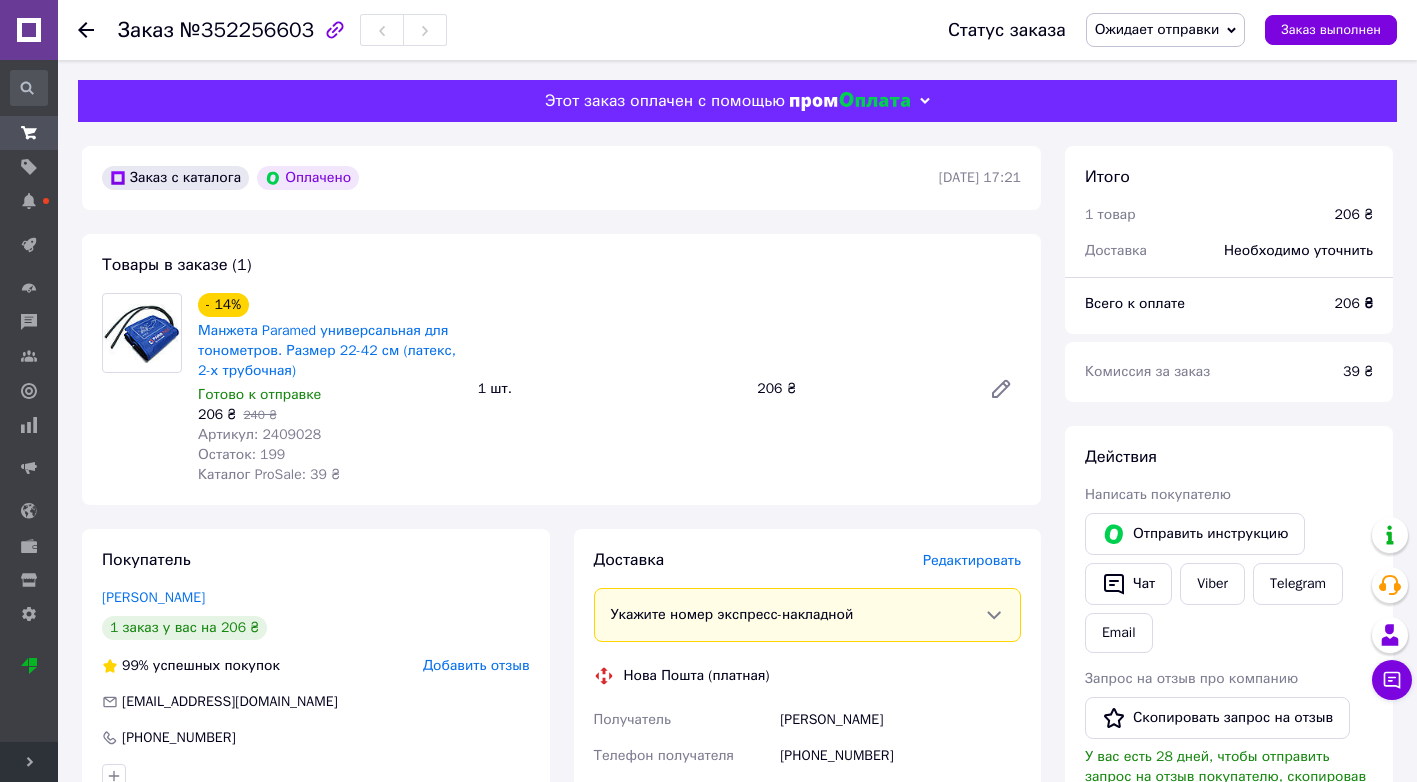 click on "Артикул: 2409028" at bounding box center [259, 434] 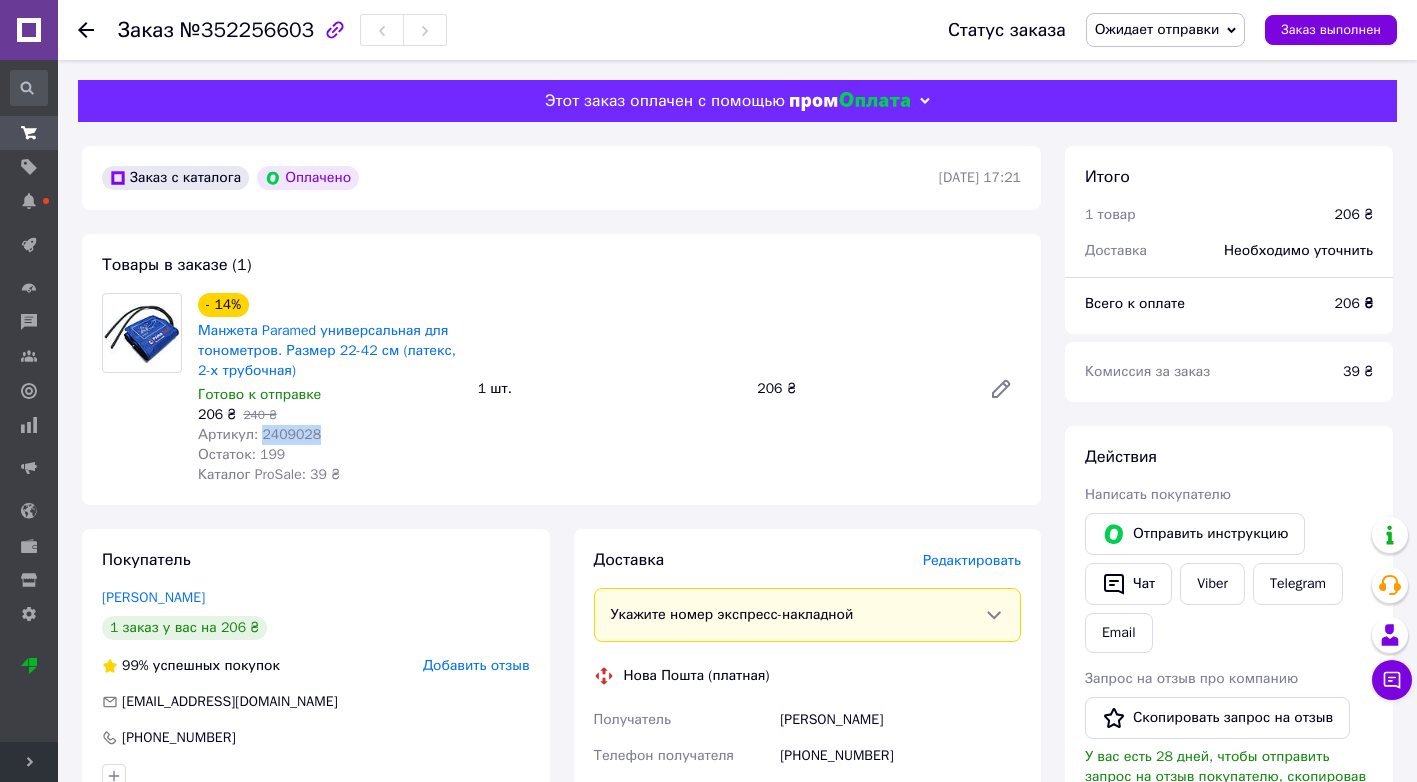 click on "Артикул: 2409028" at bounding box center (259, 434) 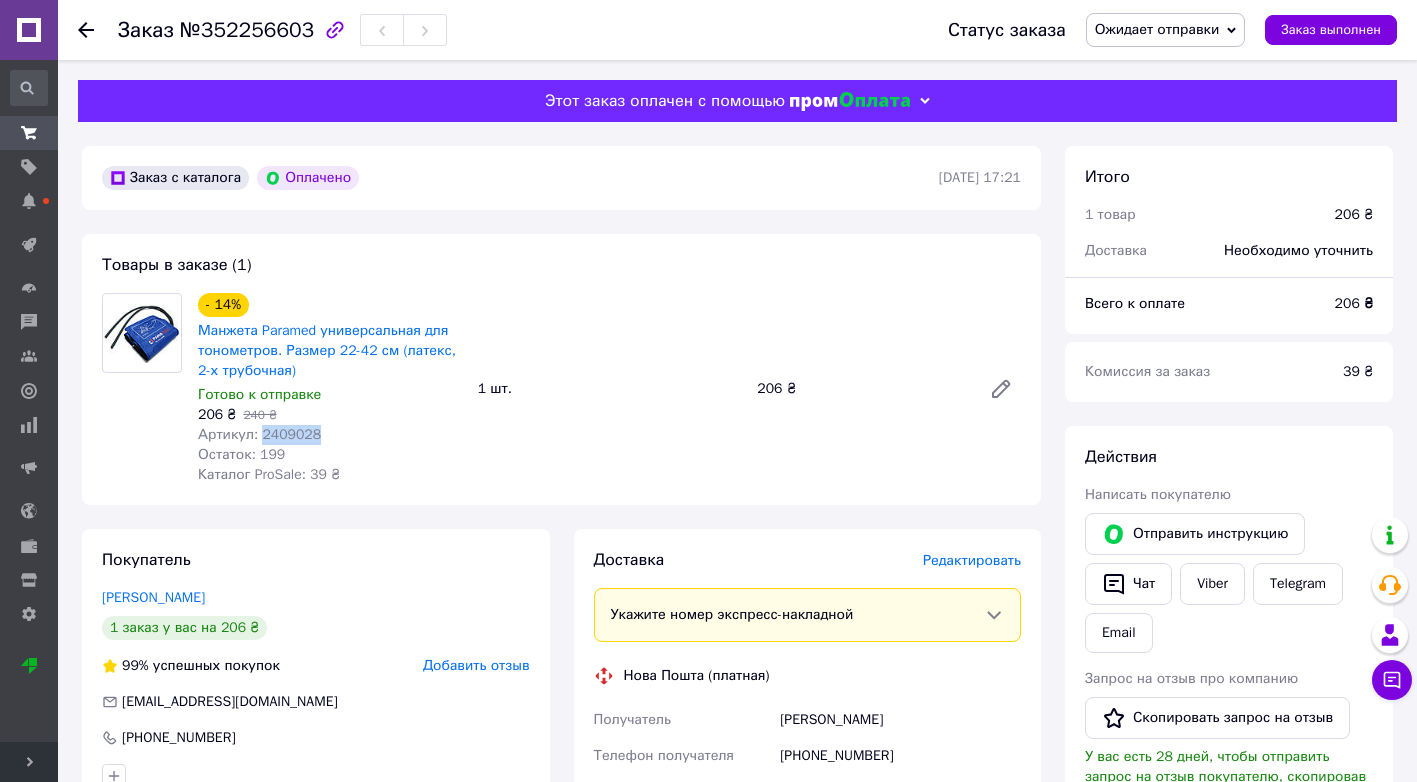 click 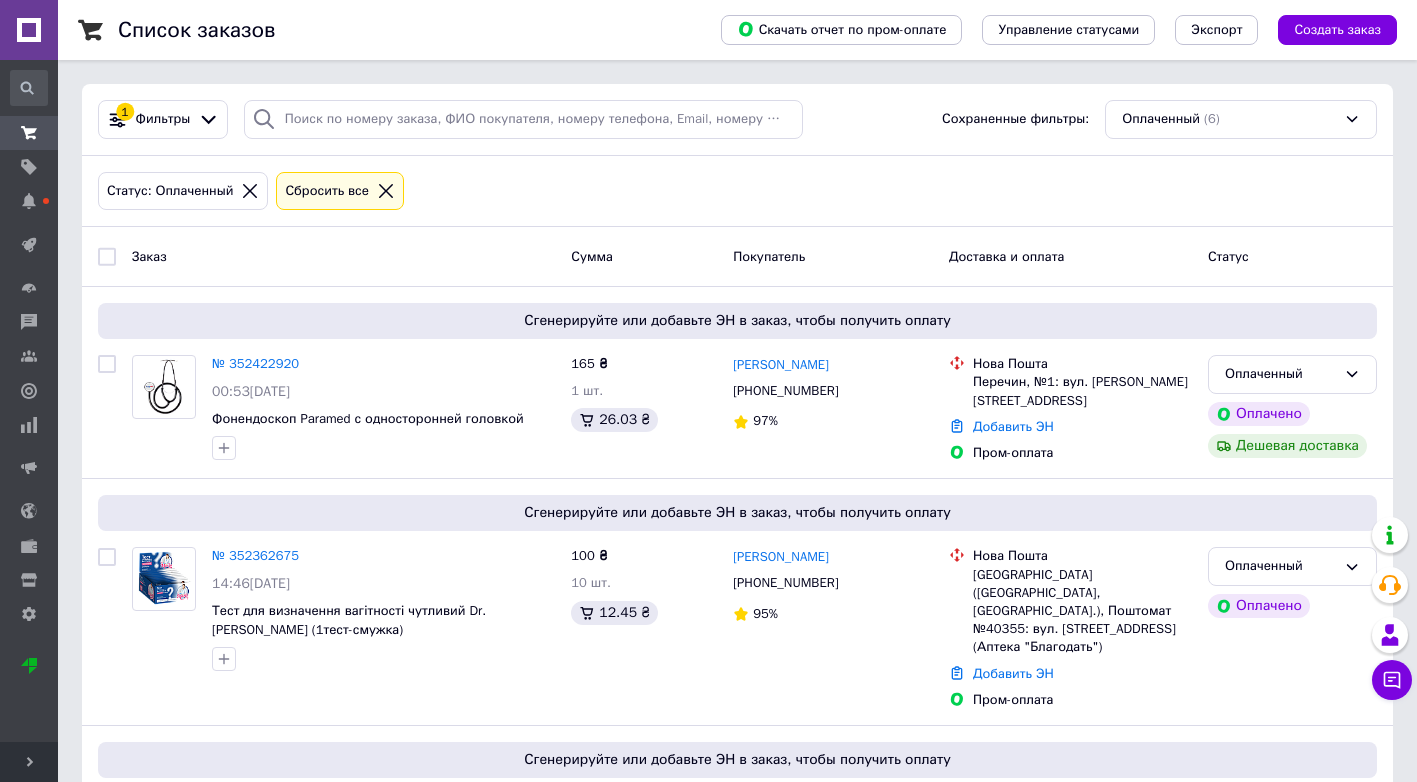 click on "Сбросить все" at bounding box center [340, 191] 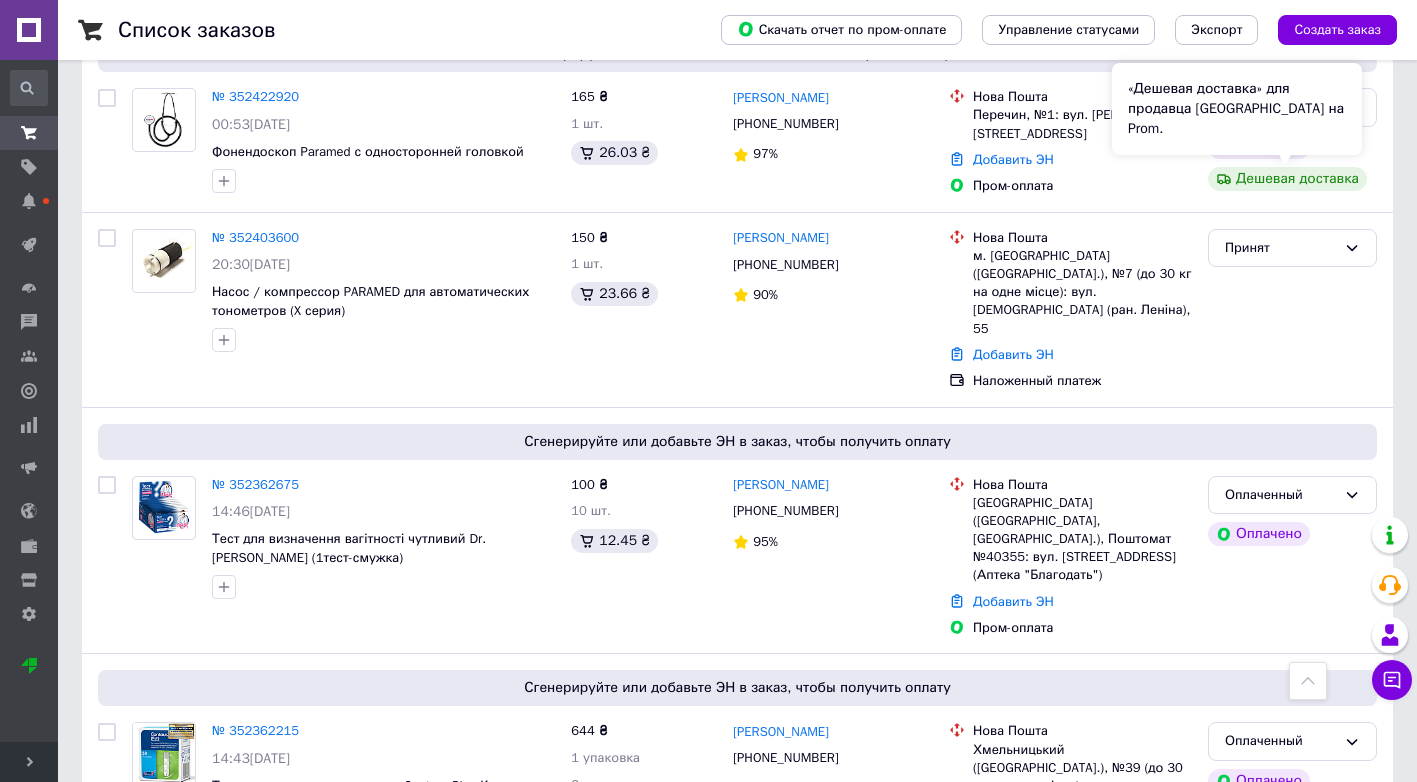 scroll, scrollTop: 0, scrollLeft: 0, axis: both 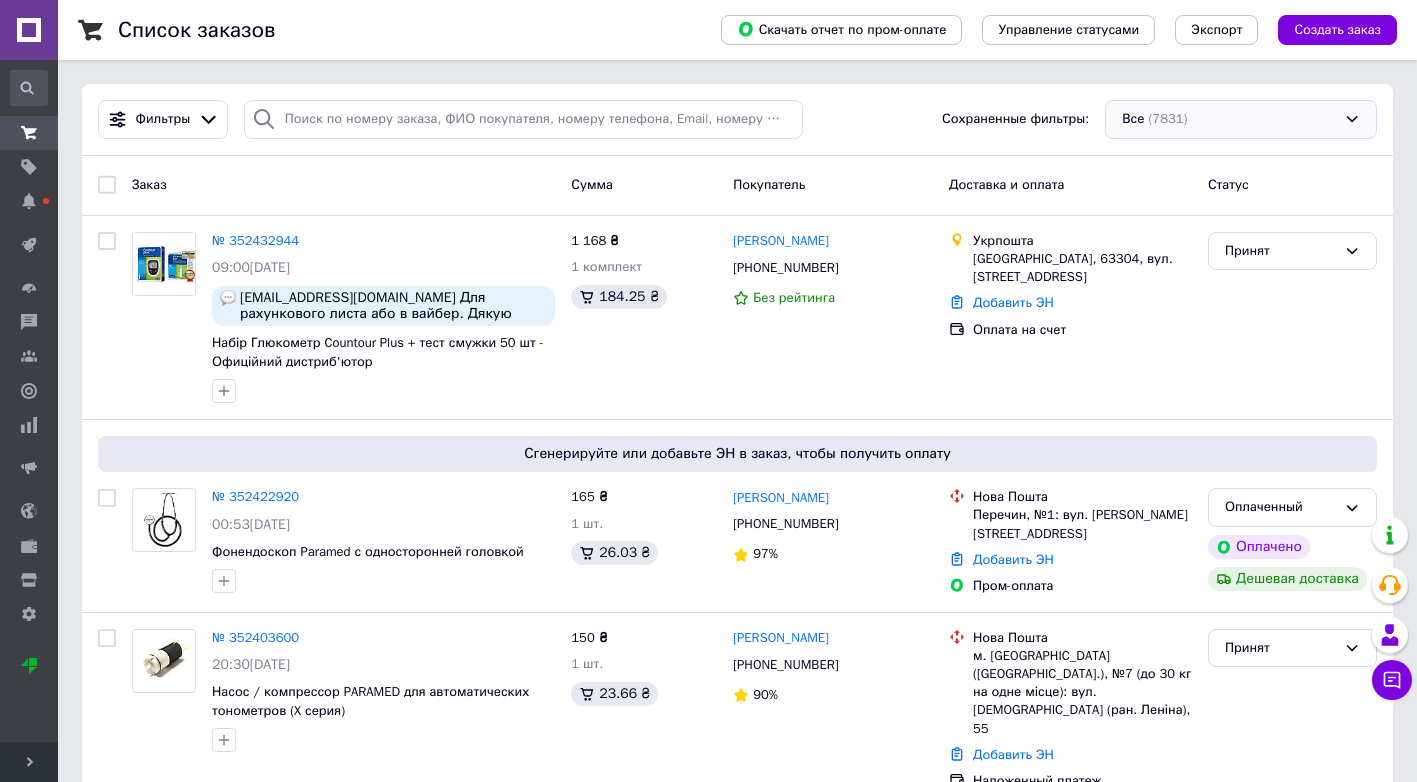click on "Все (7831)" at bounding box center (1241, 119) 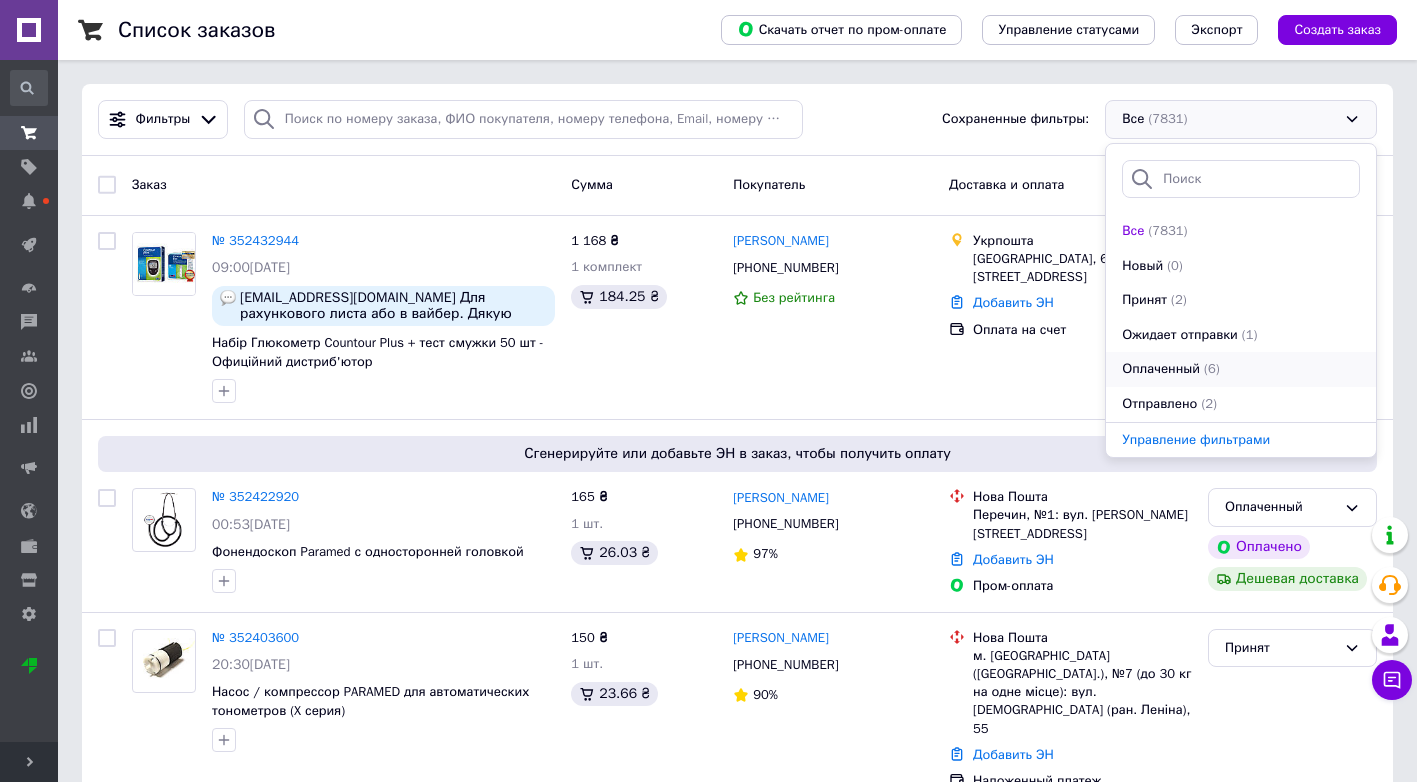 click on "(6)" at bounding box center (1212, 369) 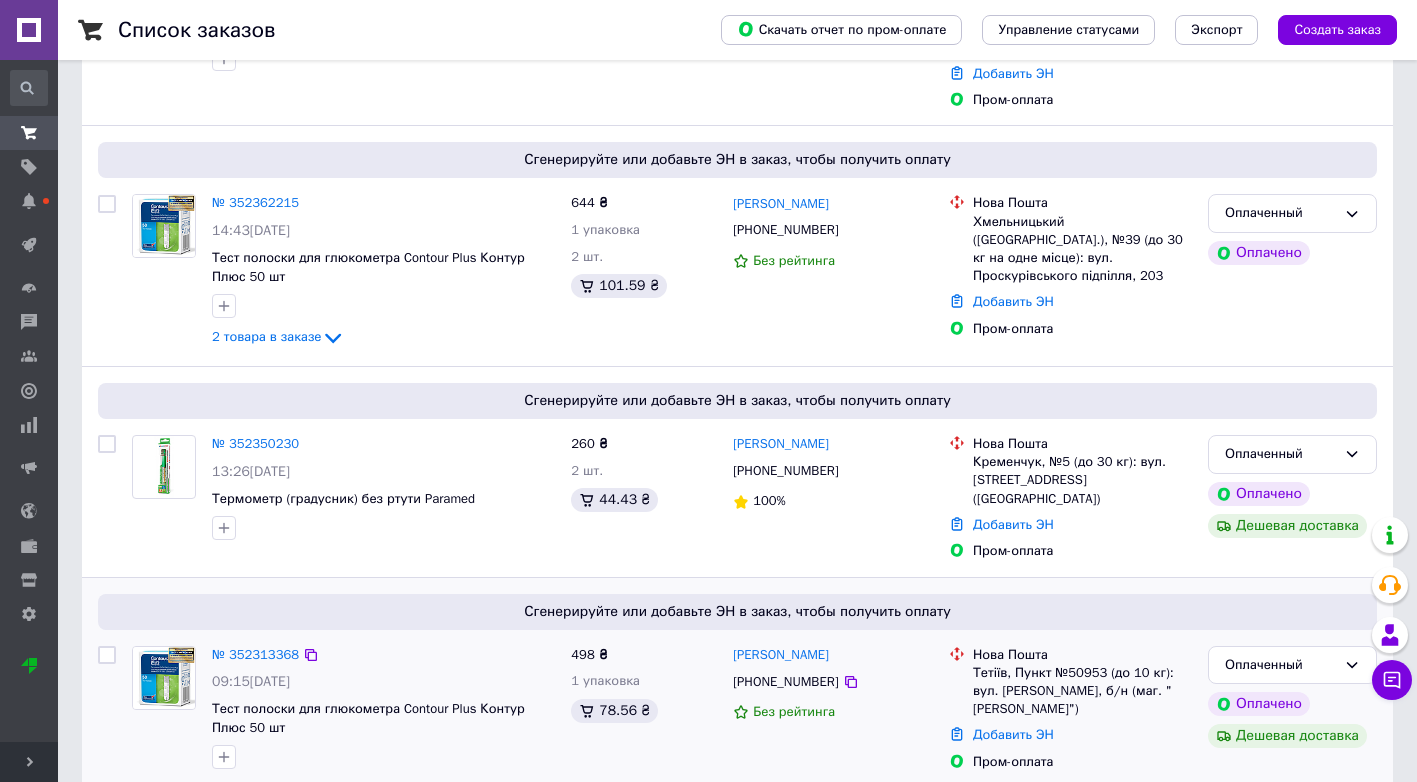 scroll, scrollTop: 799, scrollLeft: 0, axis: vertical 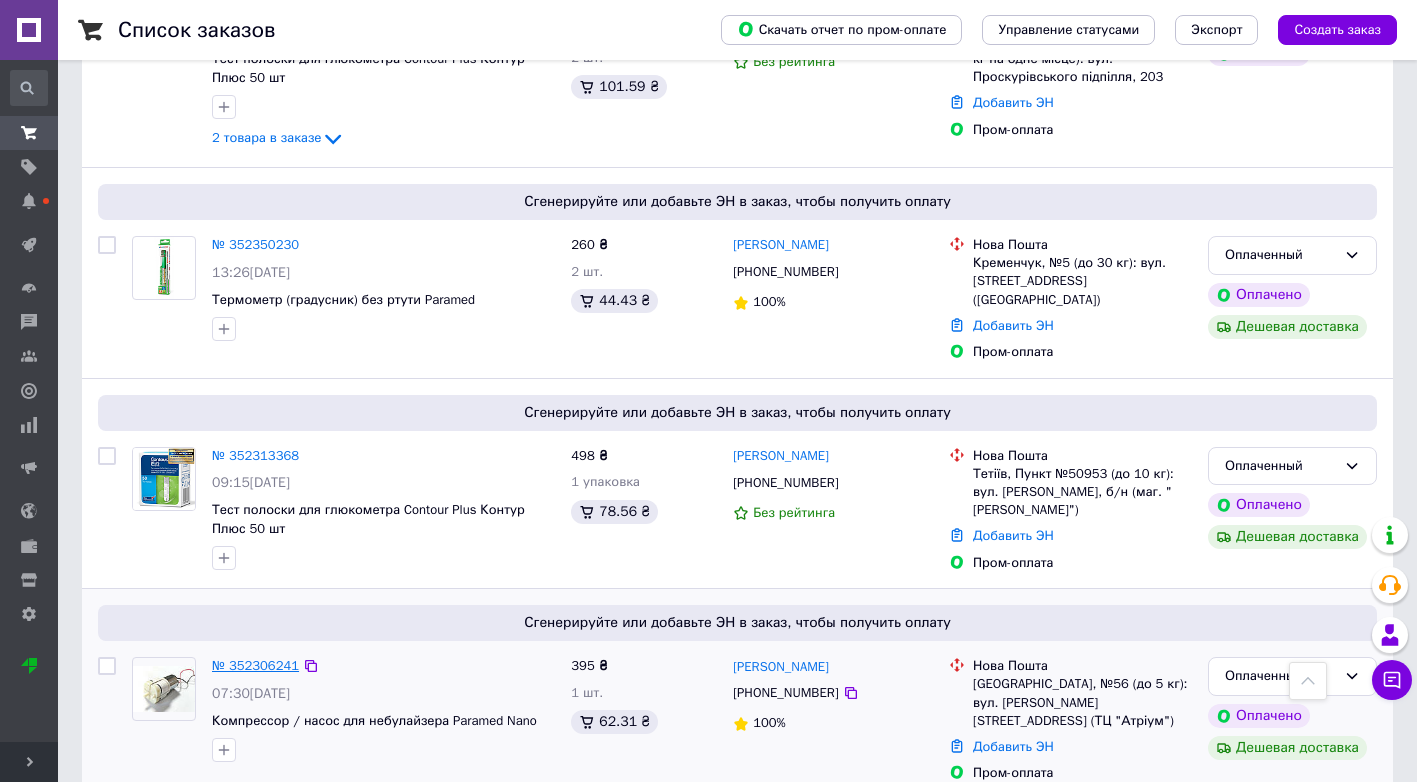 click on "№ 352306241" at bounding box center [255, 665] 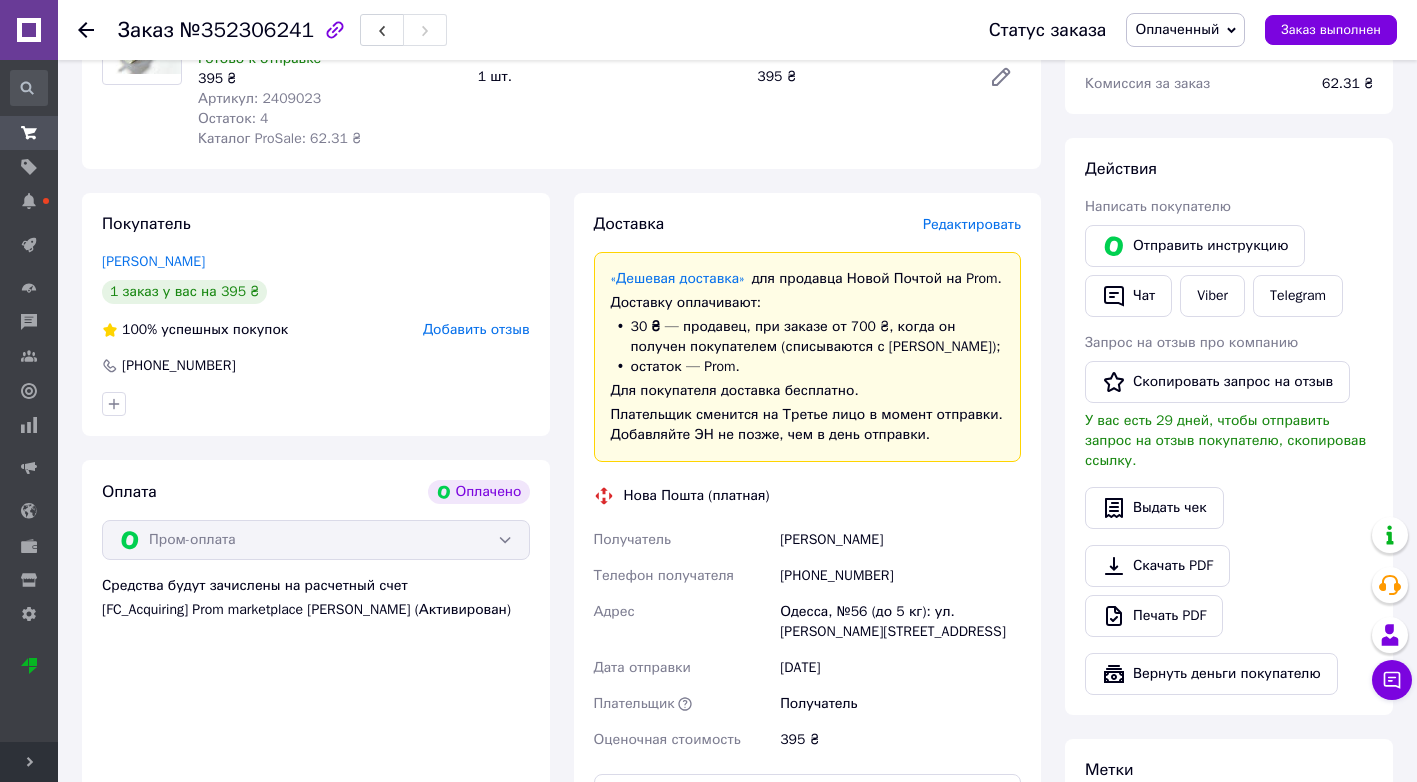 scroll, scrollTop: 0, scrollLeft: 0, axis: both 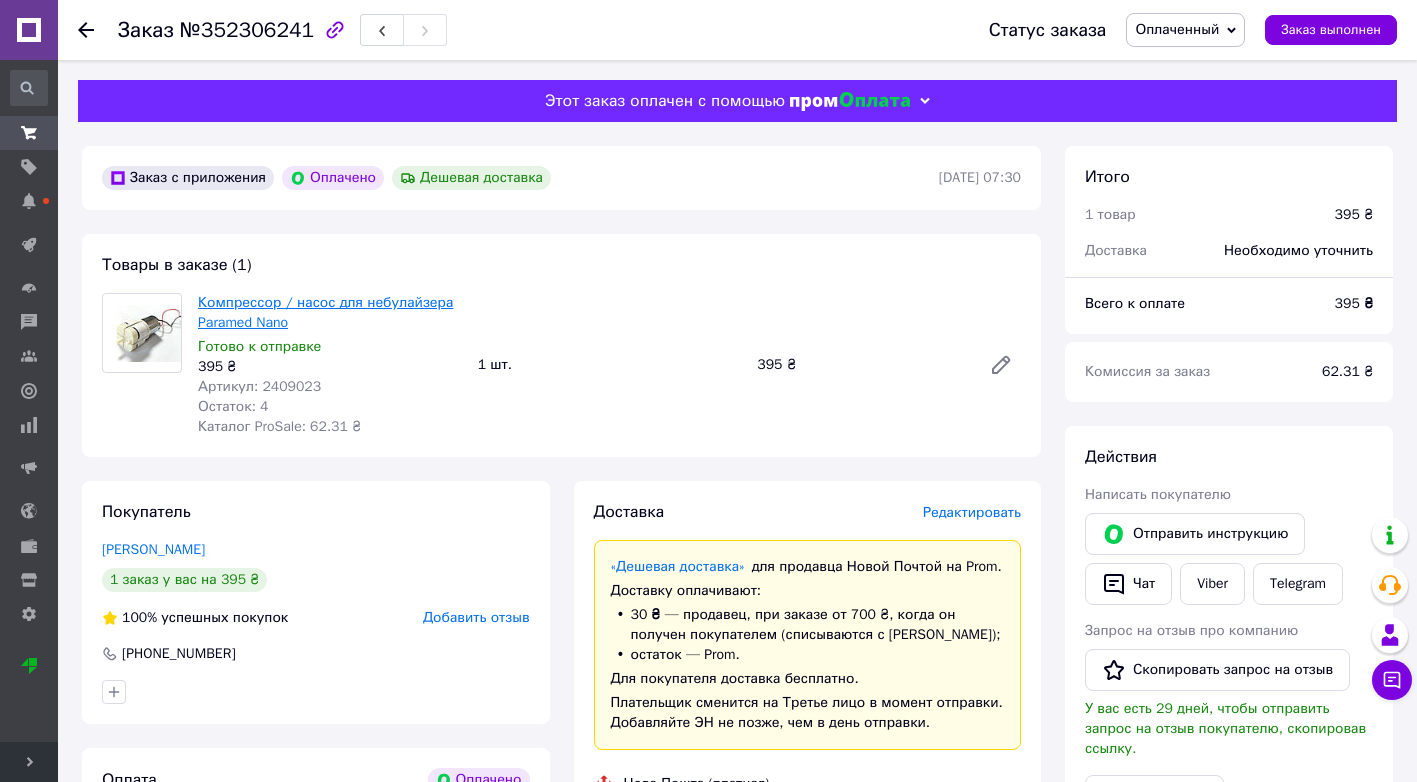 click on "Компрессор / насос для небулайзера Paramed Nano" at bounding box center (325, 312) 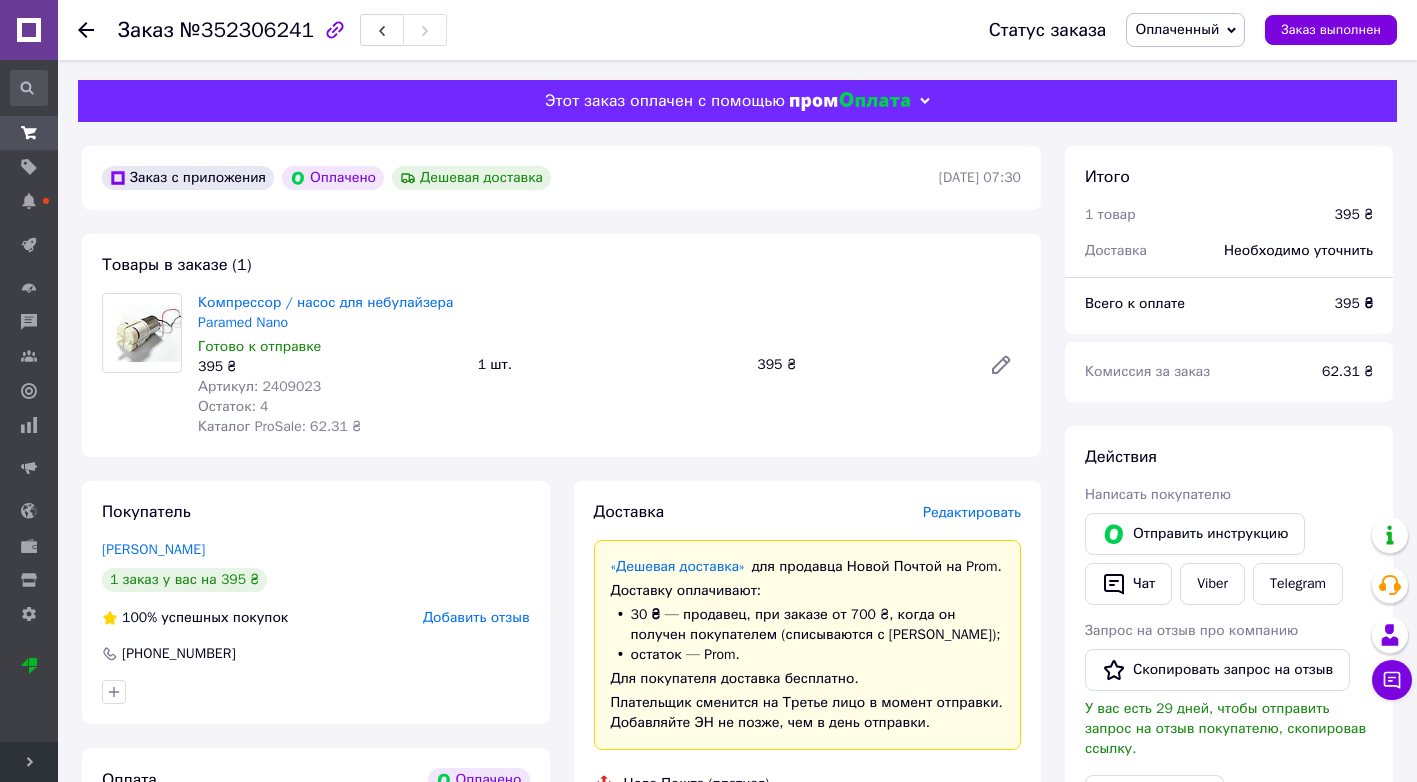 click on "№352306241" at bounding box center (247, 30) 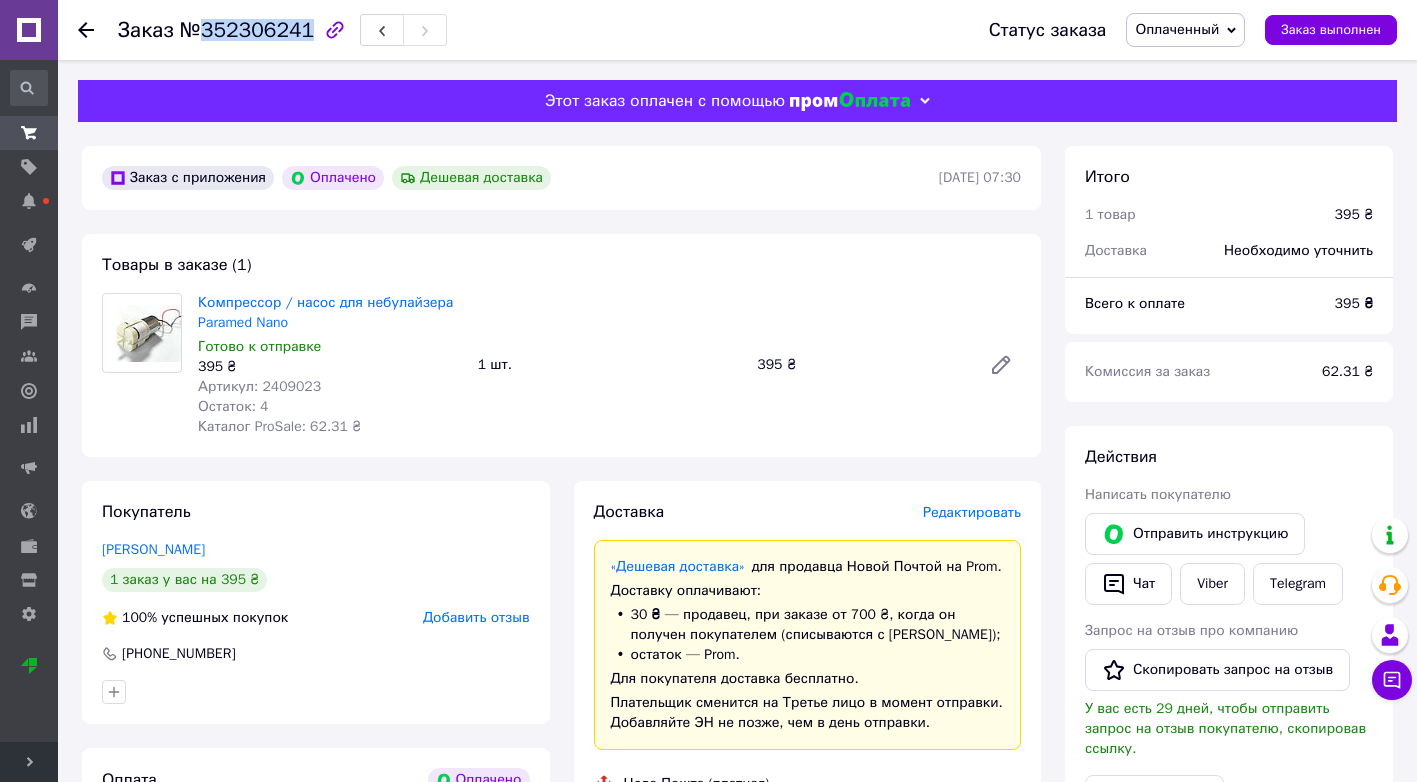 copy on "352306241" 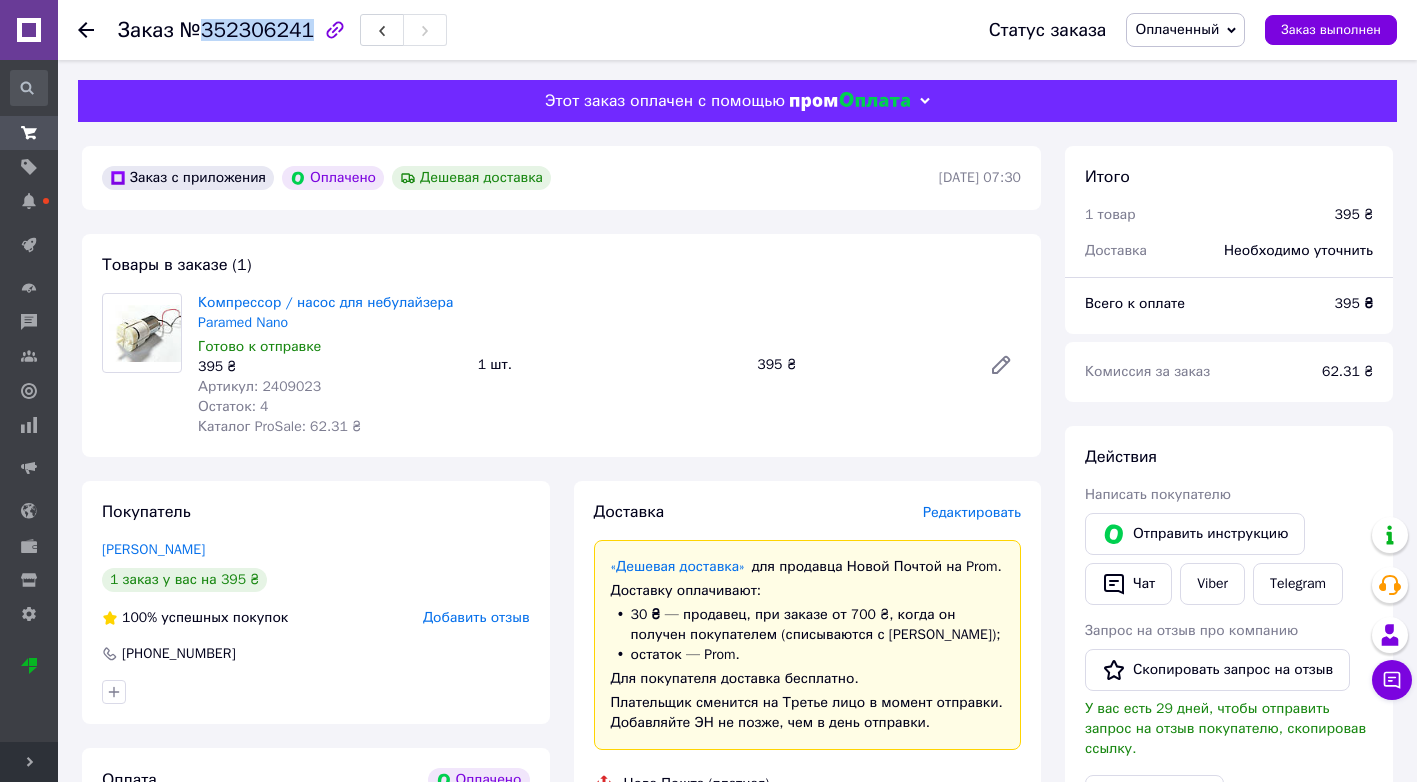 scroll, scrollTop: 400, scrollLeft: 0, axis: vertical 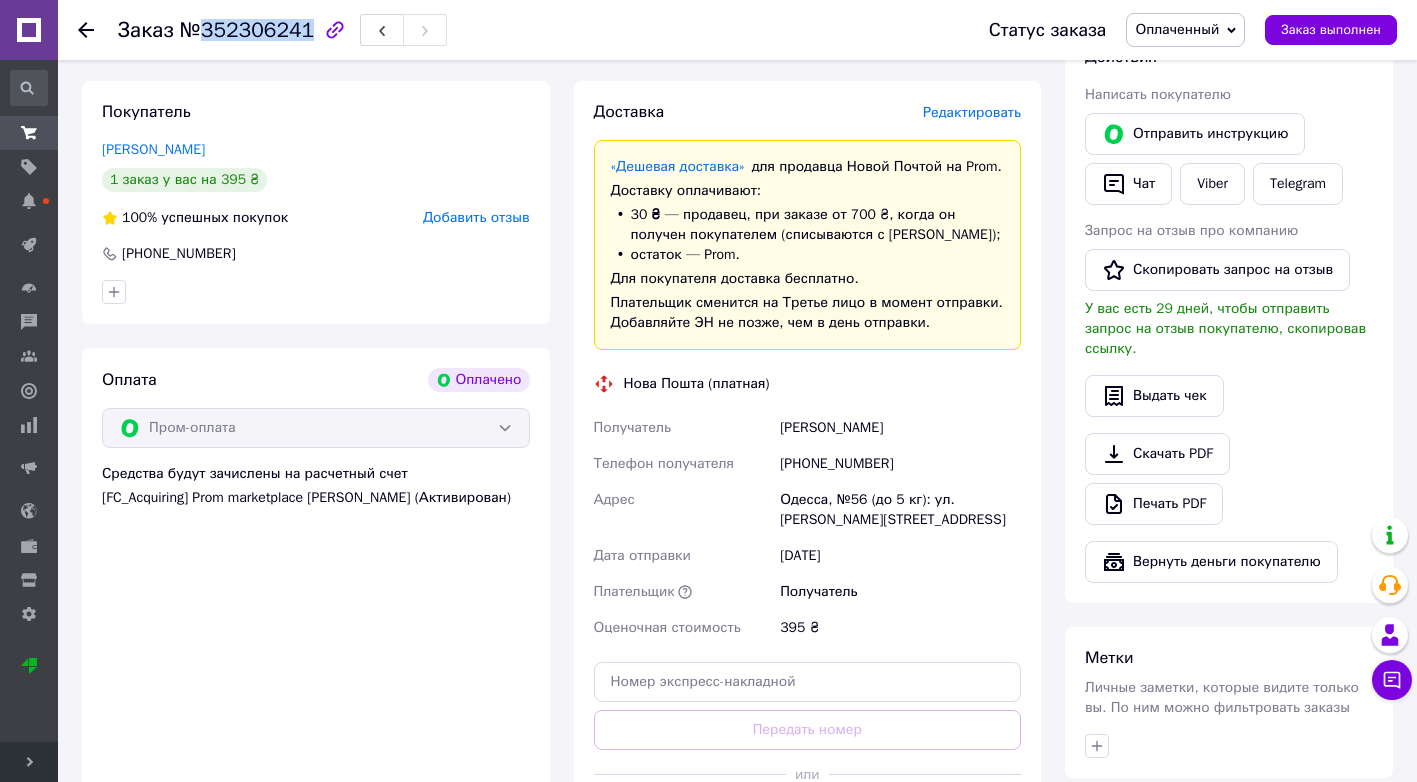 drag, startPoint x: 776, startPoint y: 427, endPoint x: 940, endPoint y: 435, distance: 164.195 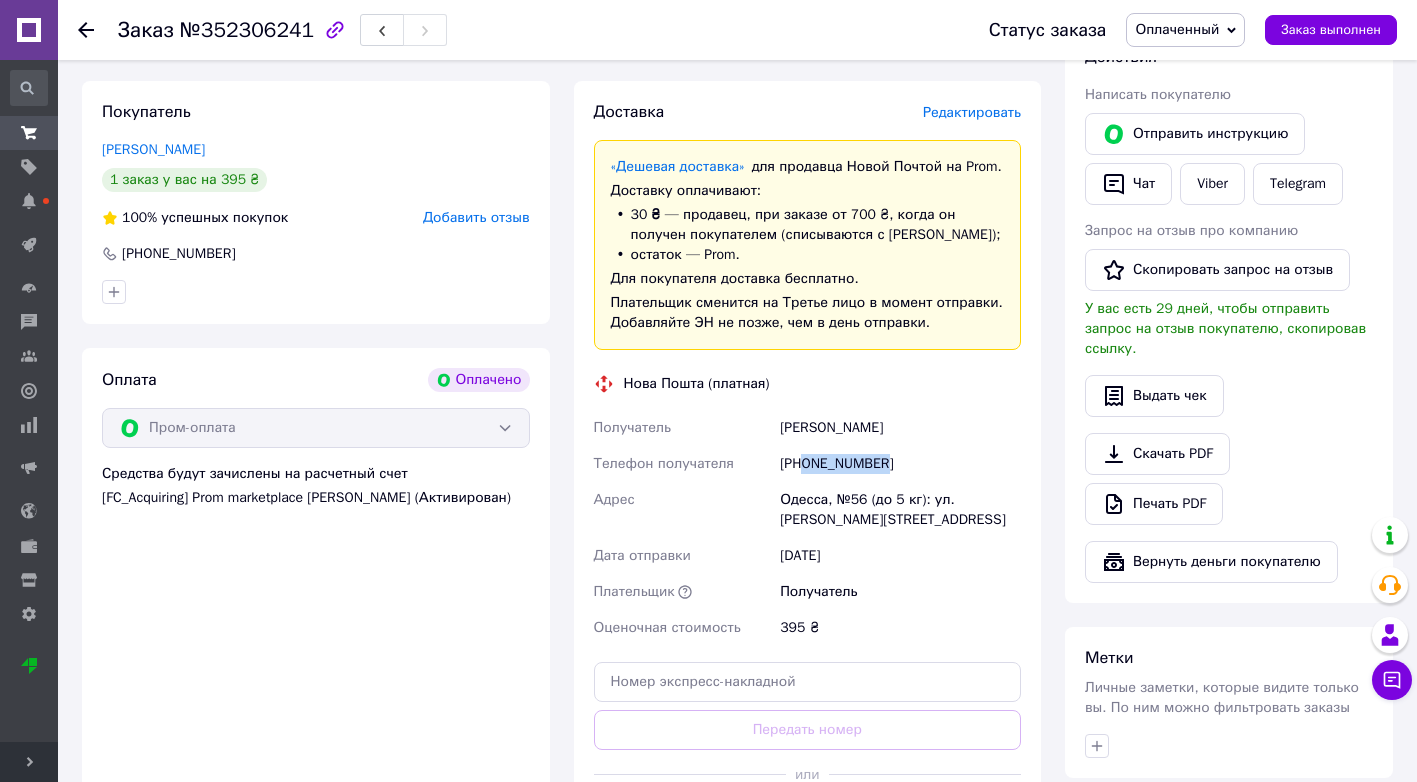 drag, startPoint x: 804, startPoint y: 464, endPoint x: 880, endPoint y: 474, distance: 76.655075 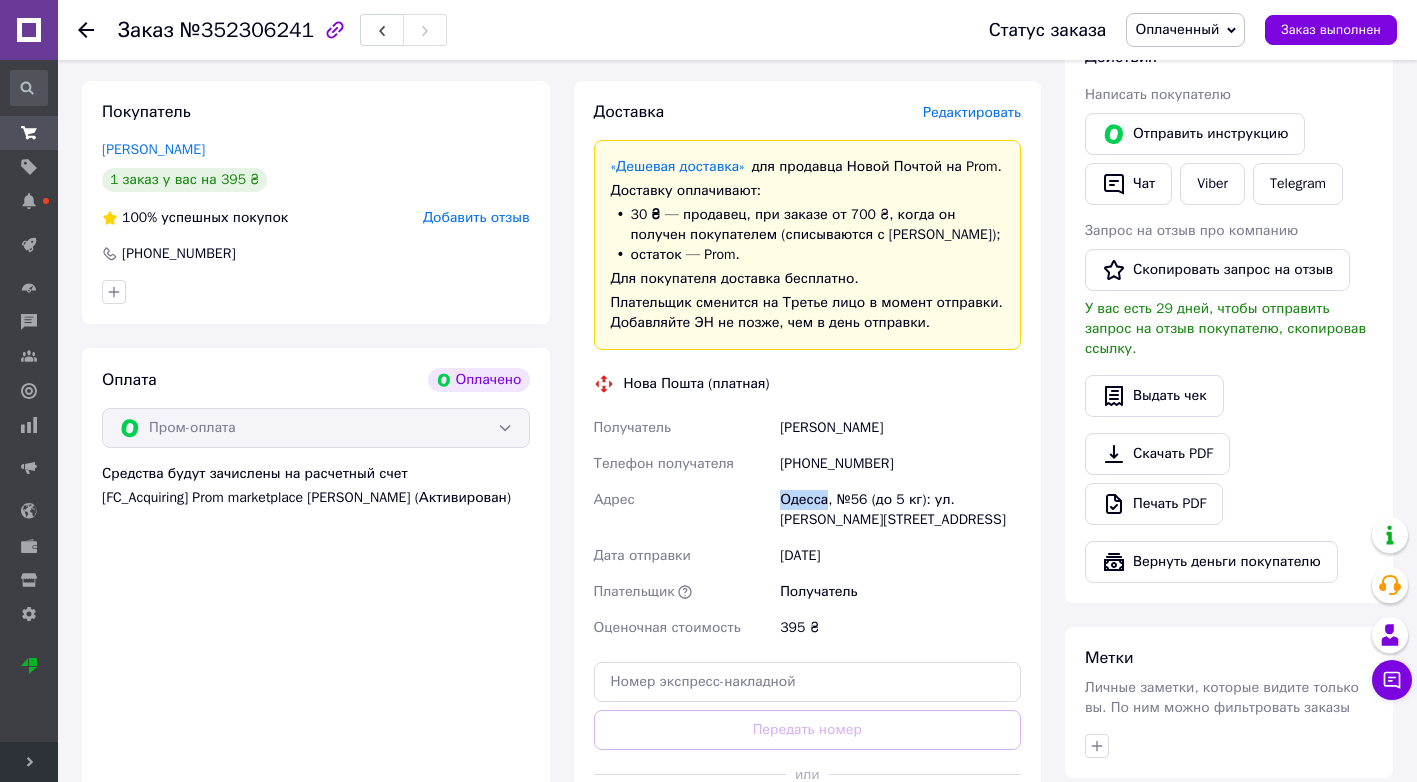 drag, startPoint x: 779, startPoint y: 503, endPoint x: 824, endPoint y: 498, distance: 45.276924 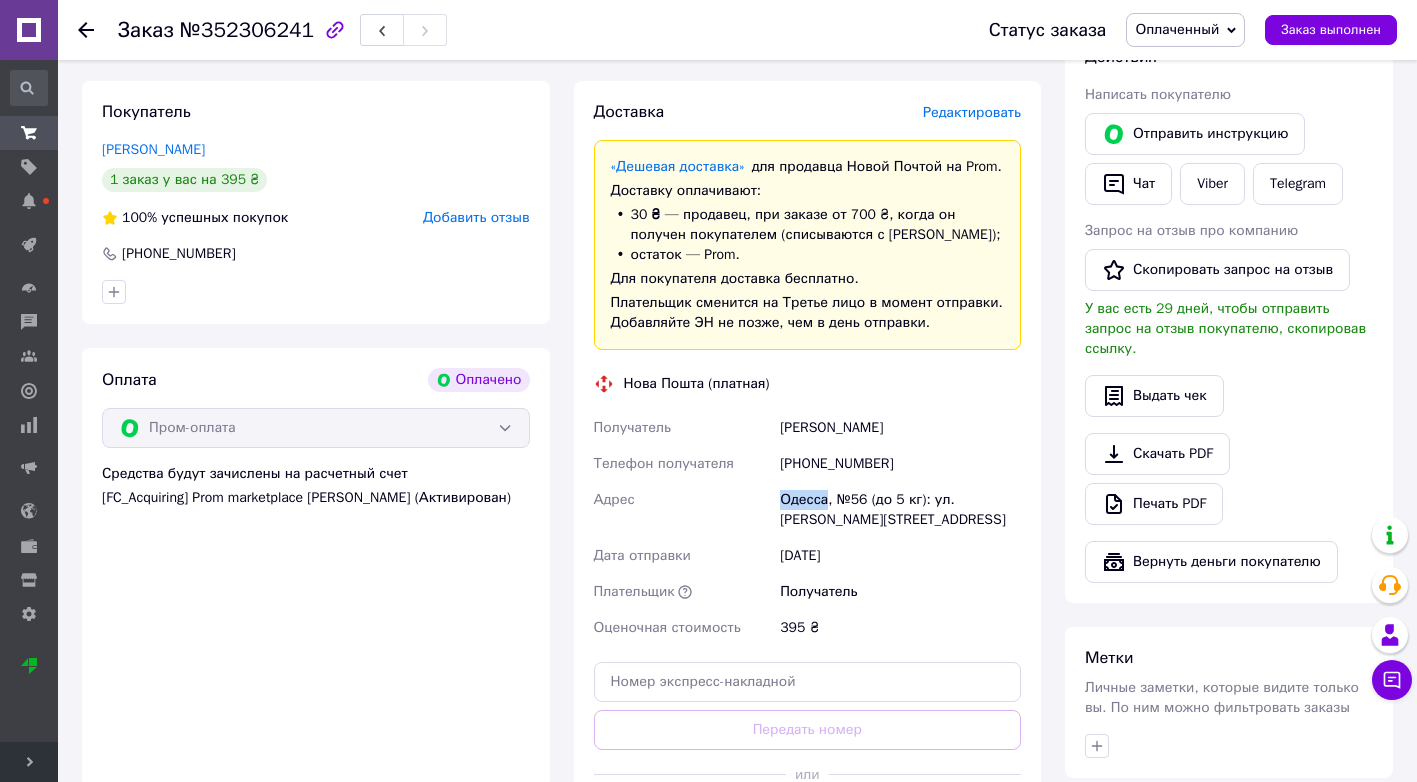 scroll, scrollTop: 100, scrollLeft: 0, axis: vertical 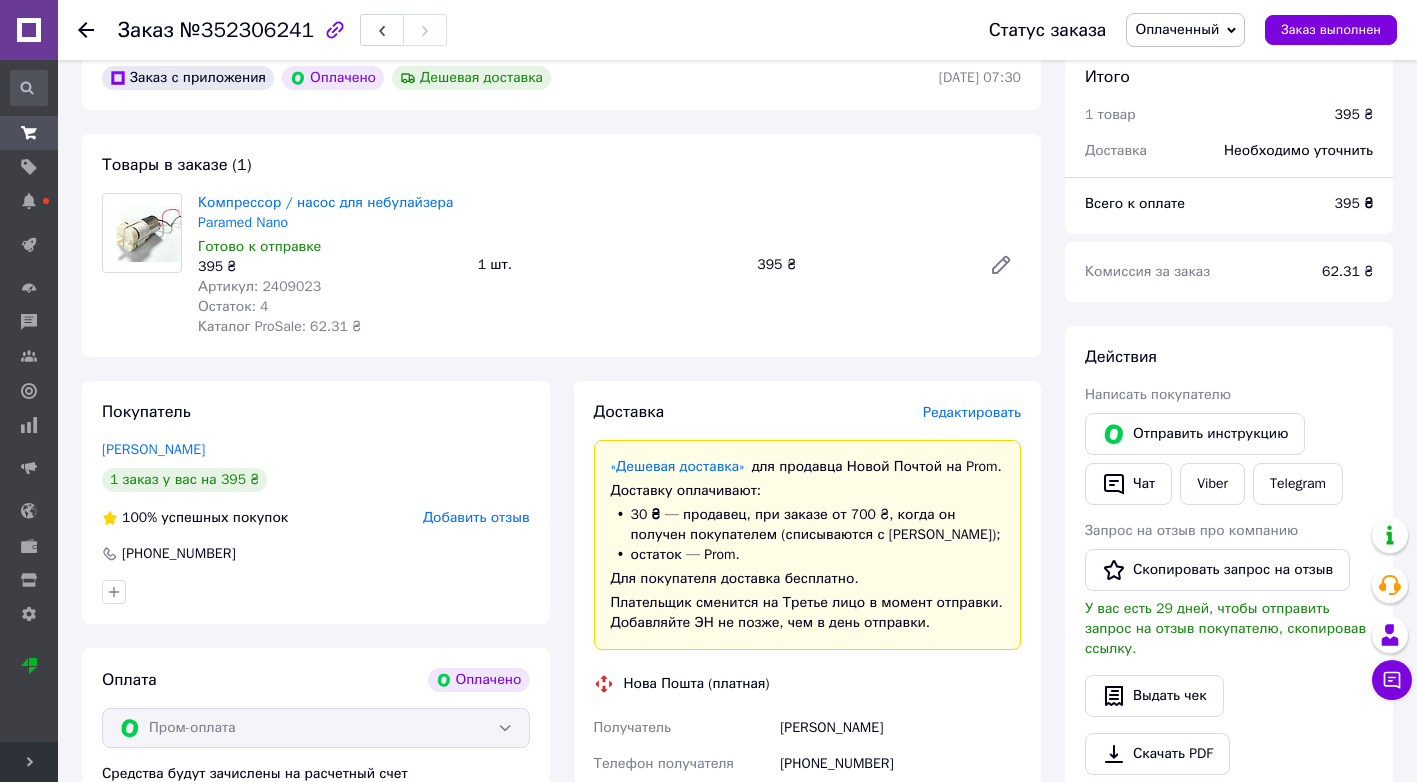 click on "Артикул: 2409023" at bounding box center (259, 286) 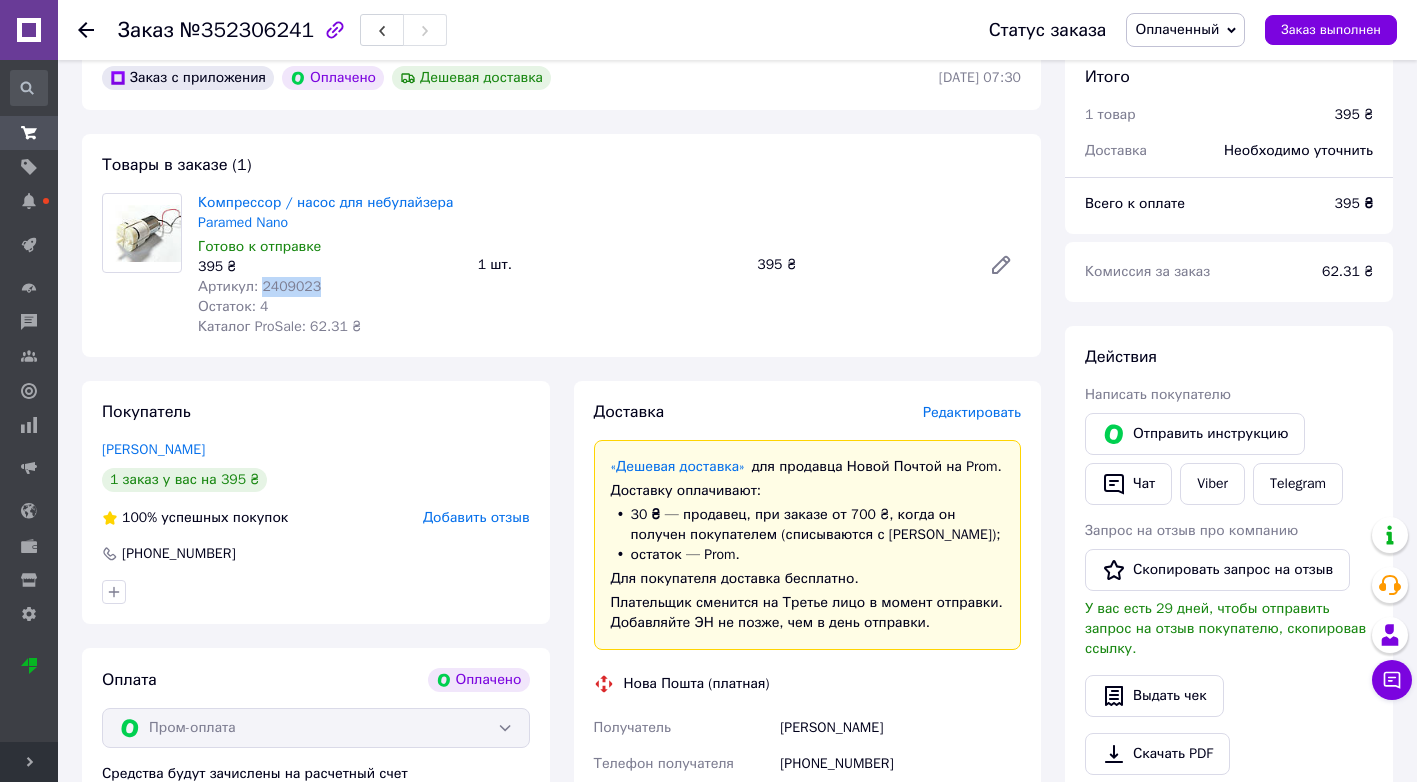 click on "Артикул: 2409023" at bounding box center (259, 286) 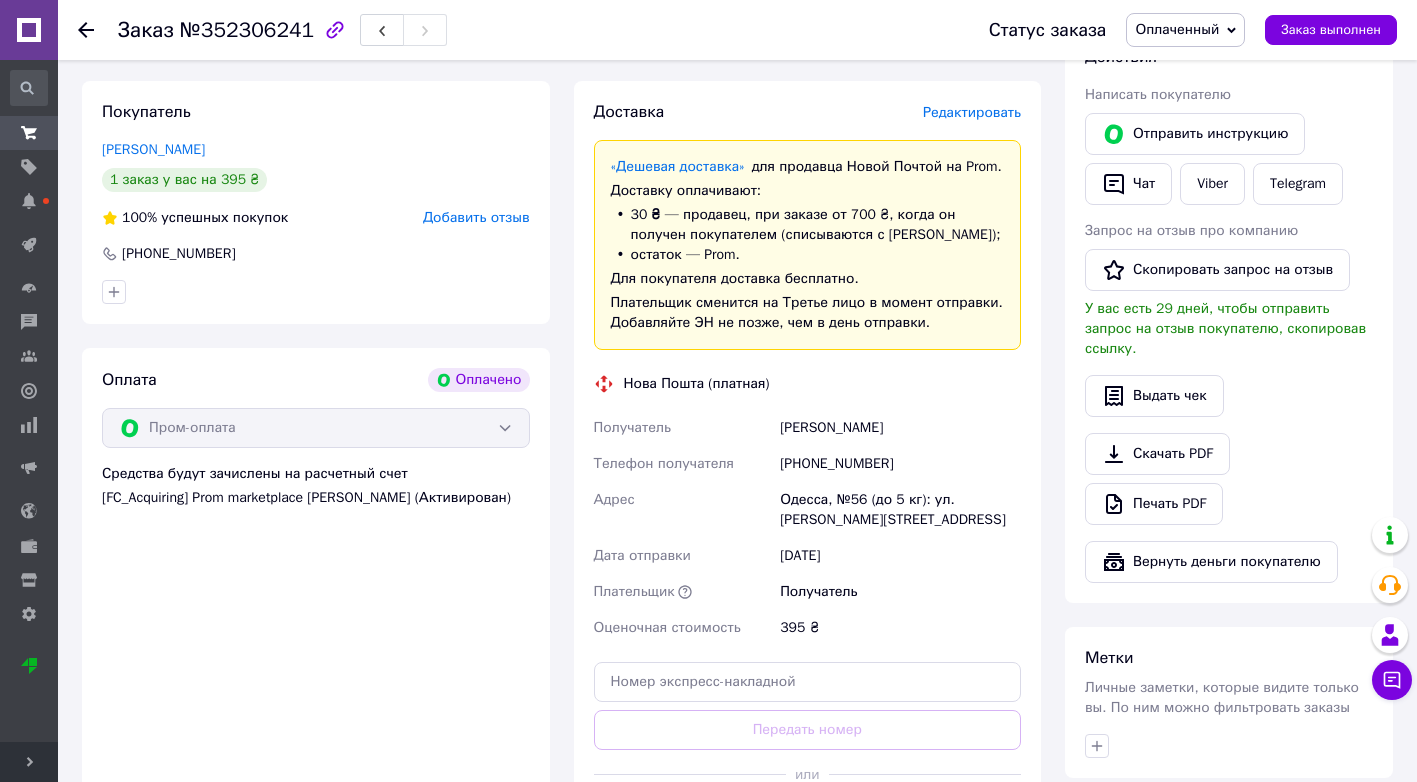 scroll, scrollTop: 500, scrollLeft: 0, axis: vertical 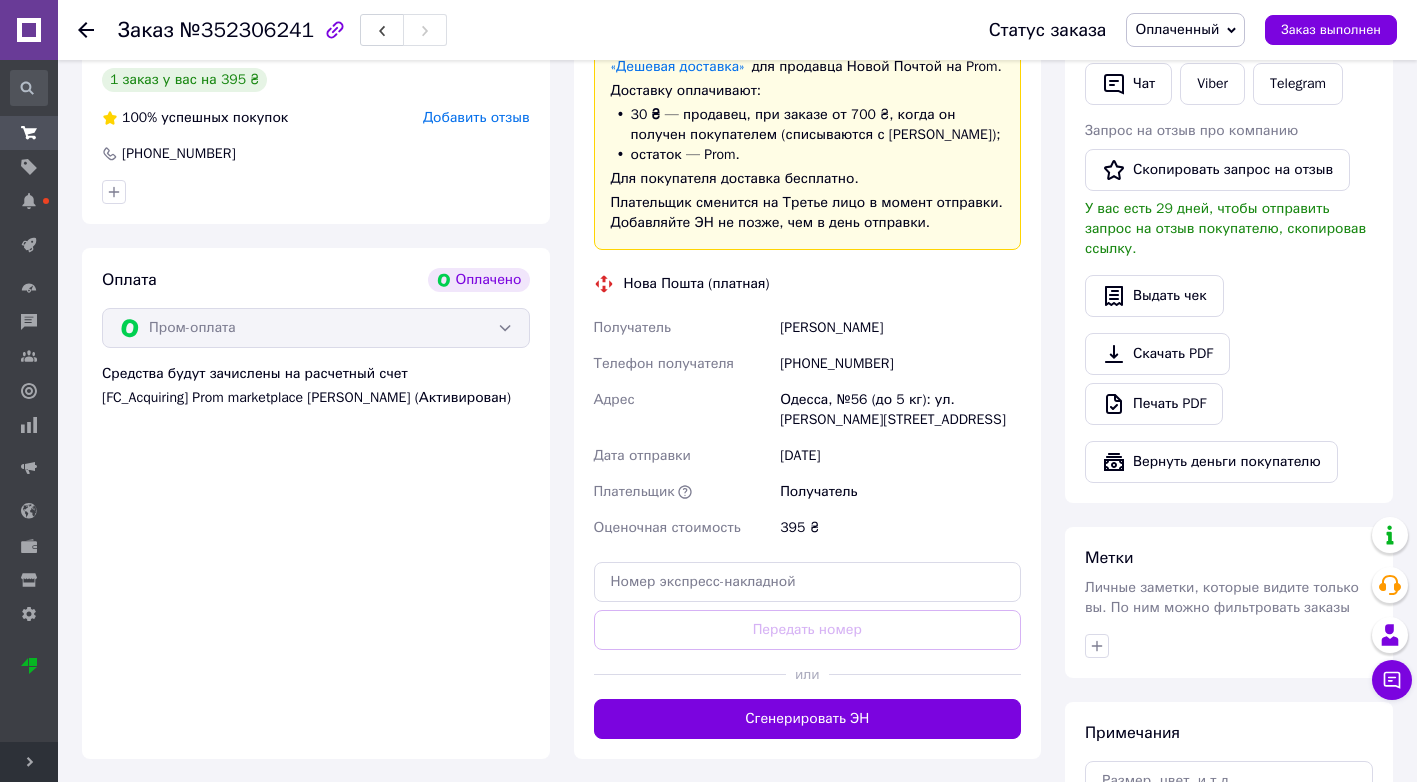 click at bounding box center [98, 30] 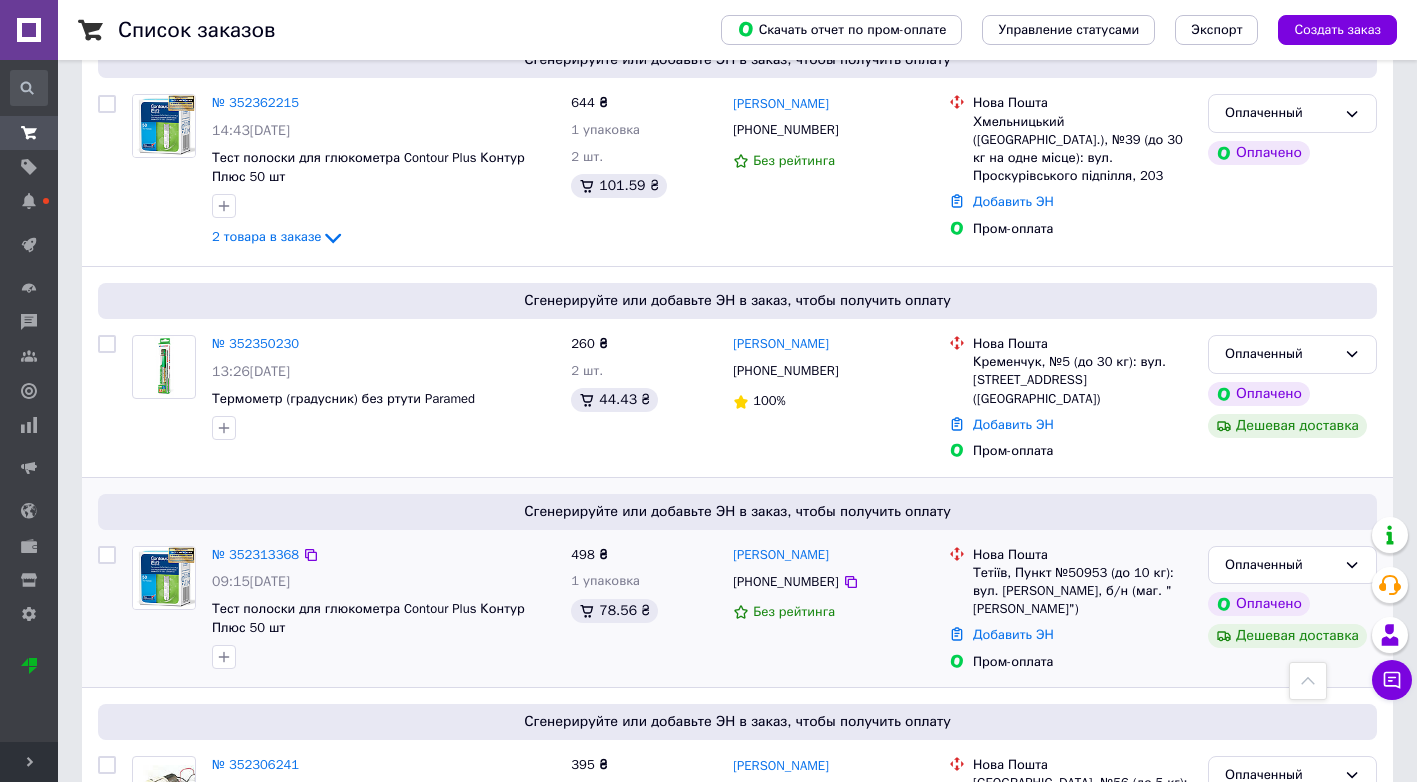 scroll, scrollTop: 799, scrollLeft: 0, axis: vertical 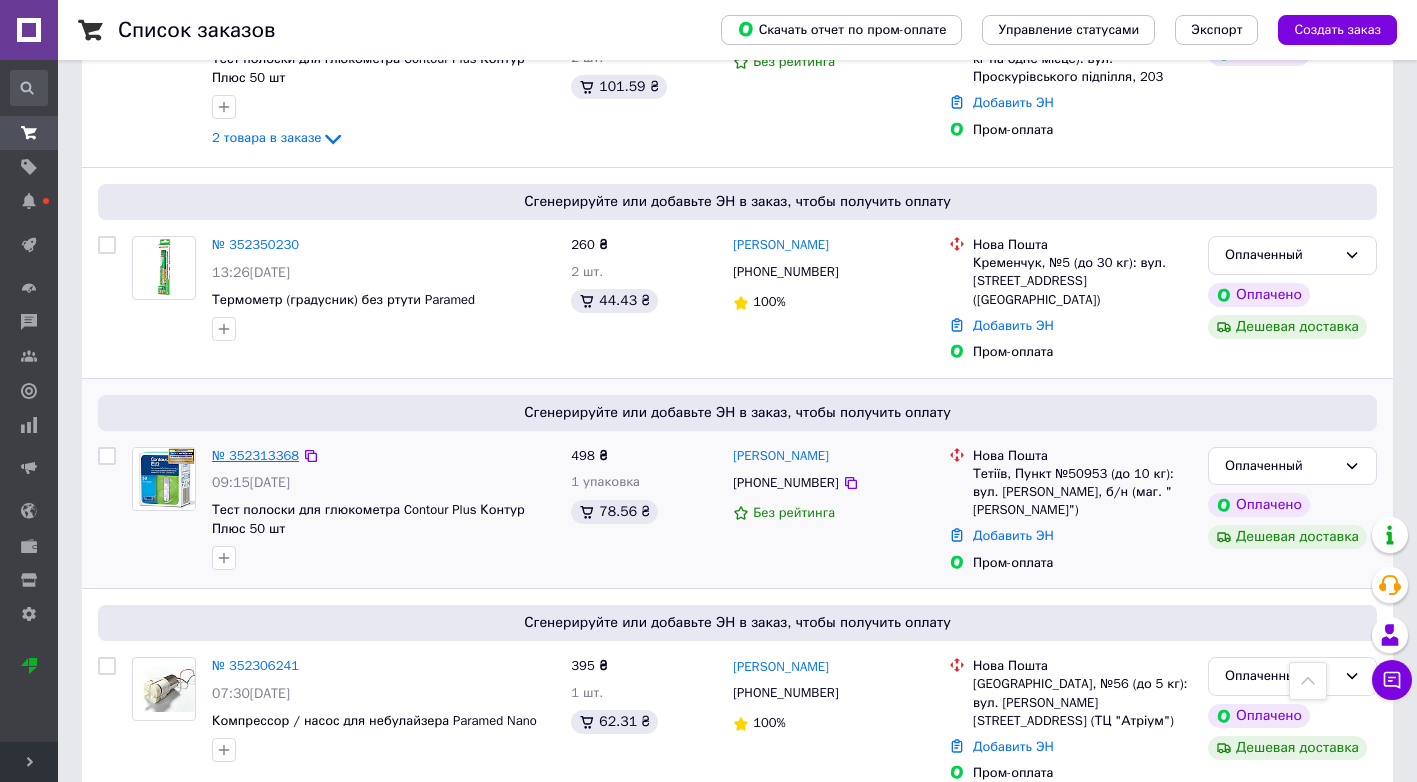 click on "№ 352313368" at bounding box center (255, 455) 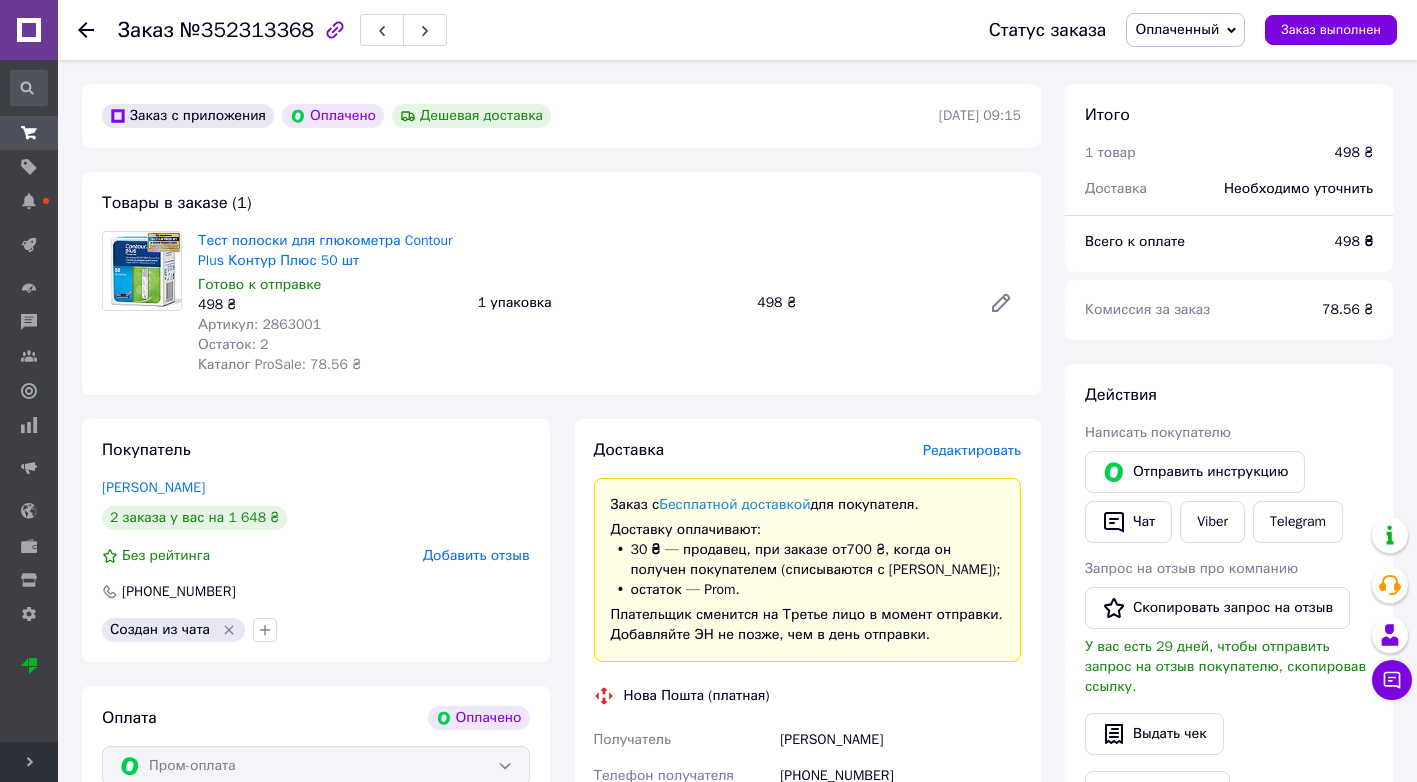 scroll, scrollTop: 162, scrollLeft: 0, axis: vertical 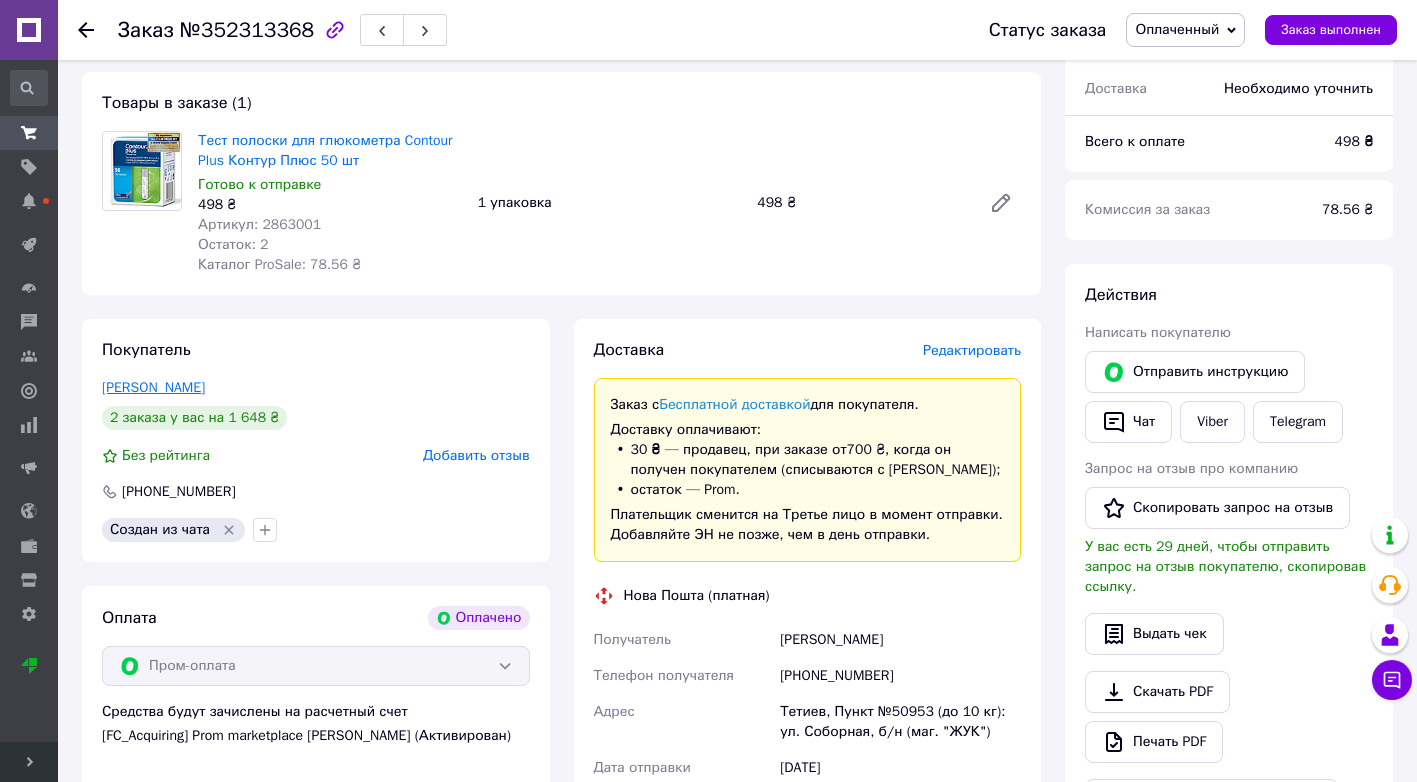click on "Крижанівська Ангеліна" at bounding box center [153, 387] 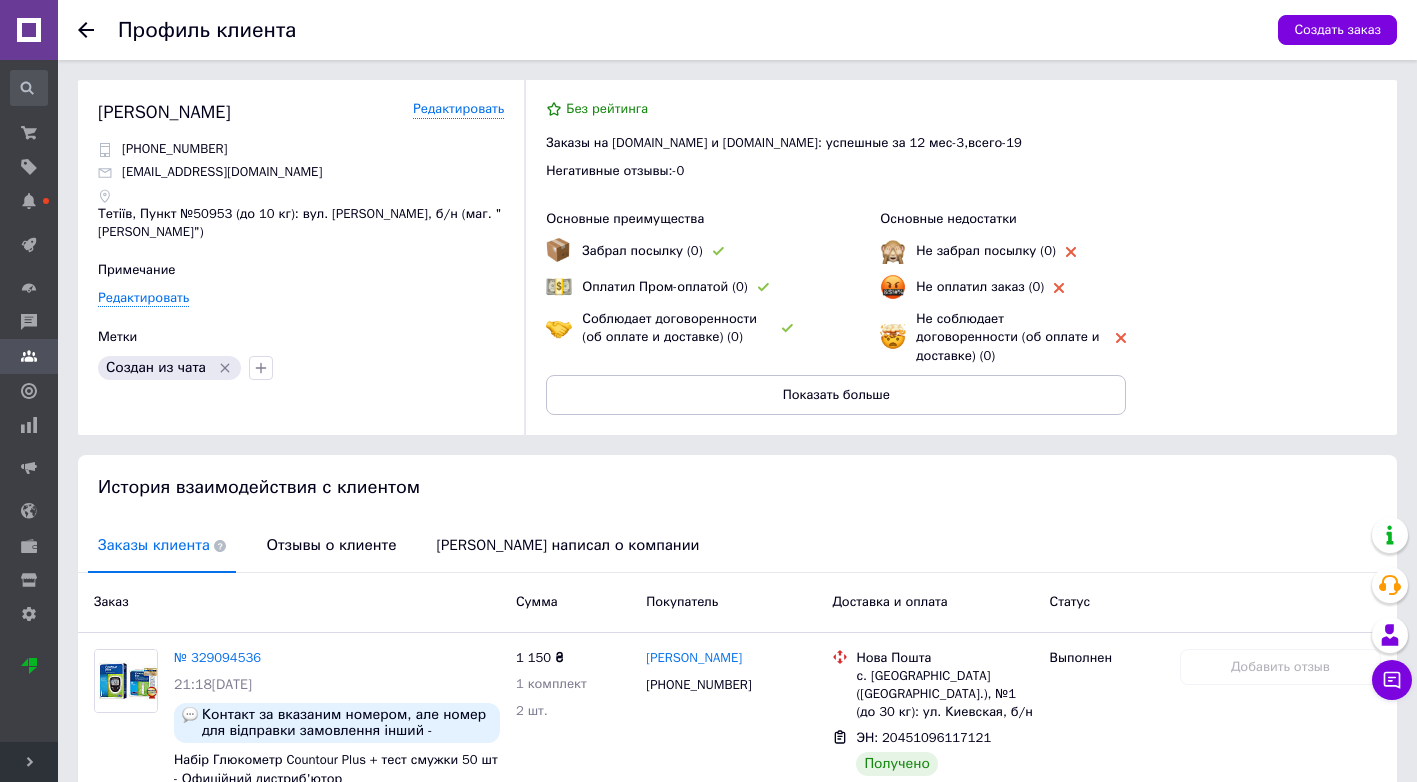 scroll, scrollTop: 300, scrollLeft: 0, axis: vertical 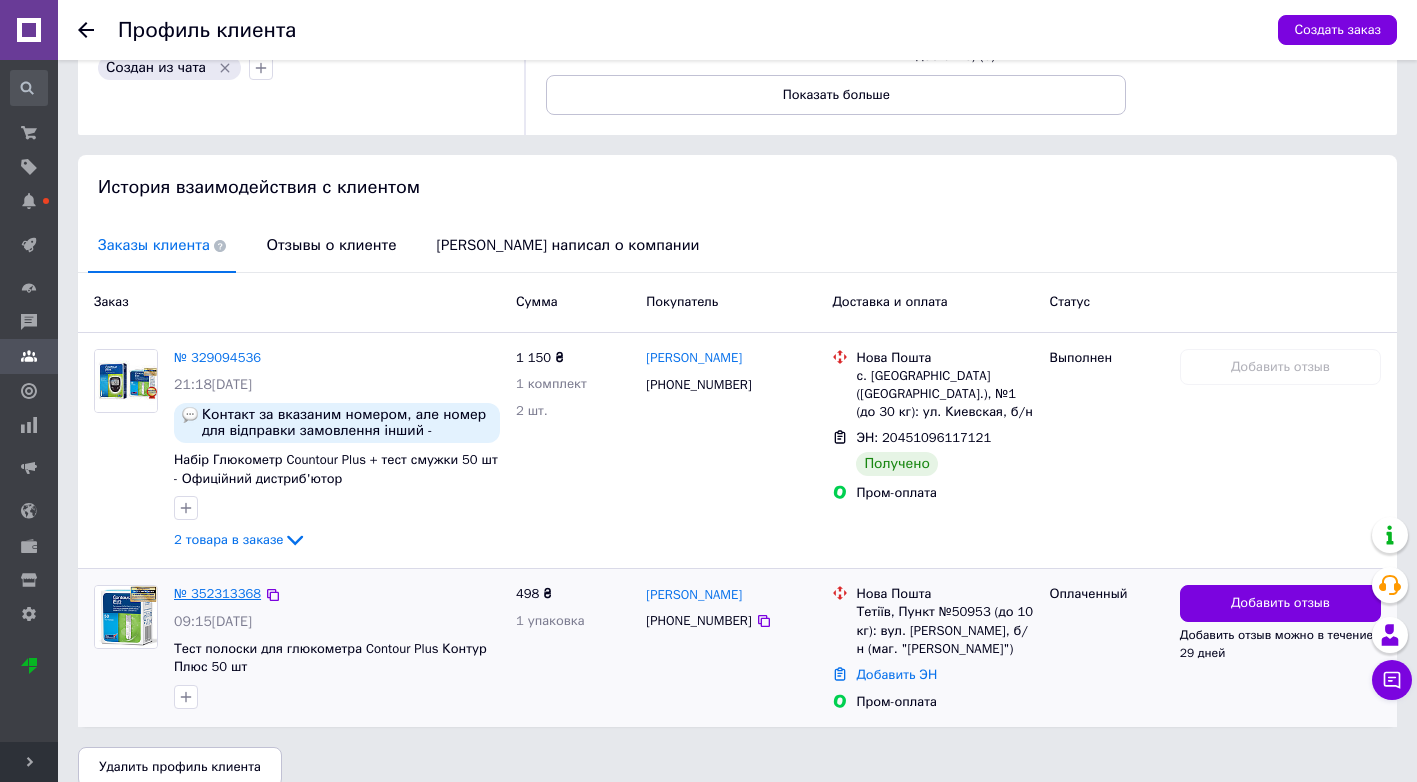click on "№ 352313368" at bounding box center [217, 593] 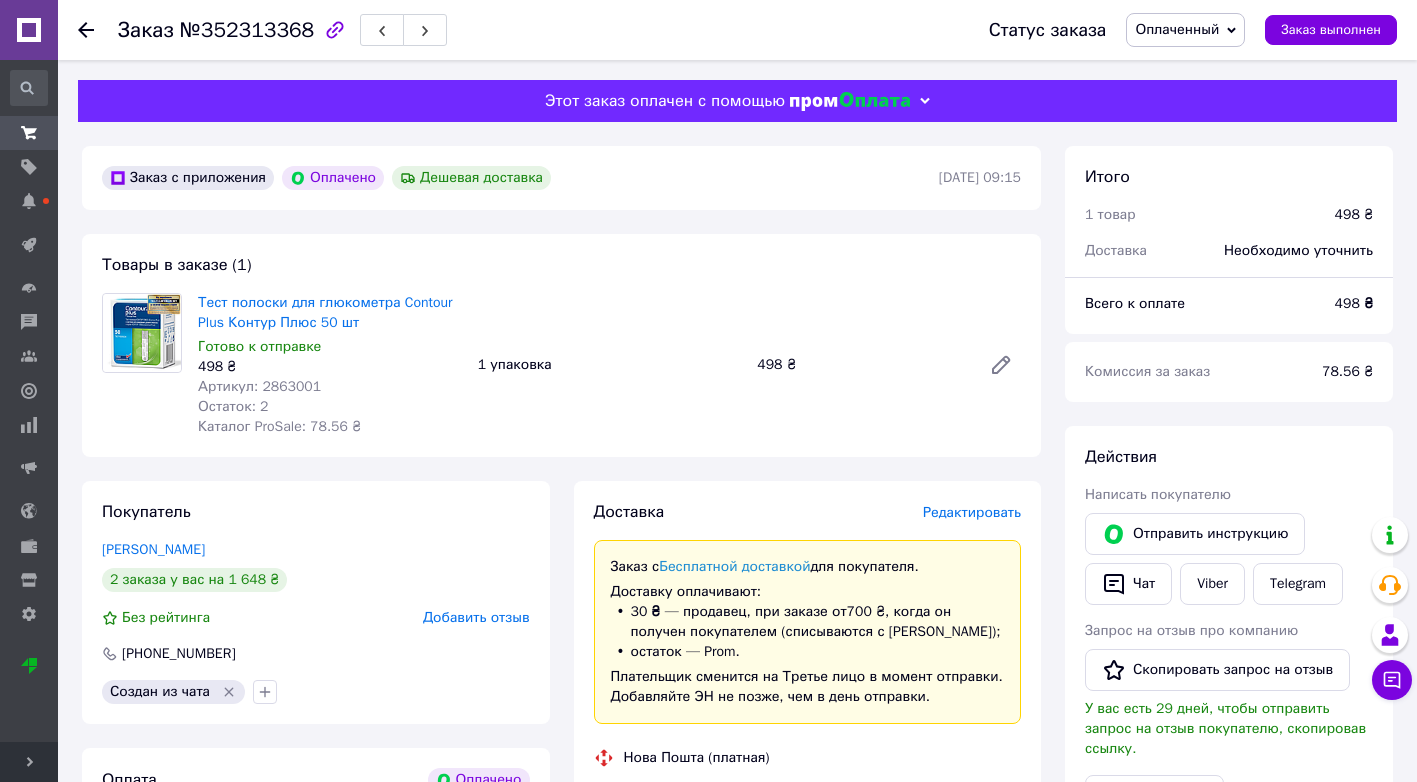 scroll, scrollTop: 300, scrollLeft: 0, axis: vertical 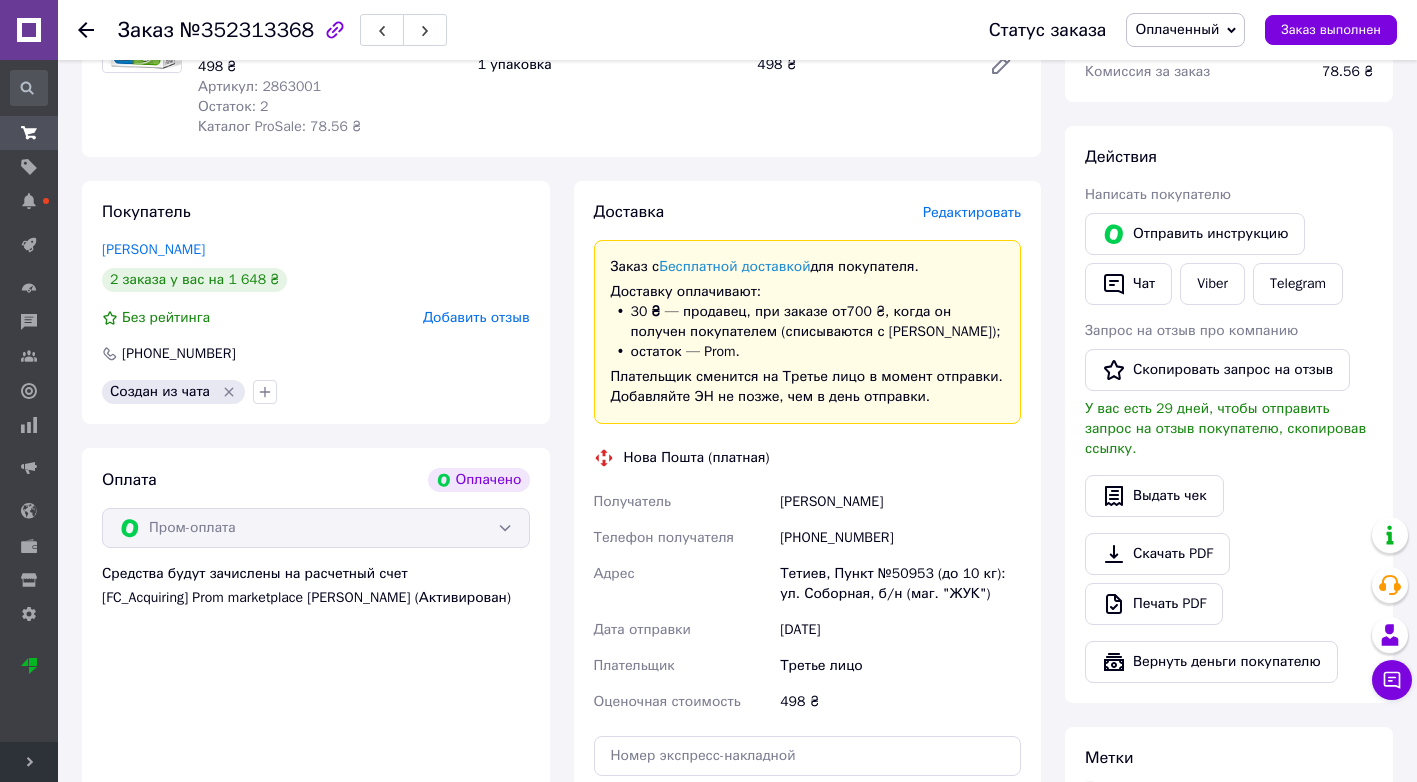 click on "№352313368" at bounding box center [247, 30] 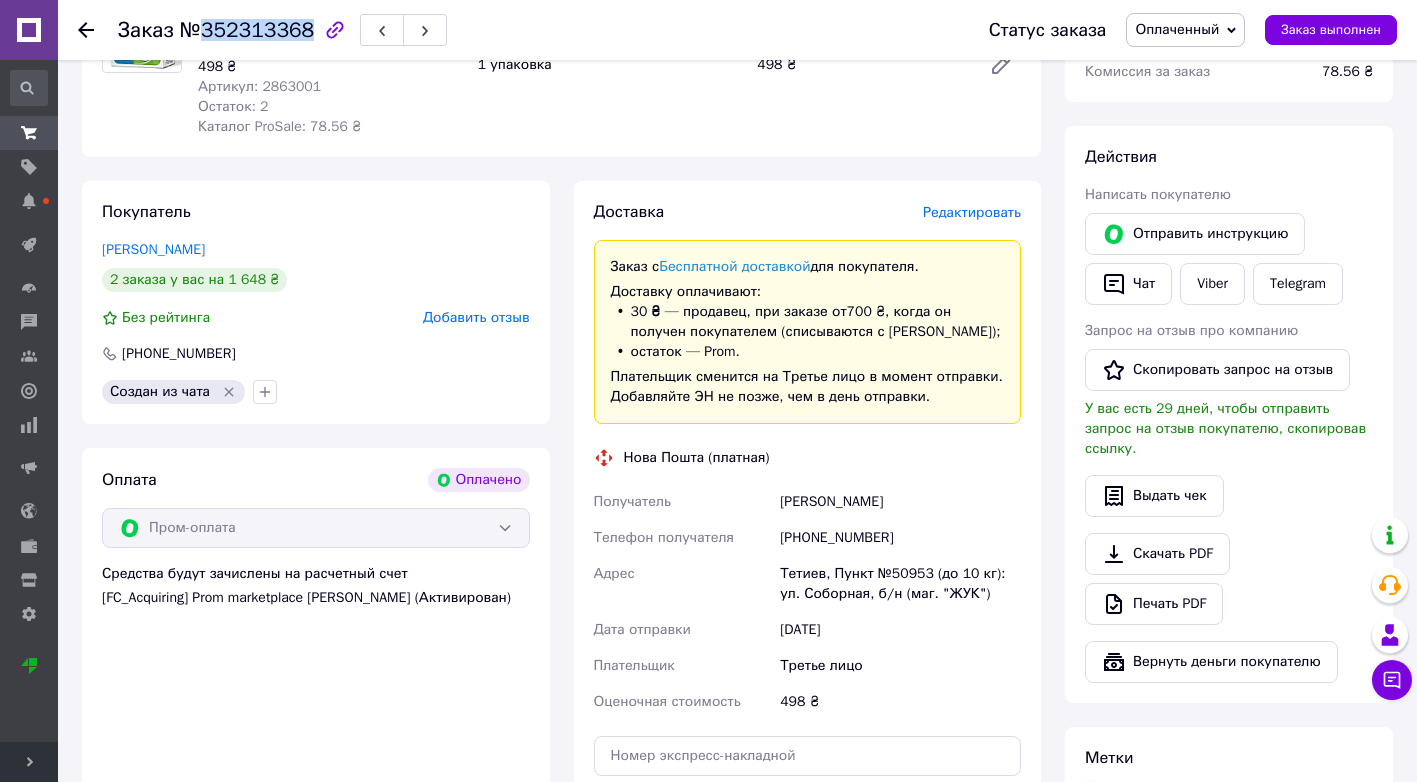 click on "№352313368" at bounding box center [247, 30] 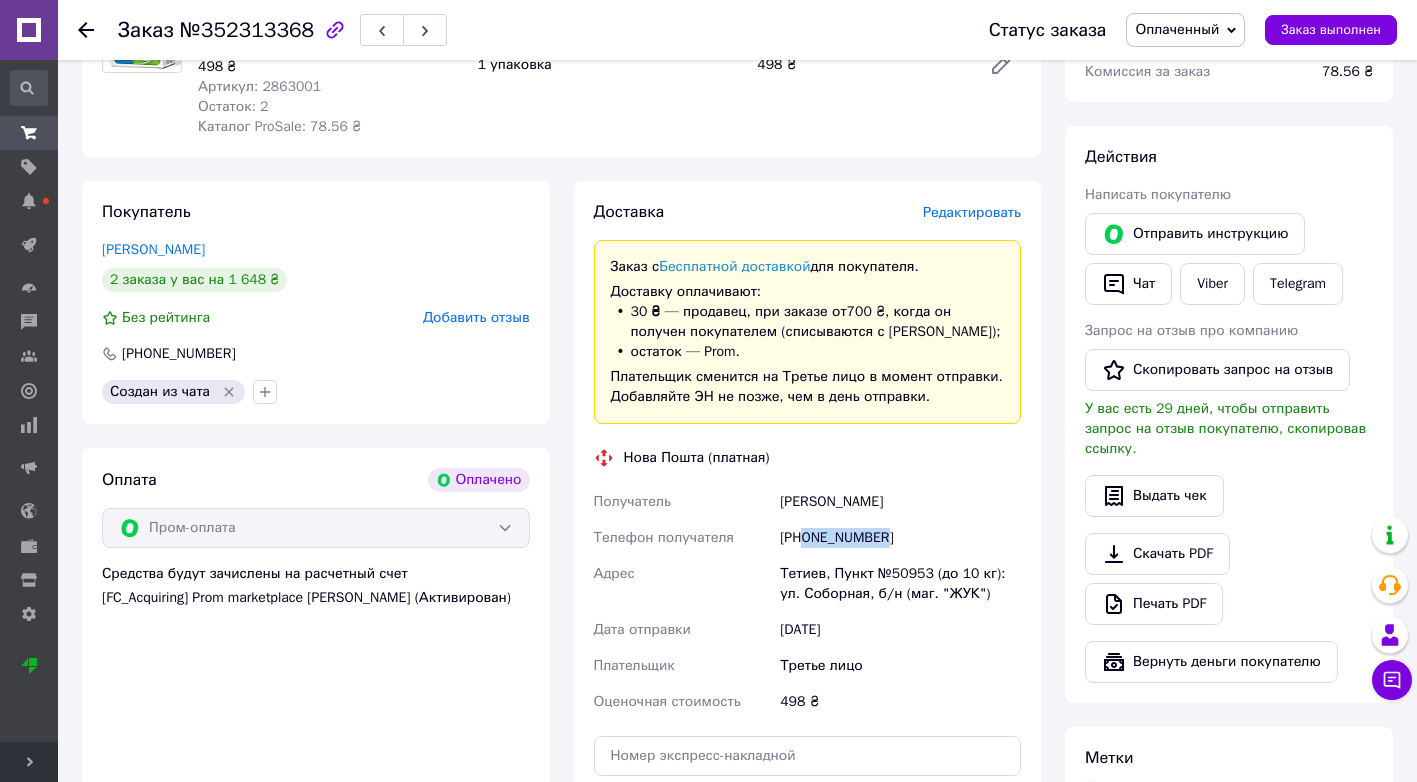 drag, startPoint x: 805, startPoint y: 539, endPoint x: 884, endPoint y: 532, distance: 79.30952 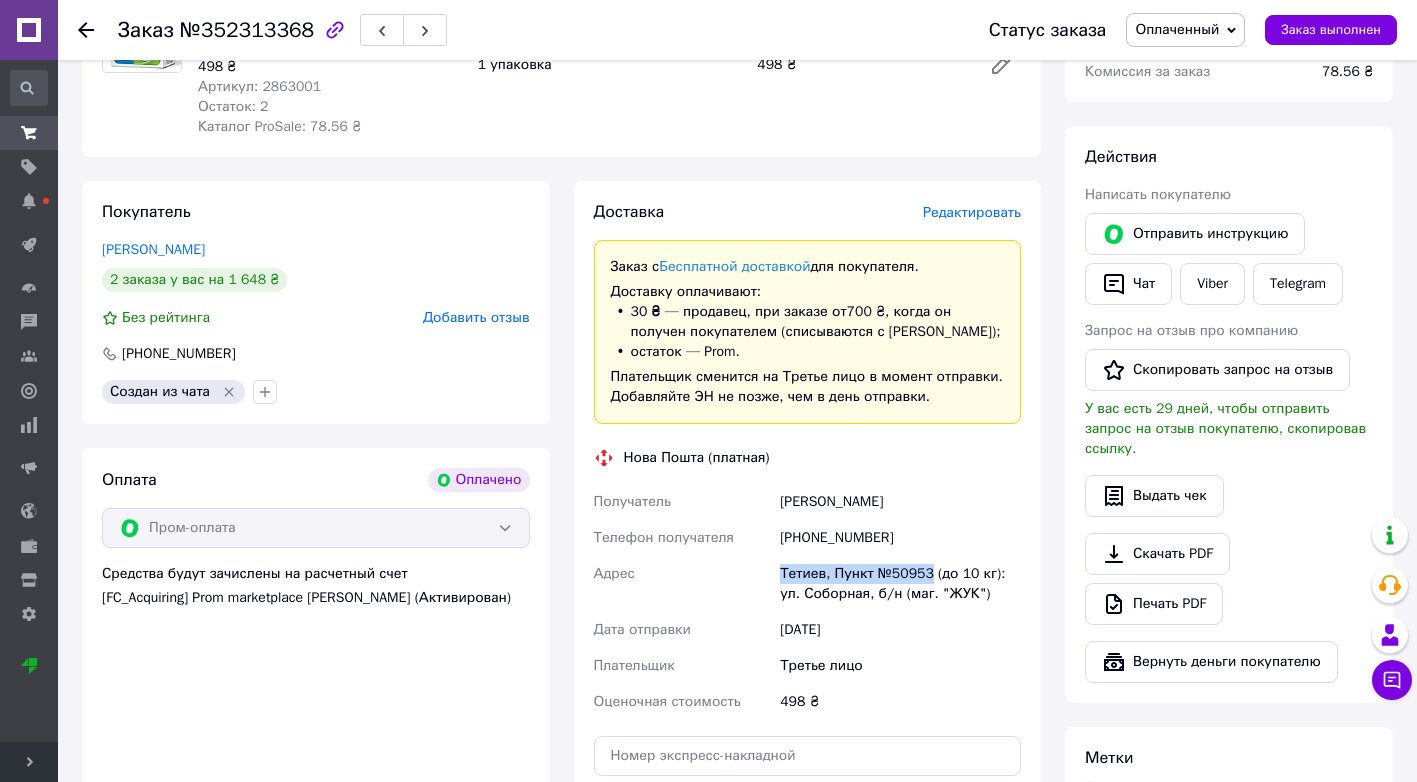 drag, startPoint x: 776, startPoint y: 573, endPoint x: 925, endPoint y: 574, distance: 149.00336 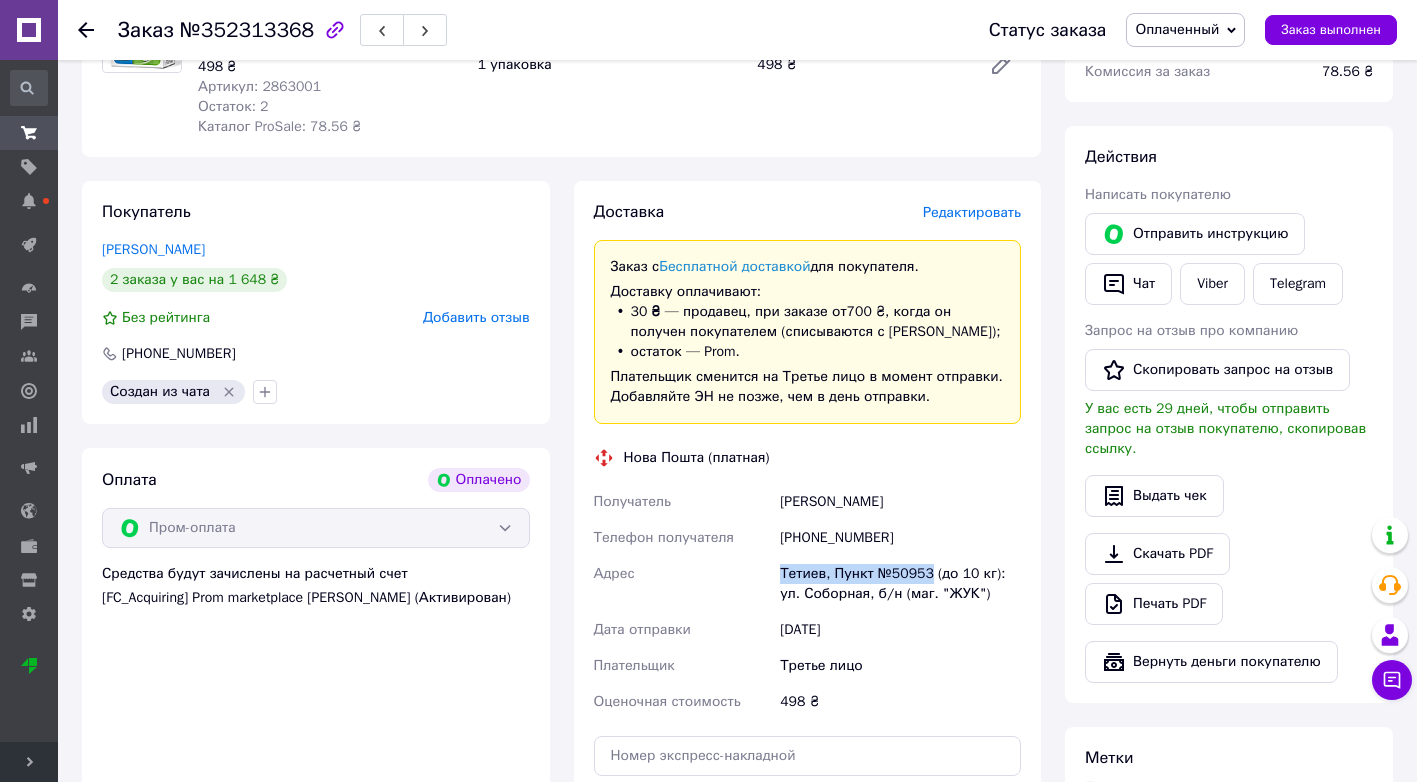 scroll, scrollTop: 0, scrollLeft: 0, axis: both 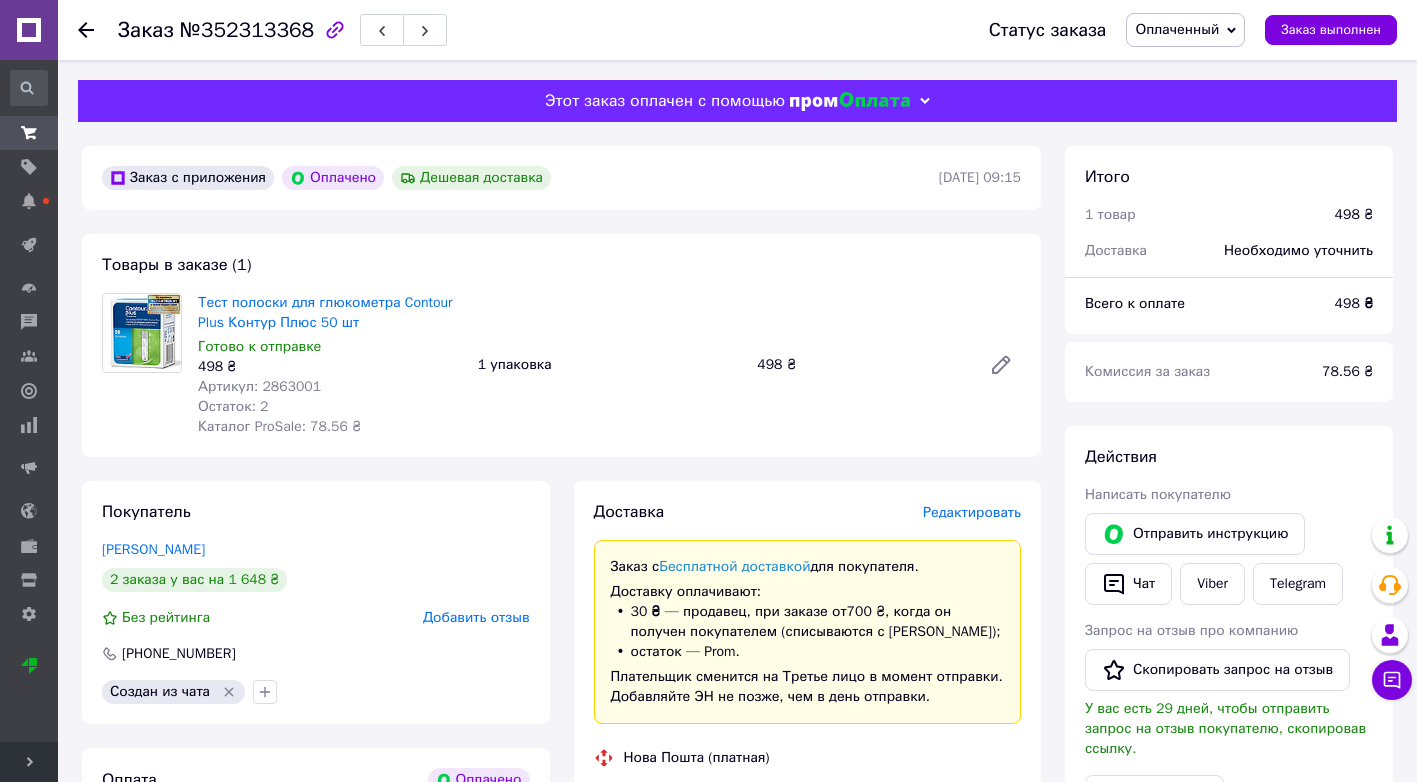 click on "Артикул: 2863001" at bounding box center (259, 386) 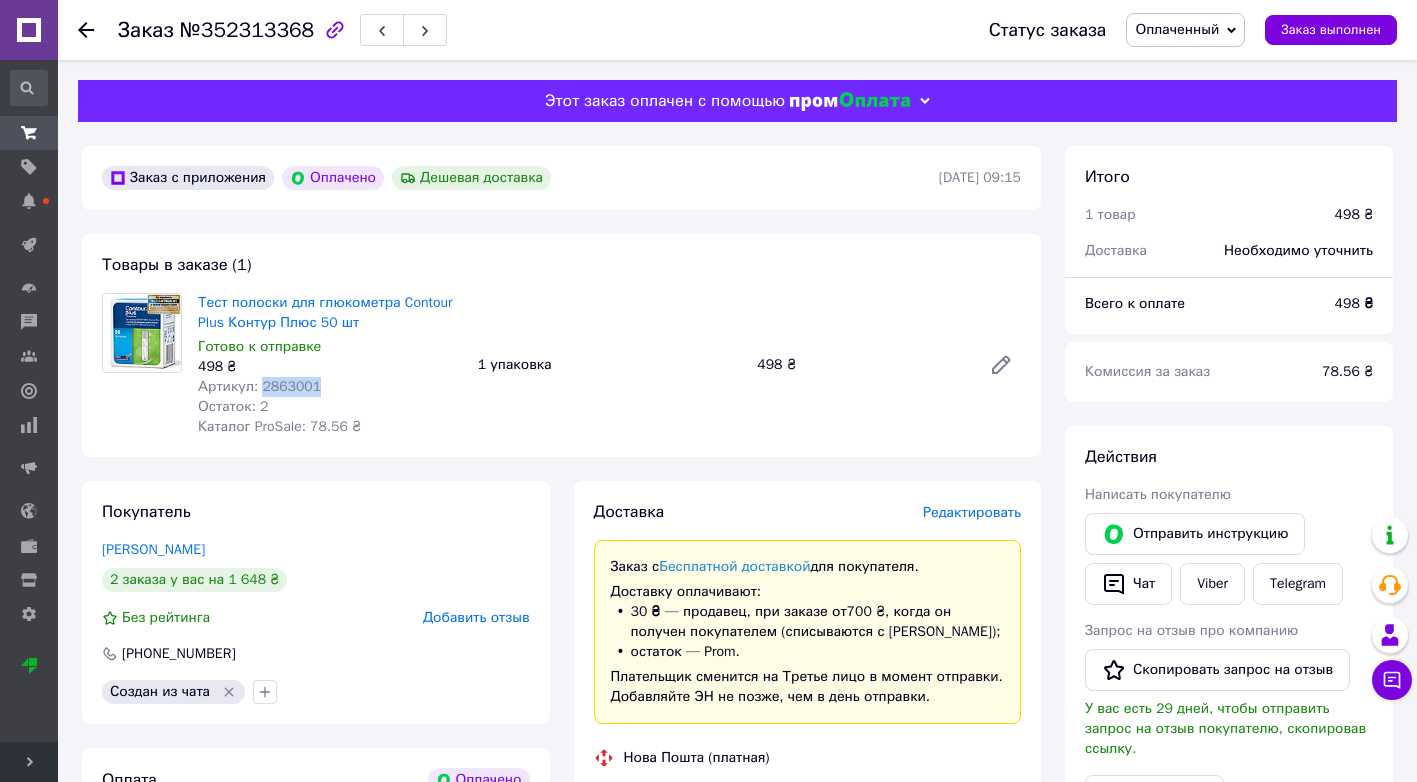 click on "Артикул: 2863001" at bounding box center [259, 386] 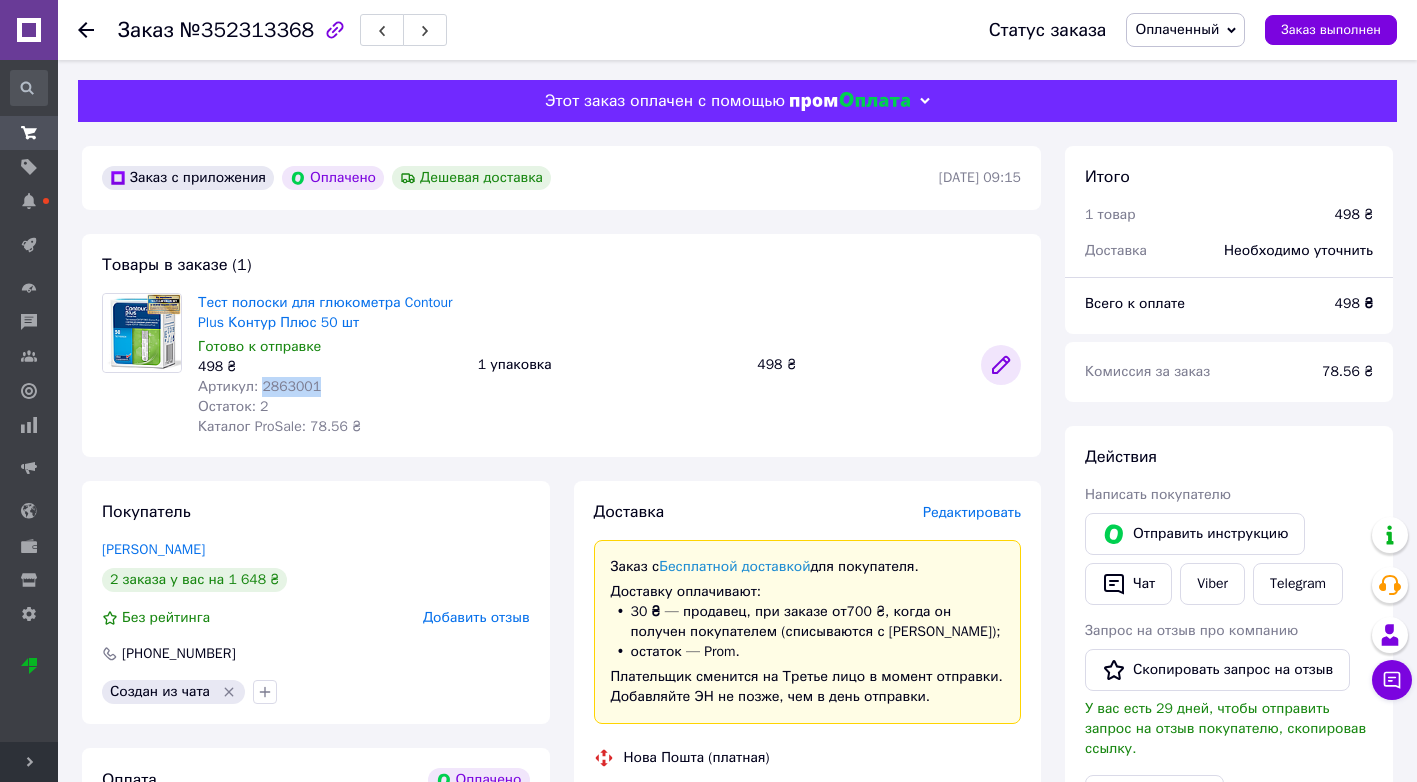 click 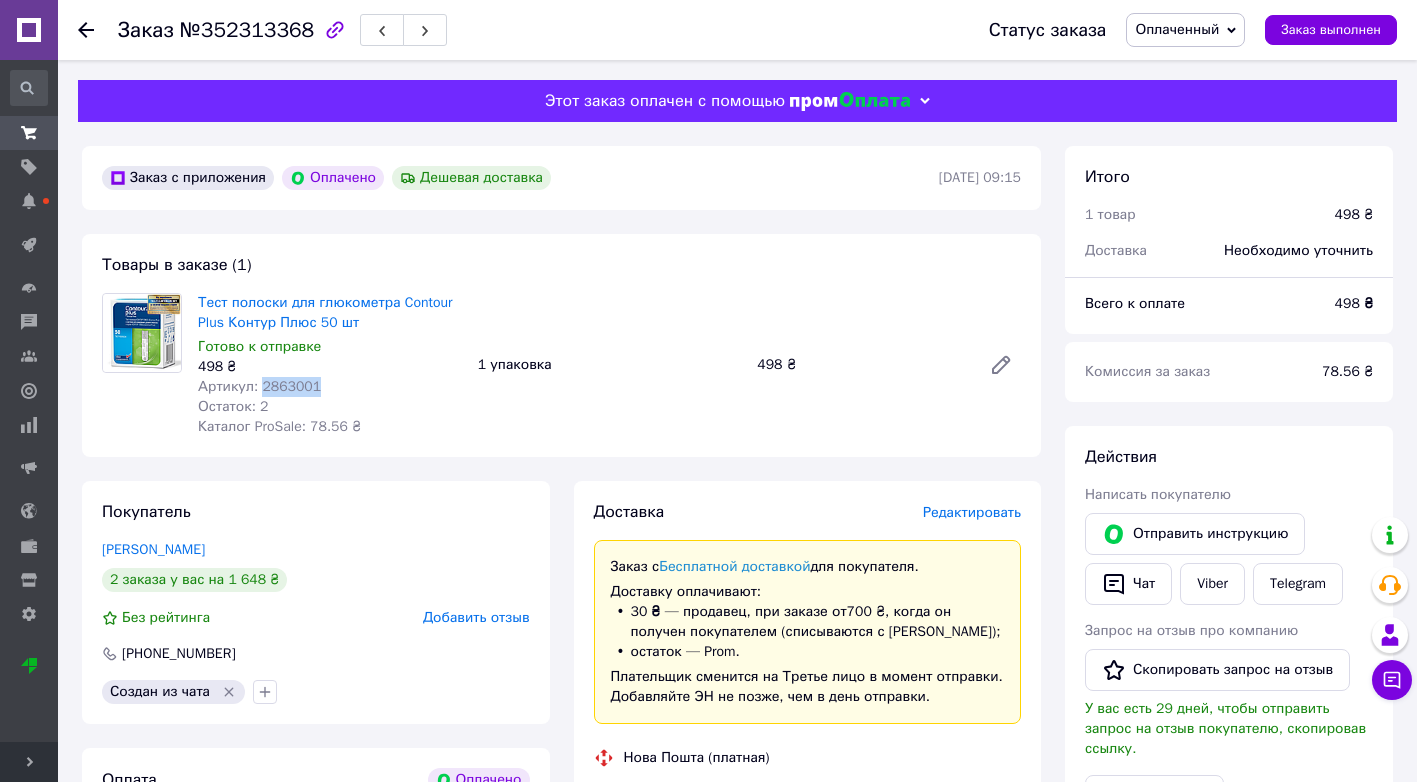 click 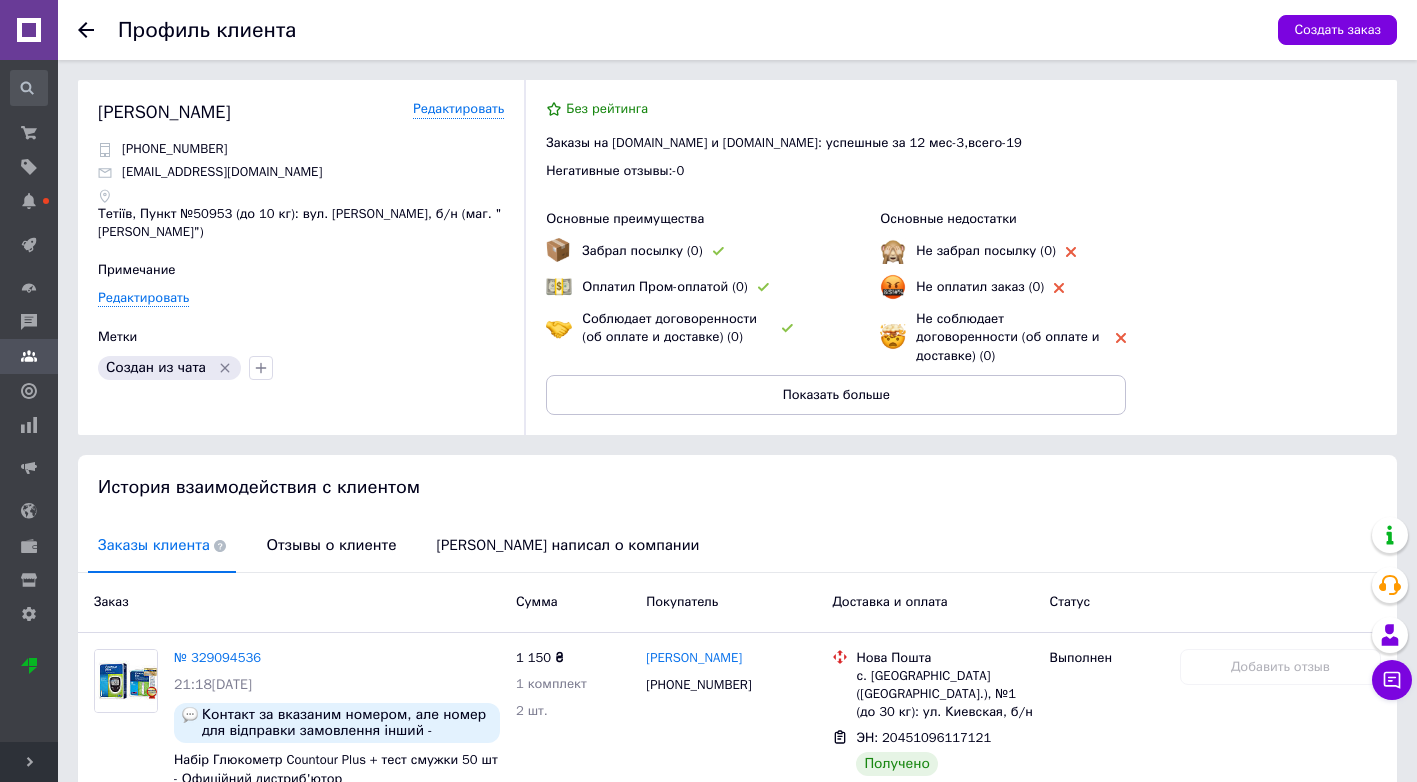 click 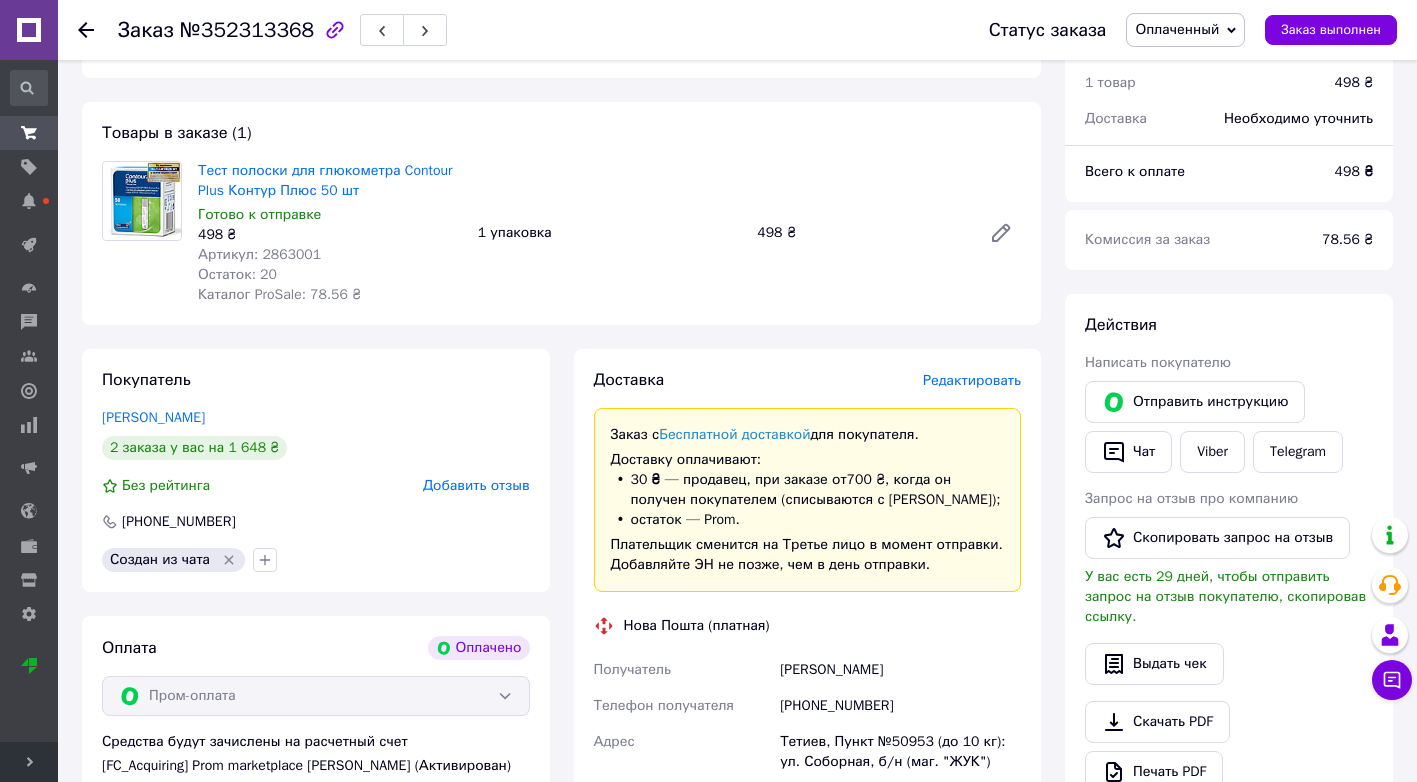 click 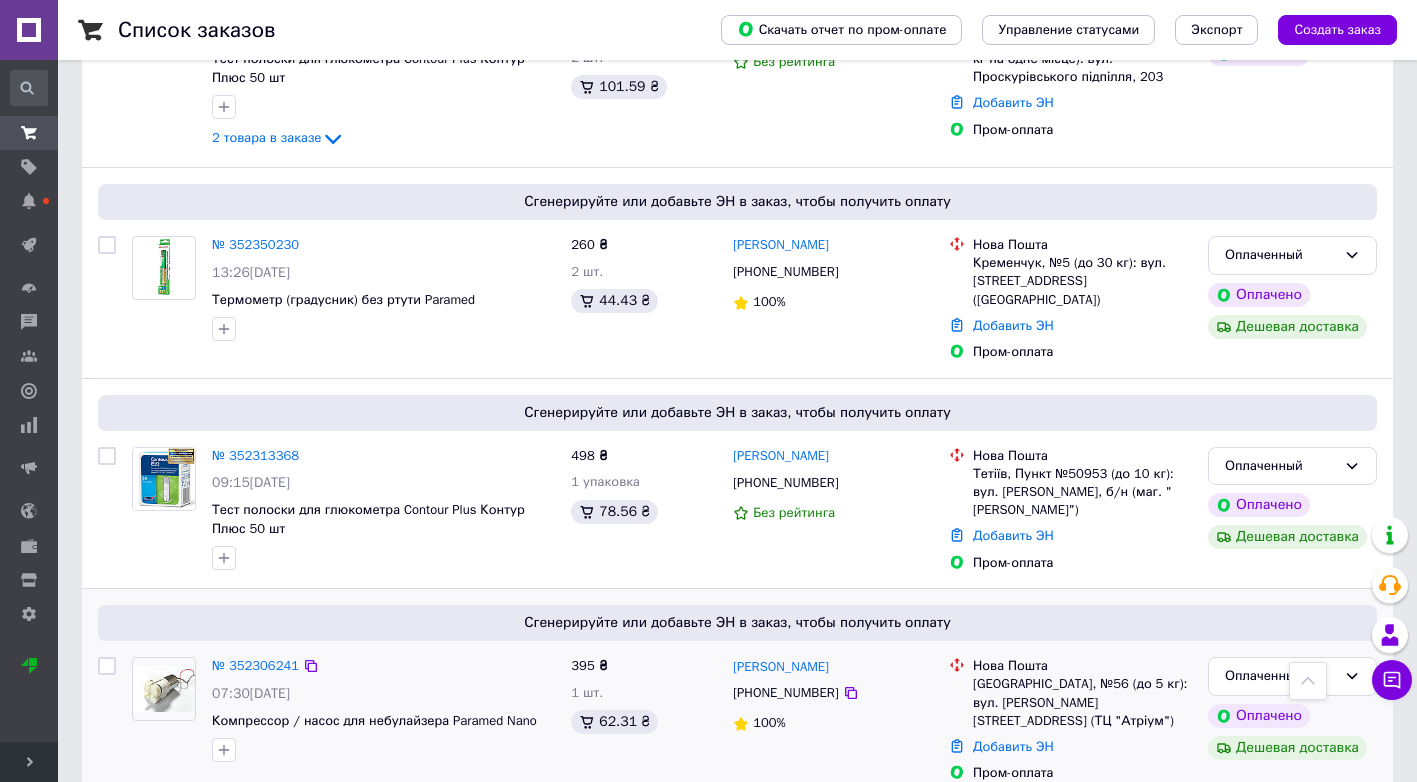 scroll, scrollTop: 699, scrollLeft: 0, axis: vertical 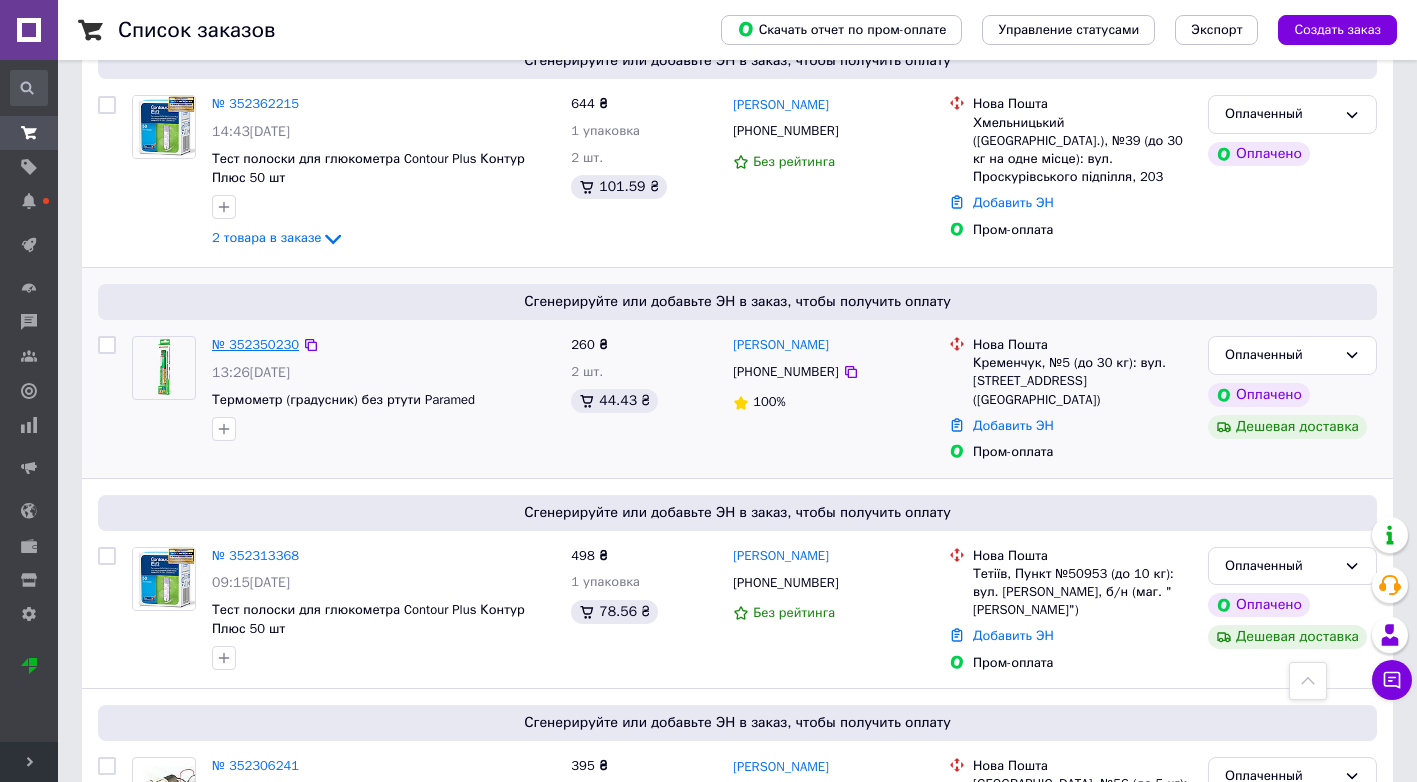 click on "№ 352350230" at bounding box center (255, 344) 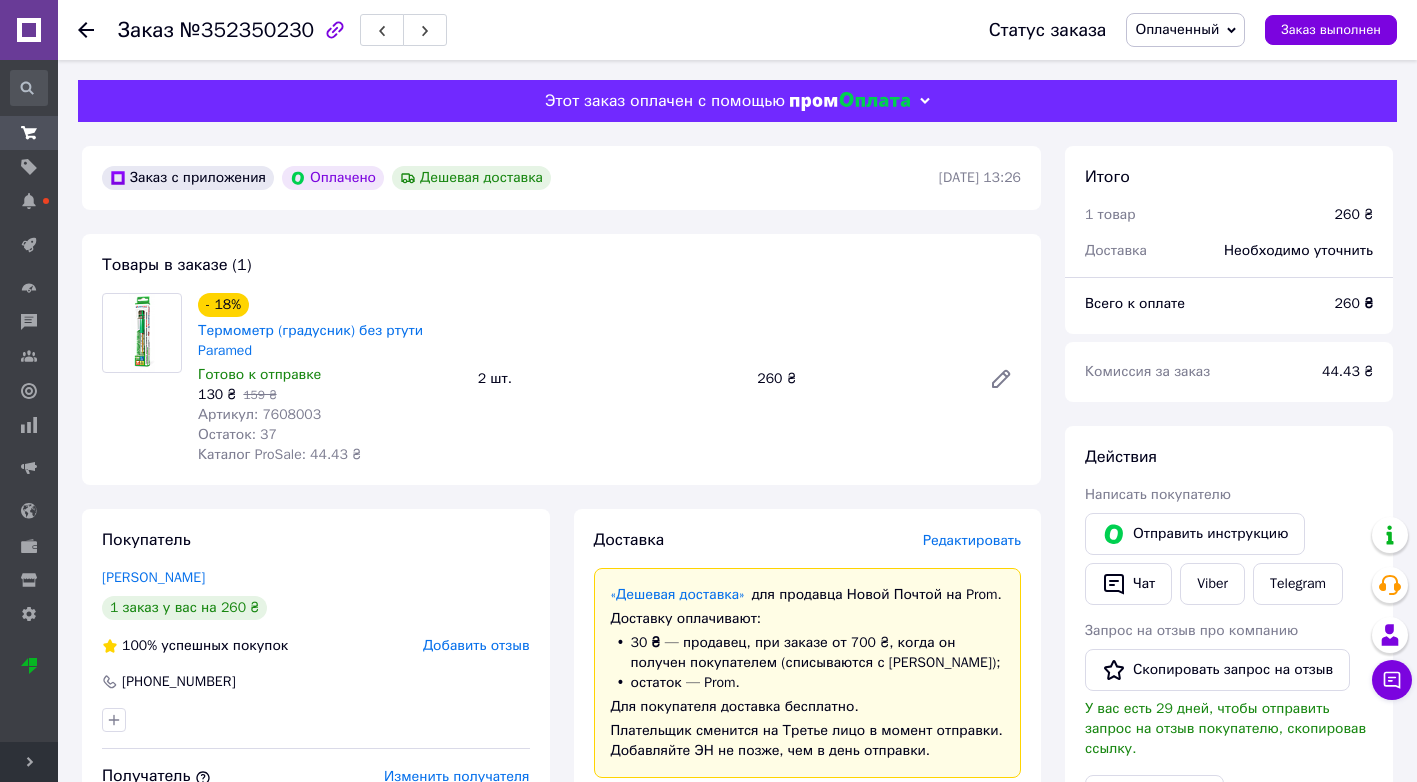 scroll, scrollTop: 400, scrollLeft: 0, axis: vertical 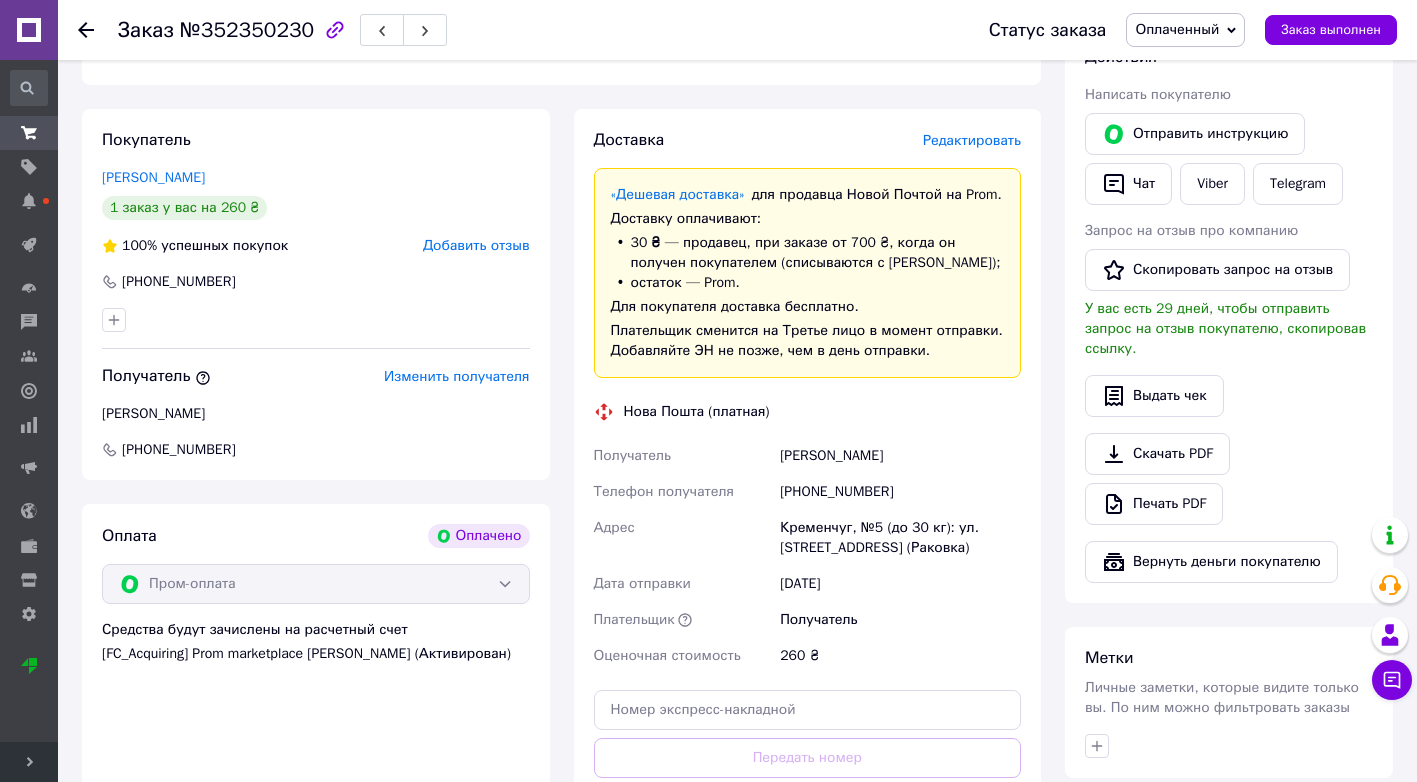 click on "№352350230" at bounding box center (247, 30) 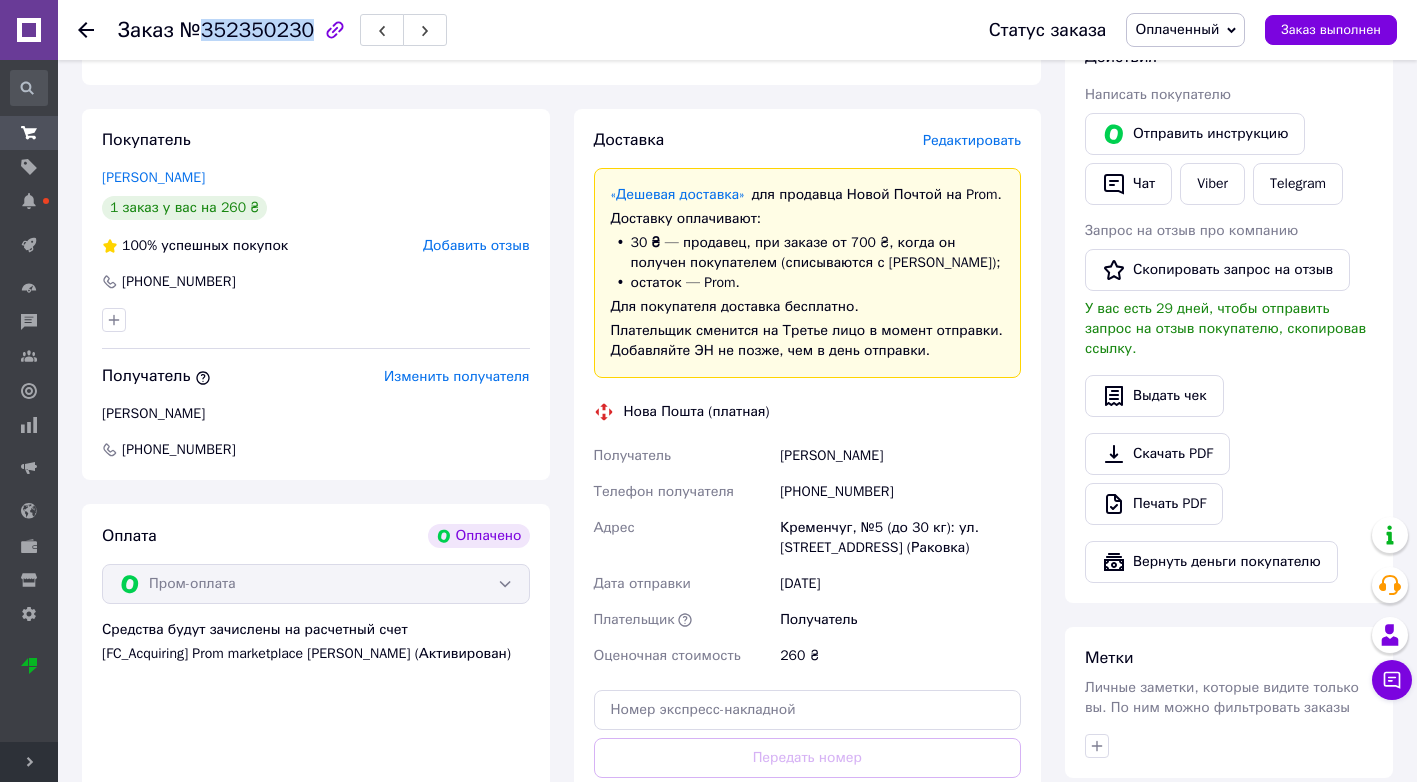 click on "№352350230" at bounding box center [247, 30] 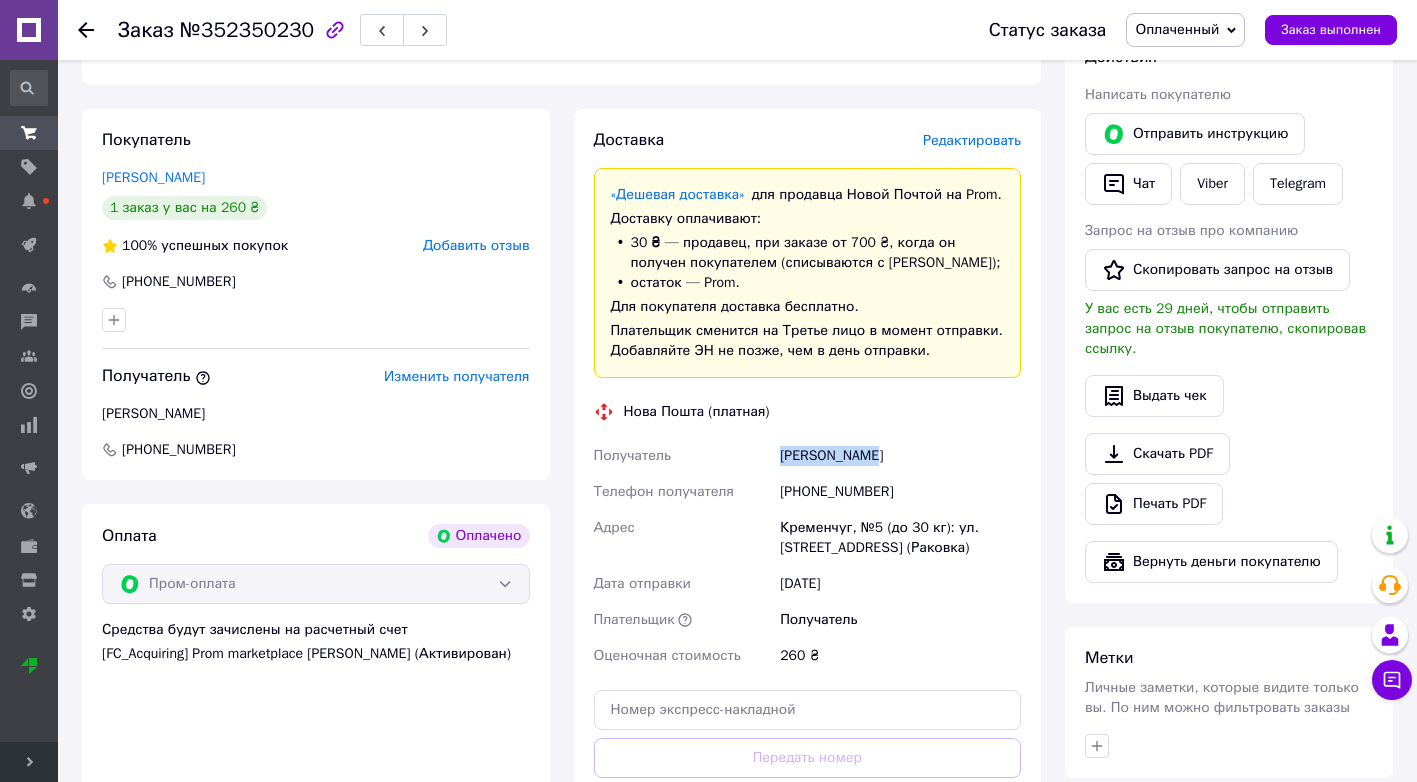 drag, startPoint x: 779, startPoint y: 456, endPoint x: 910, endPoint y: 461, distance: 131.09538 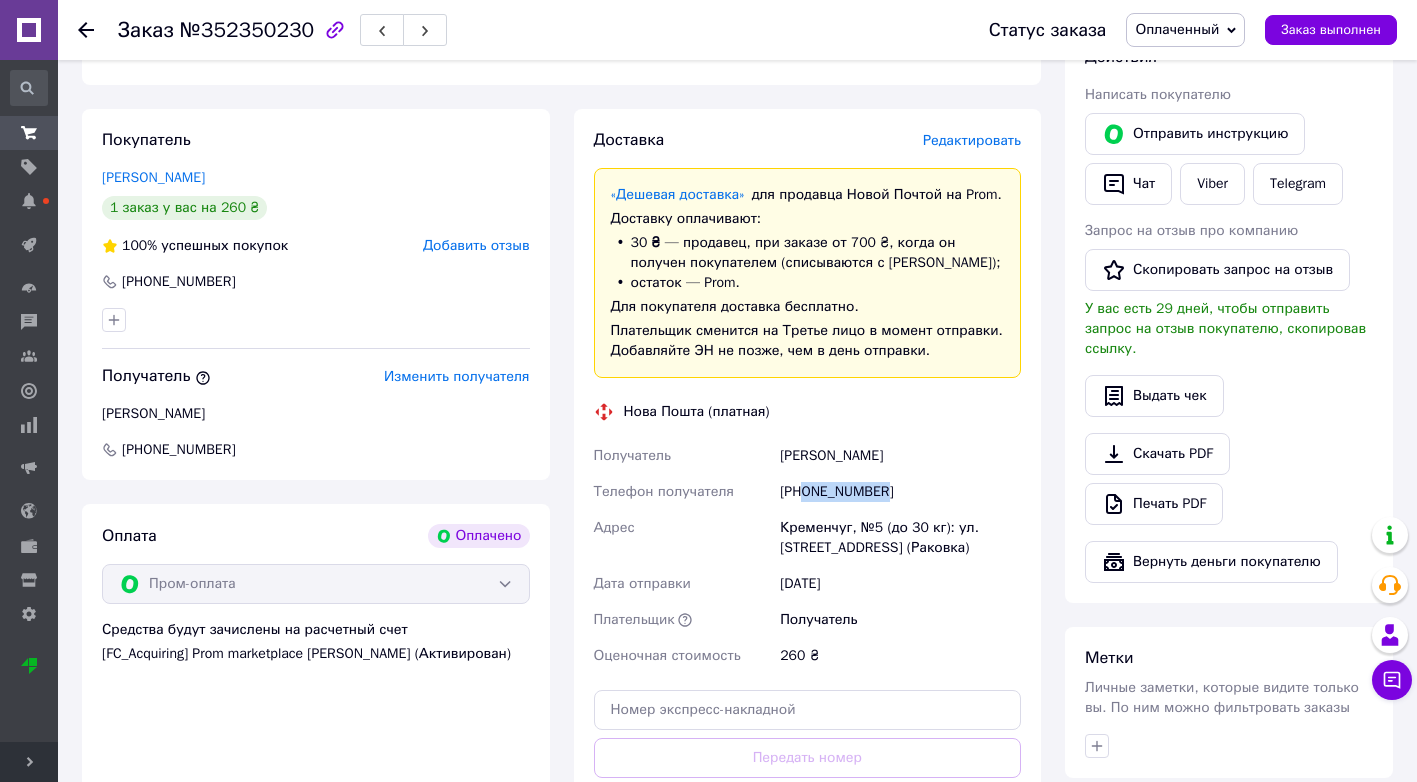 drag, startPoint x: 894, startPoint y: 478, endPoint x: 806, endPoint y: 496, distance: 89.822044 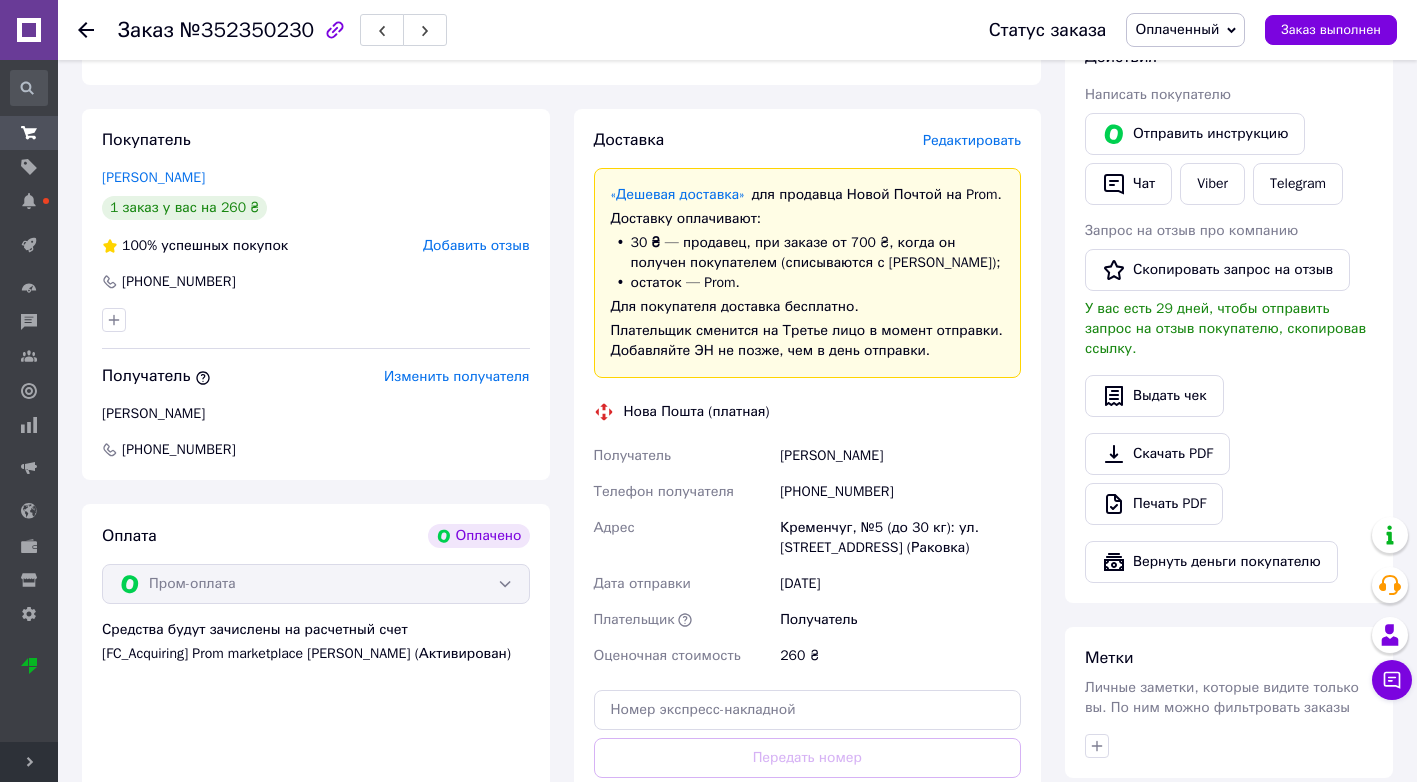 click on "Кременчуг, №5 (до 30 кг): ул. Космическая, 1 (Раковка)" at bounding box center [900, 538] 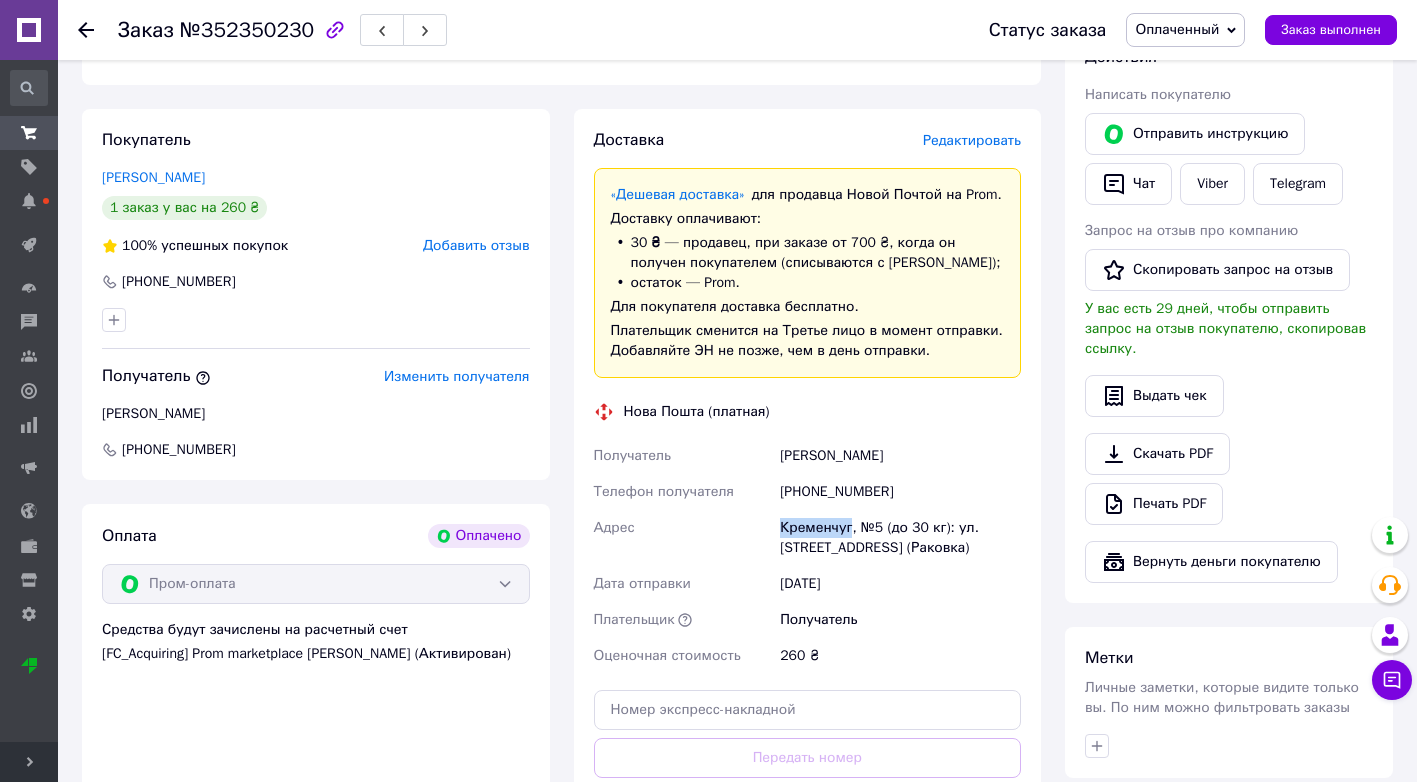 click on "Кременчуг, №5 (до 30 кг): ул. Космическая, 1 (Раковка)" at bounding box center (900, 538) 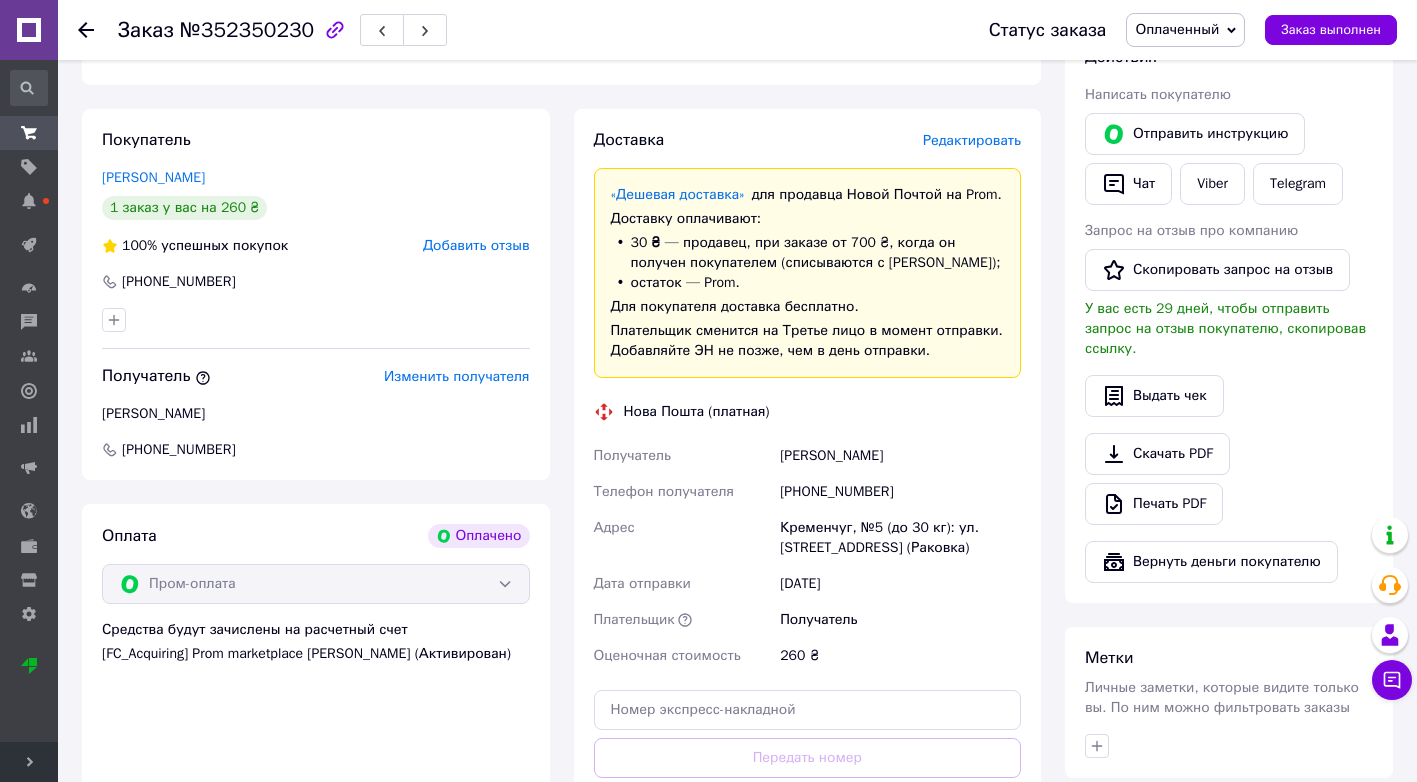 click on "Кременчуг, №5 (до 30 кг): ул. Космическая, 1 (Раковка)" at bounding box center [900, 538] 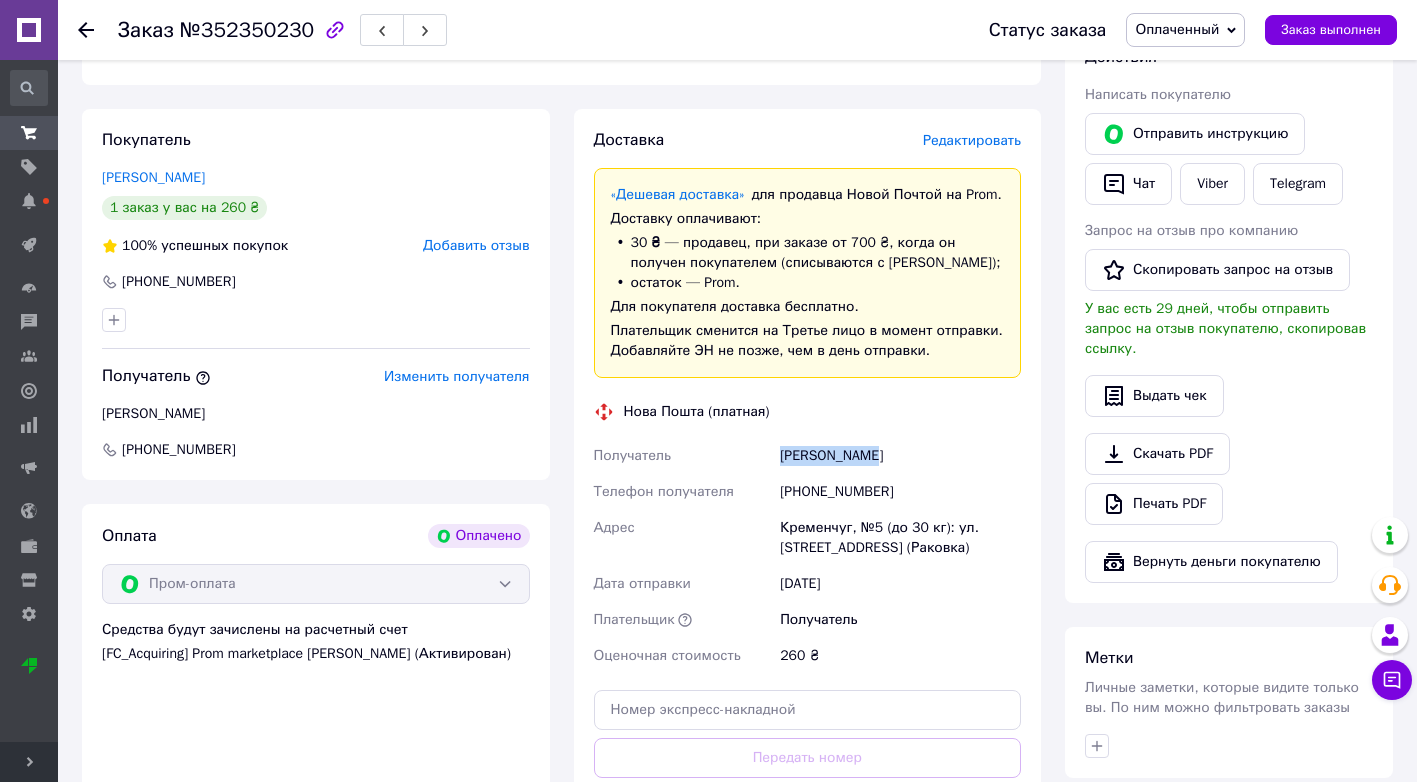drag, startPoint x: 782, startPoint y: 449, endPoint x: 896, endPoint y: 469, distance: 115.74109 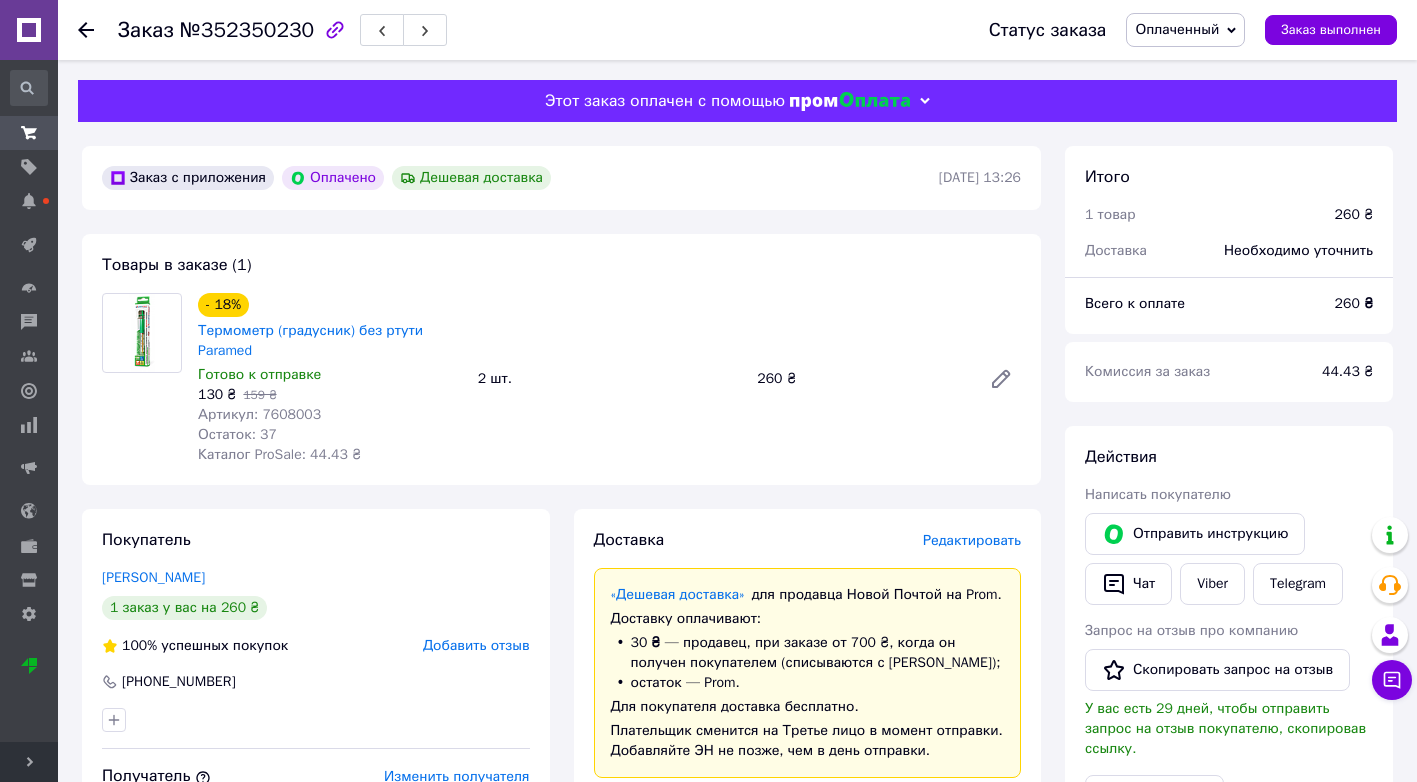 click on "Артикул: 7608003" at bounding box center [259, 414] 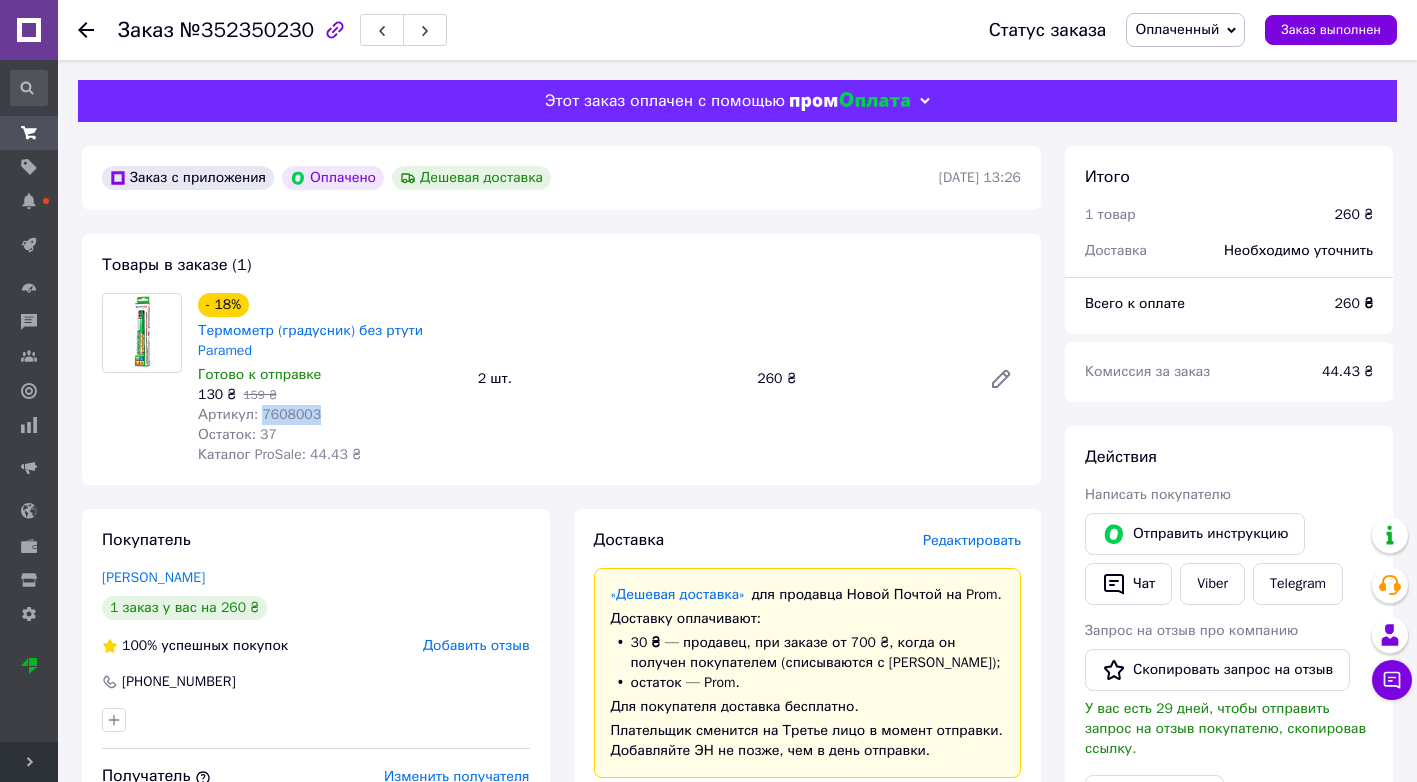 click on "Артикул: 7608003" at bounding box center (259, 414) 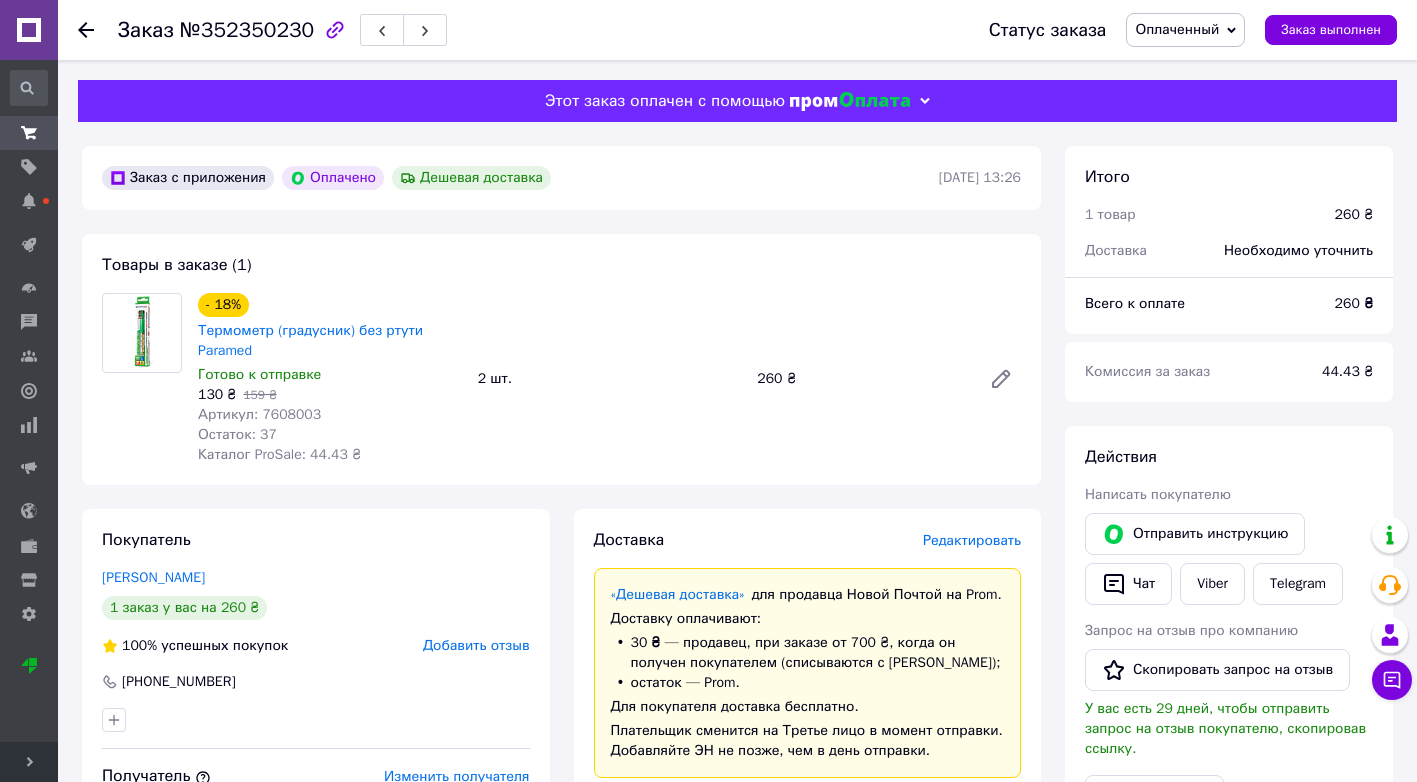 click at bounding box center (98, 30) 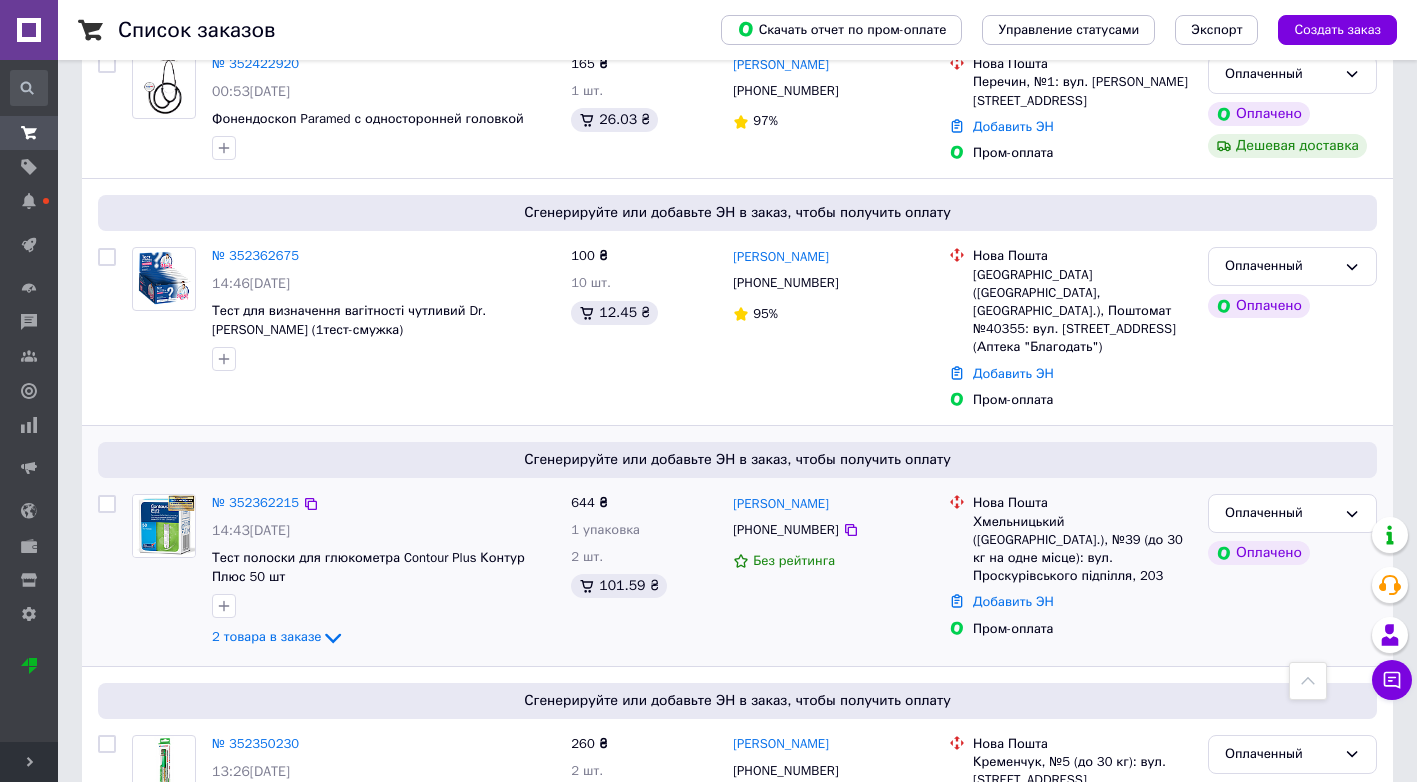 scroll, scrollTop: 500, scrollLeft: 0, axis: vertical 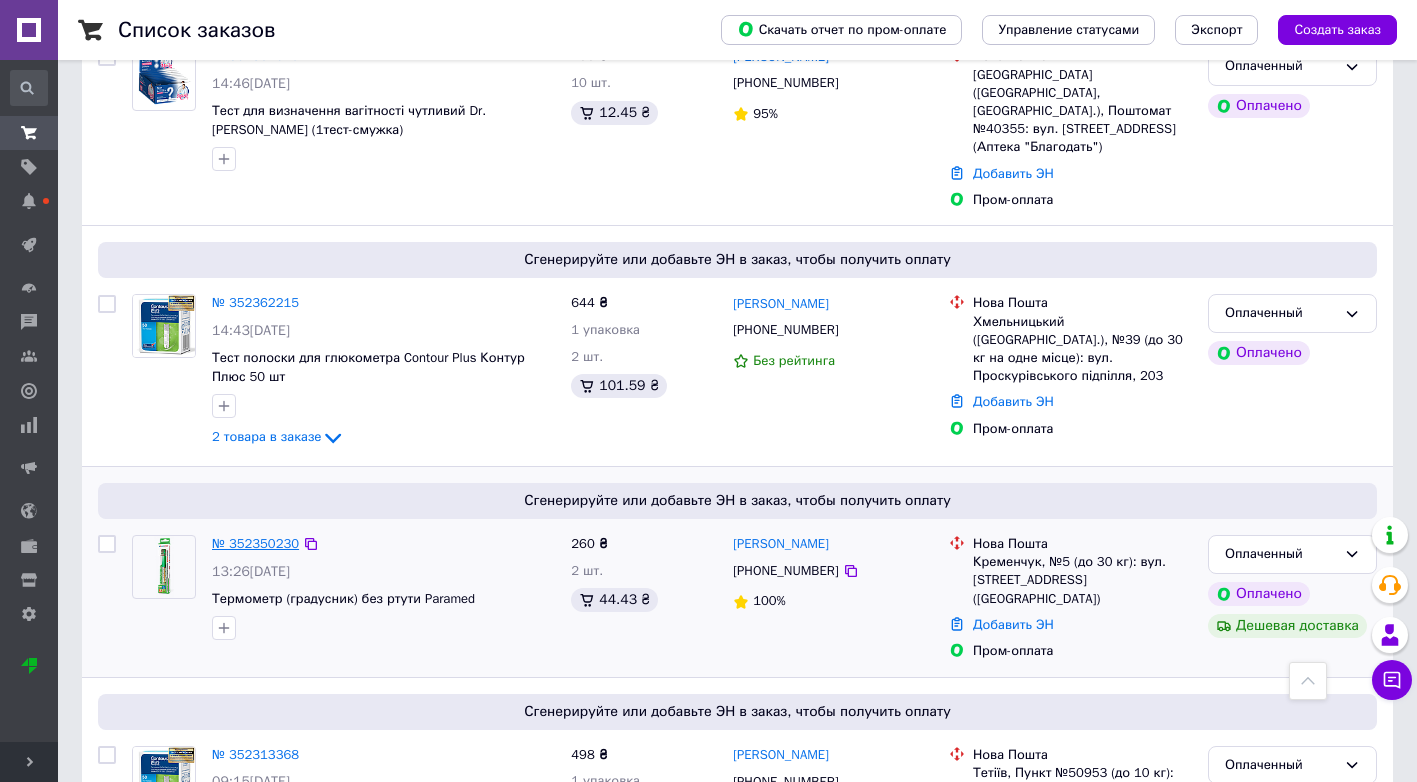 click on "№ 352350230" at bounding box center [255, 543] 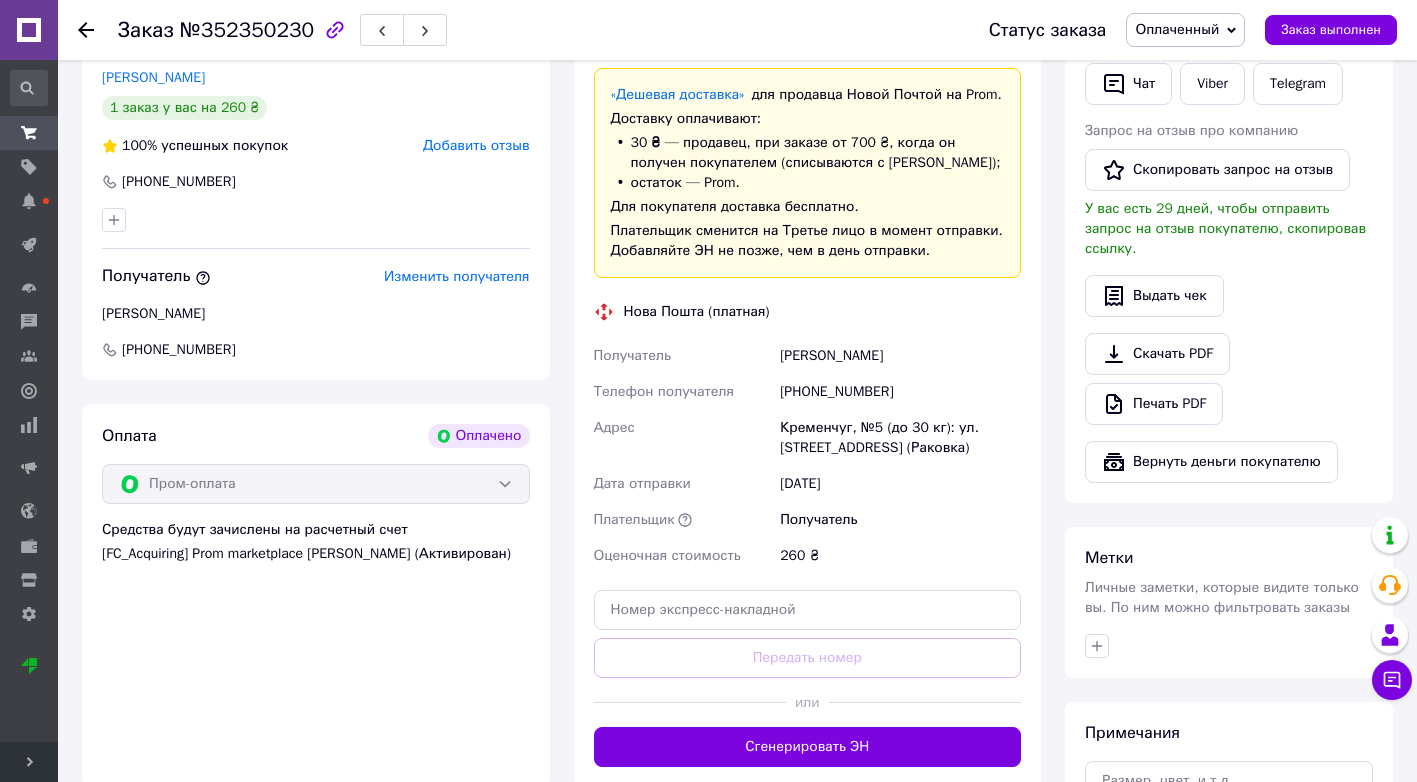 scroll, scrollTop: 300, scrollLeft: 0, axis: vertical 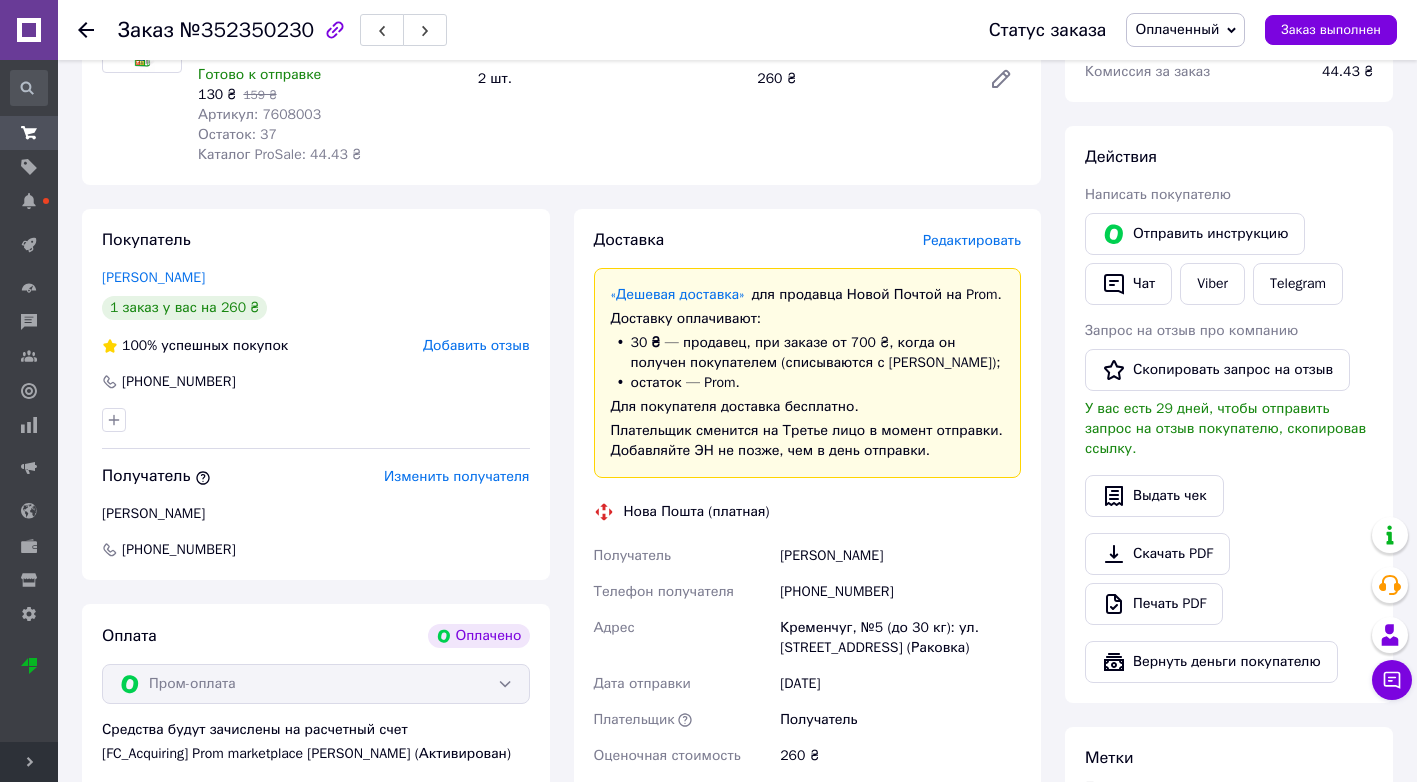 click on "Заказ №352350230 Статус заказа Оплаченный Принят Выполнен Отменен Ожидает отправки Отправлено Заказ выполнен" at bounding box center (737, 30) 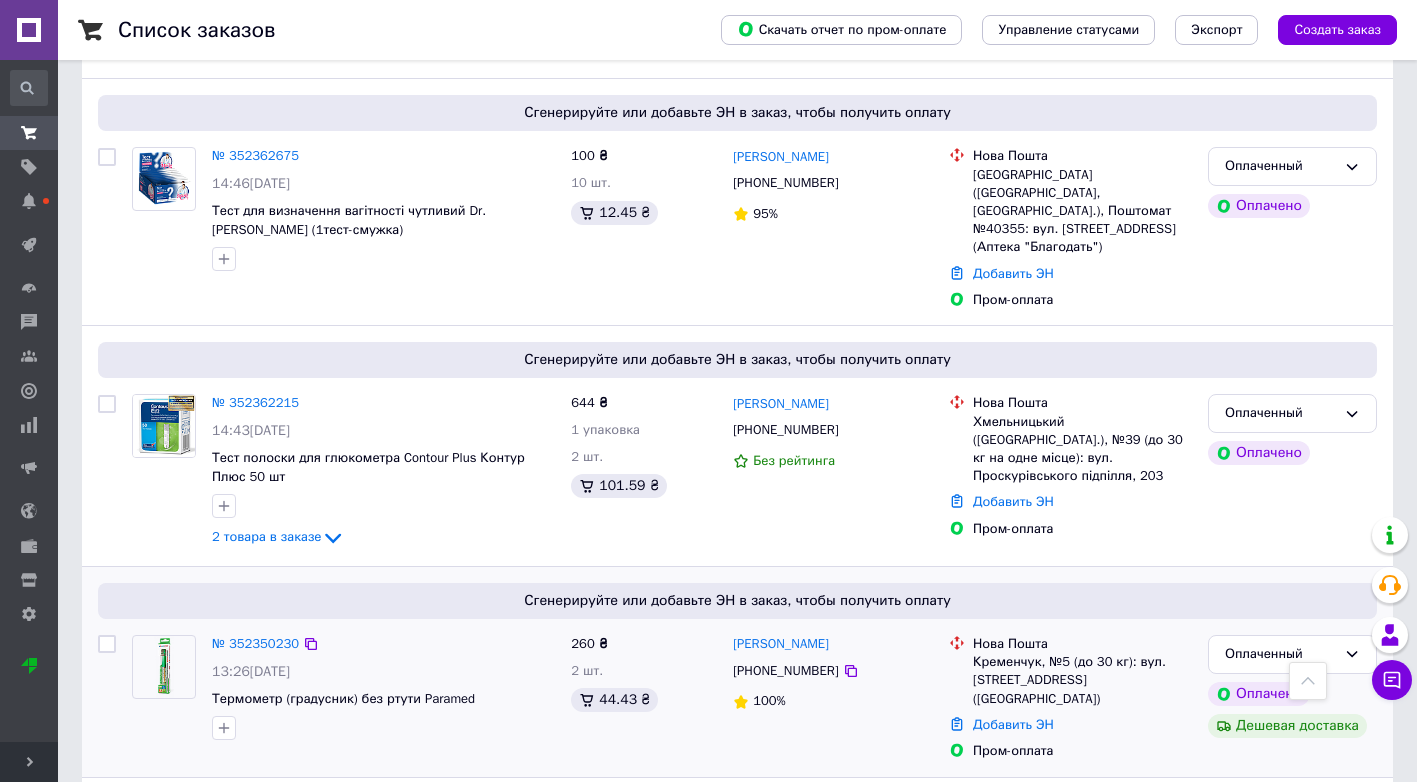 scroll, scrollTop: 700, scrollLeft: 0, axis: vertical 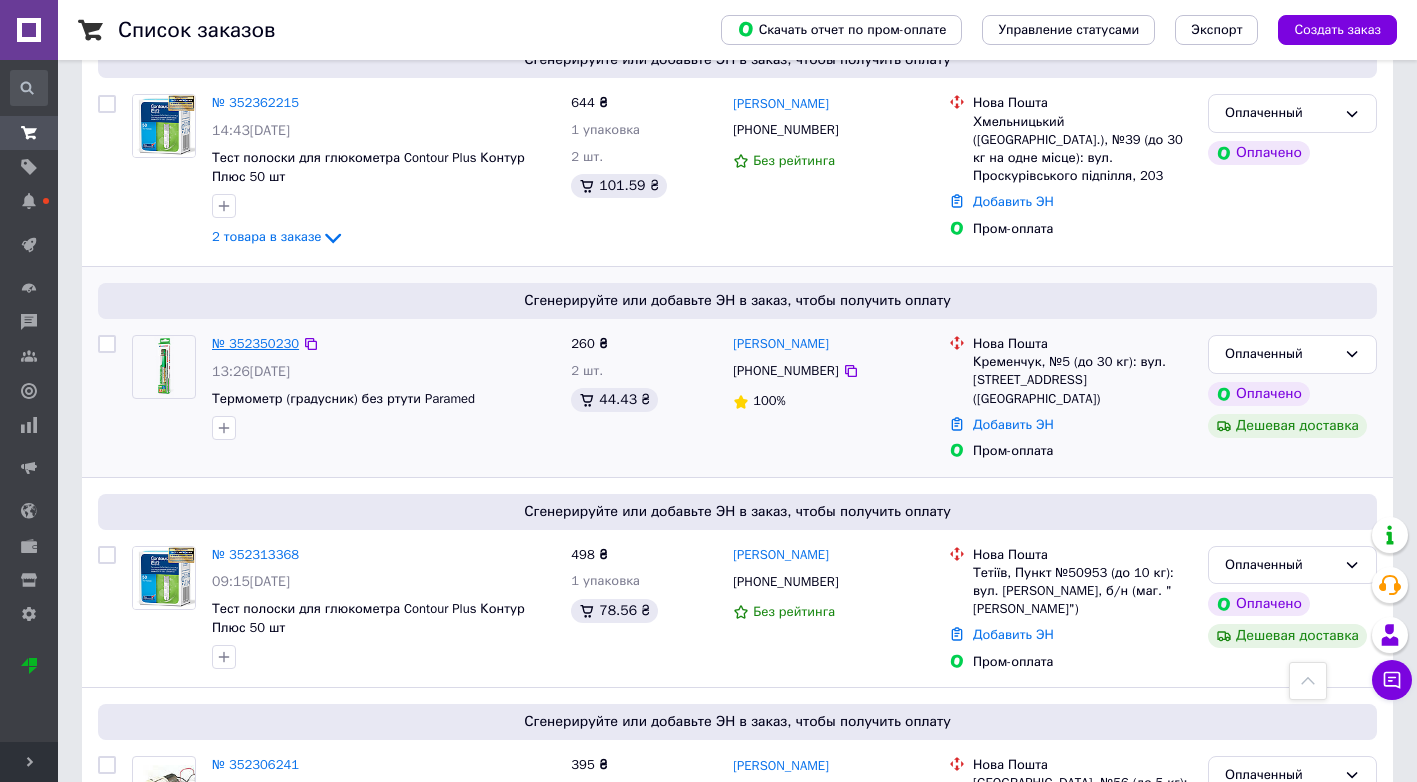 click on "№ 352350230" at bounding box center (255, 343) 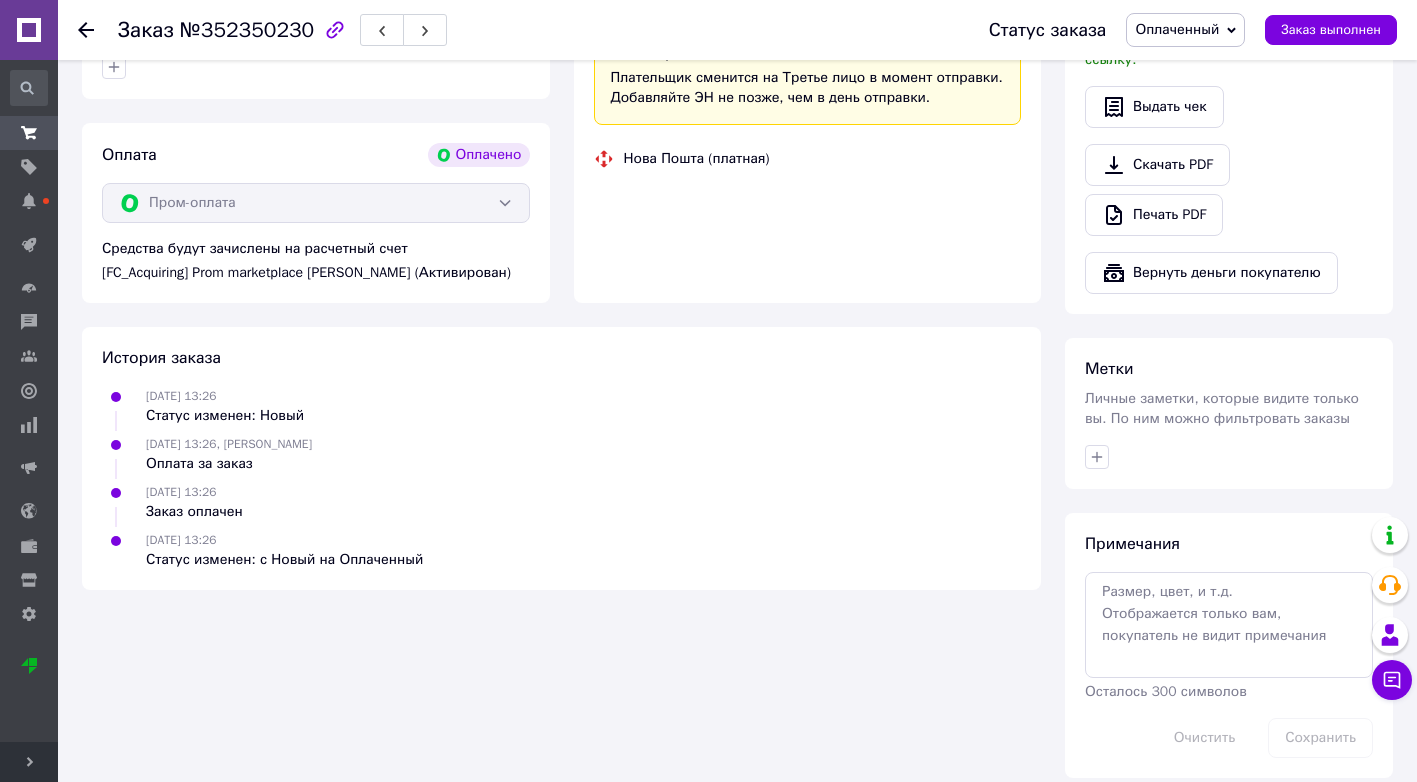 scroll, scrollTop: 700, scrollLeft: 0, axis: vertical 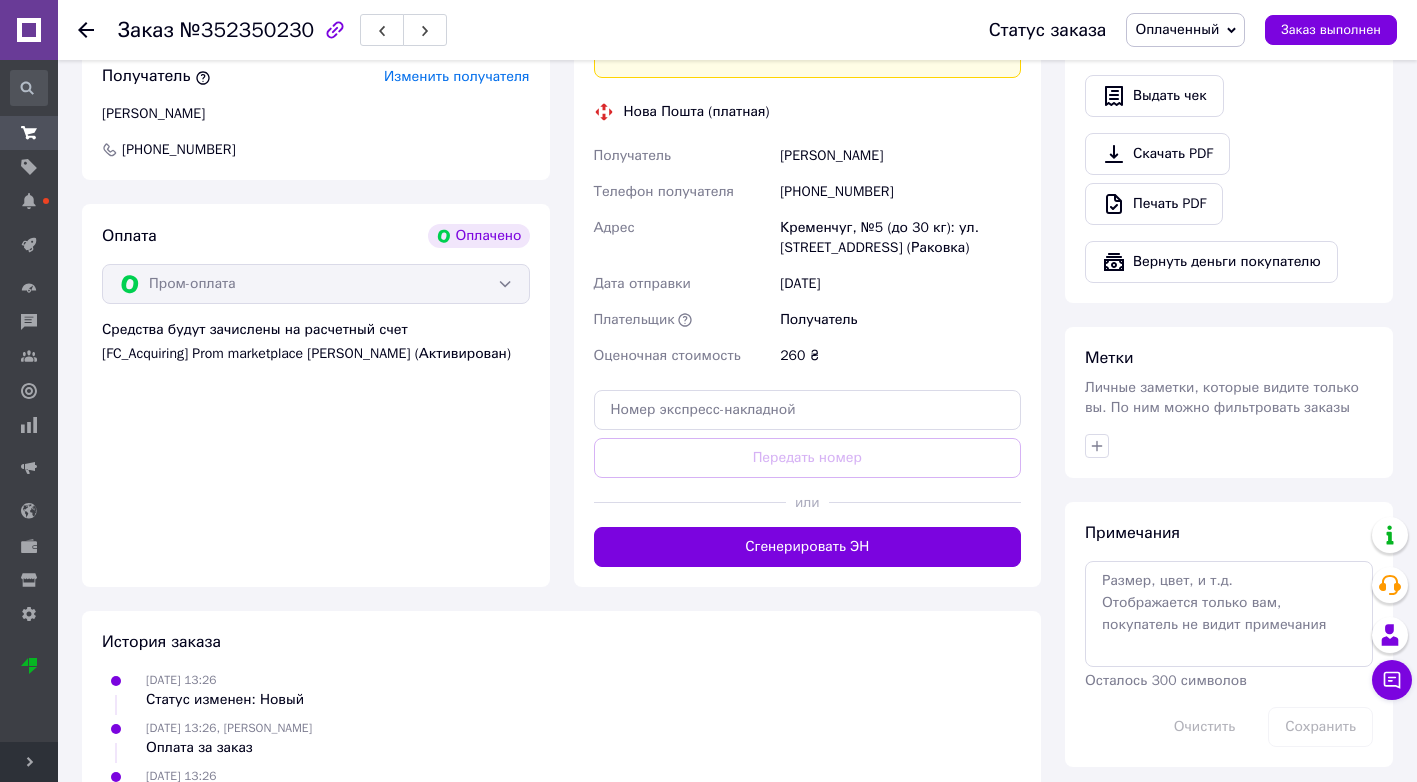 click 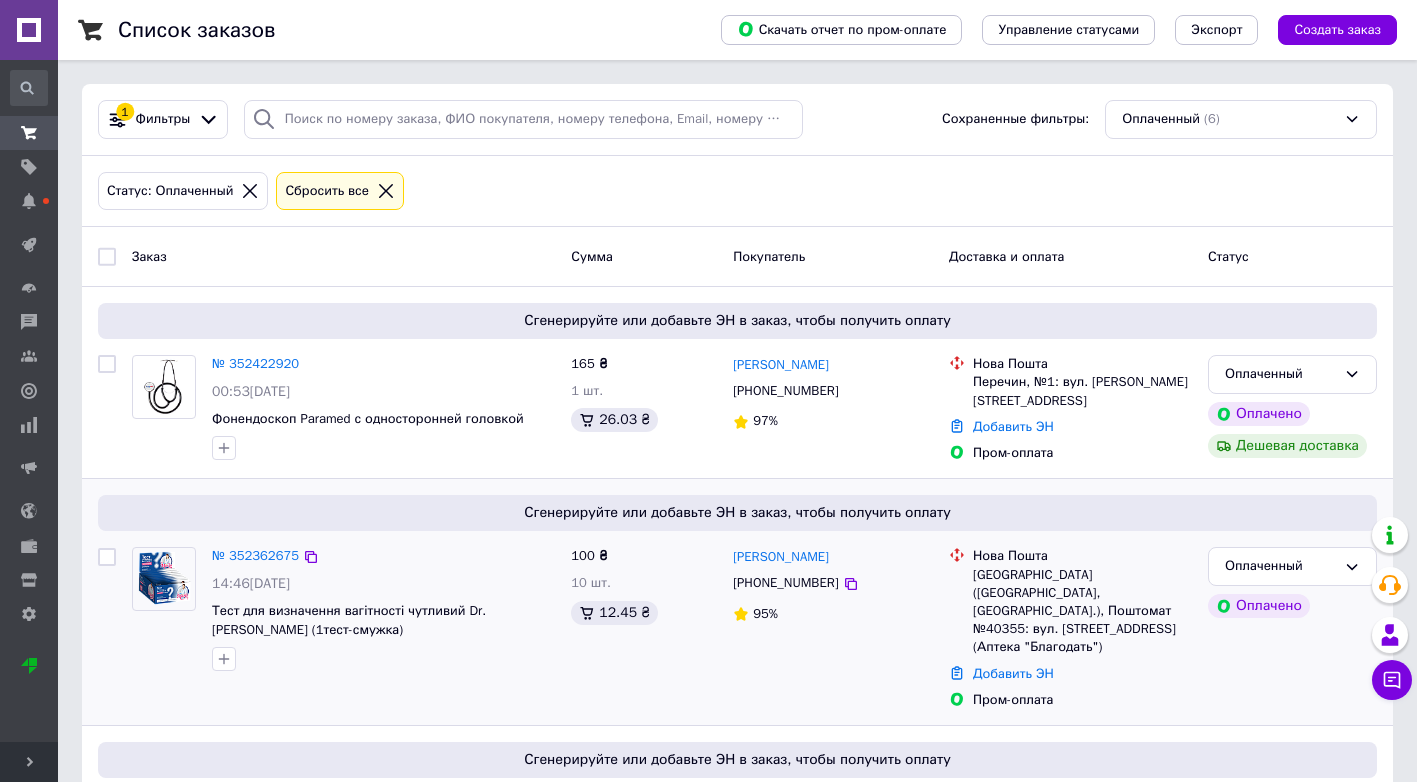scroll, scrollTop: 300, scrollLeft: 0, axis: vertical 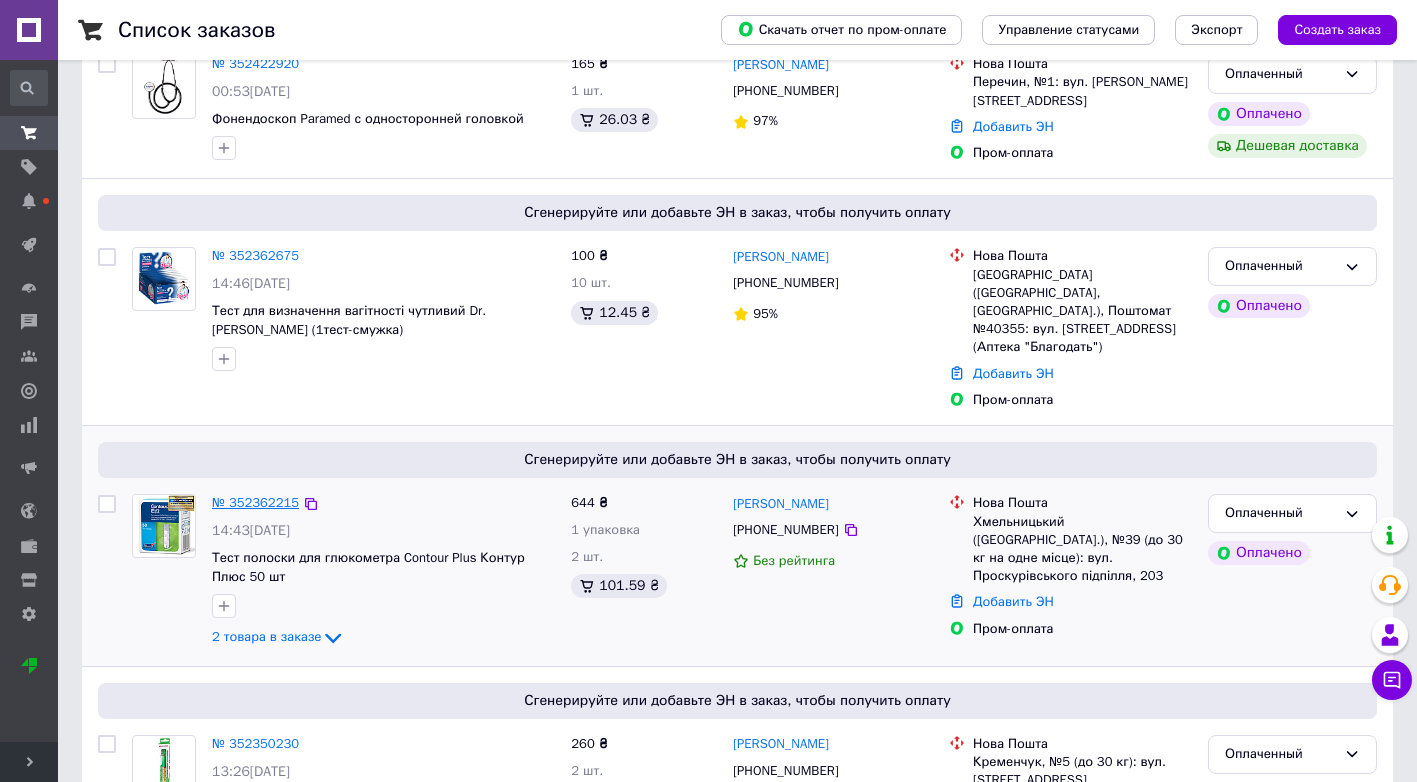 click on "№ 352362215" at bounding box center [255, 502] 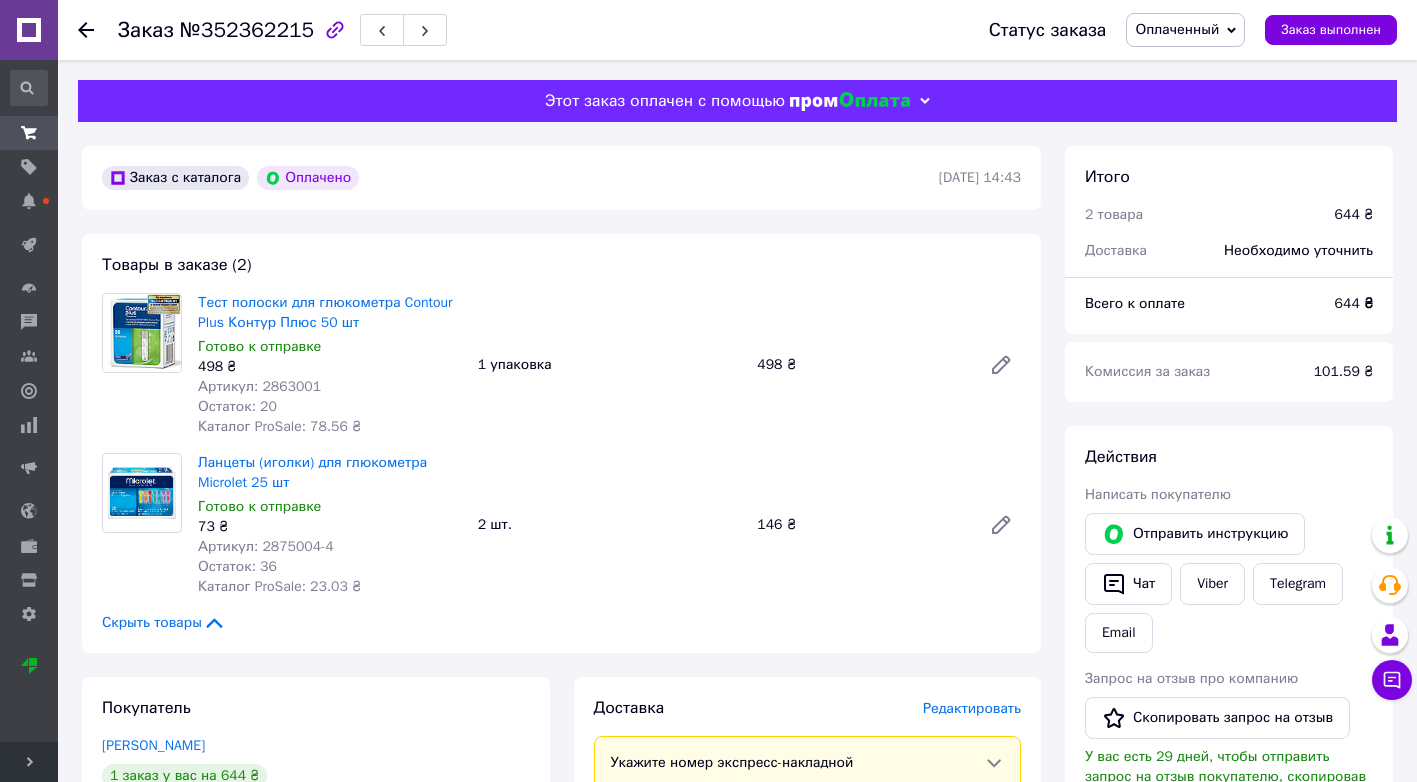 scroll, scrollTop: 400, scrollLeft: 0, axis: vertical 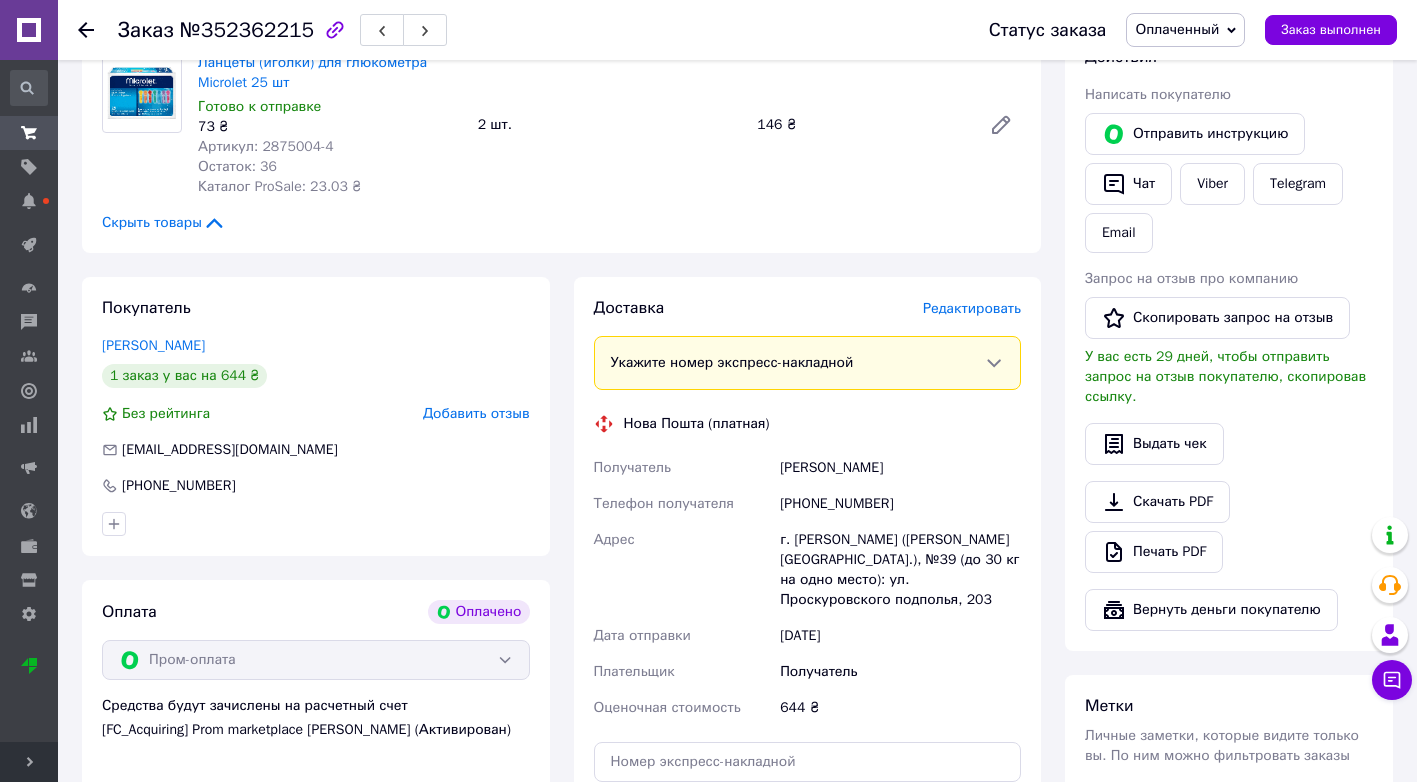 click on "№352362215" at bounding box center (247, 30) 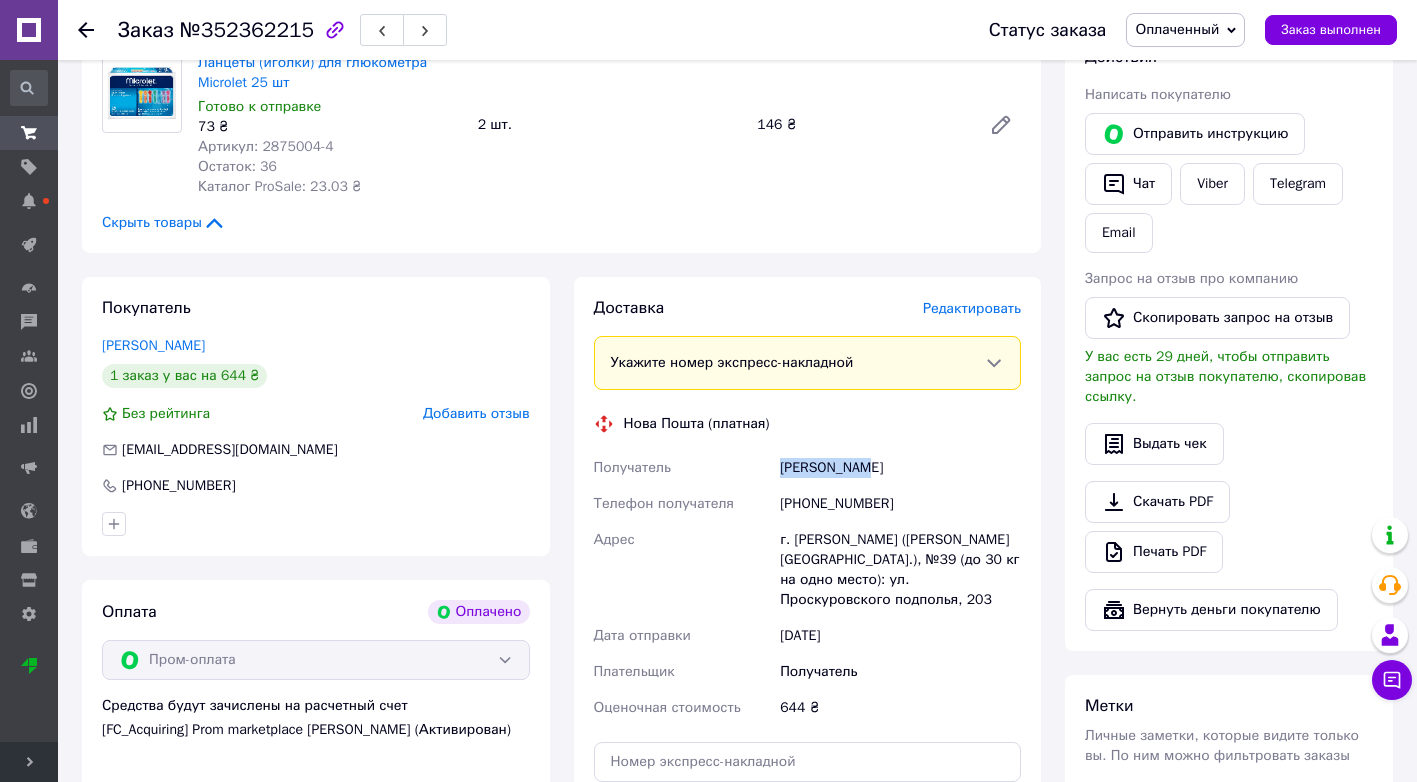 drag, startPoint x: 778, startPoint y: 476, endPoint x: 903, endPoint y: 477, distance: 125.004 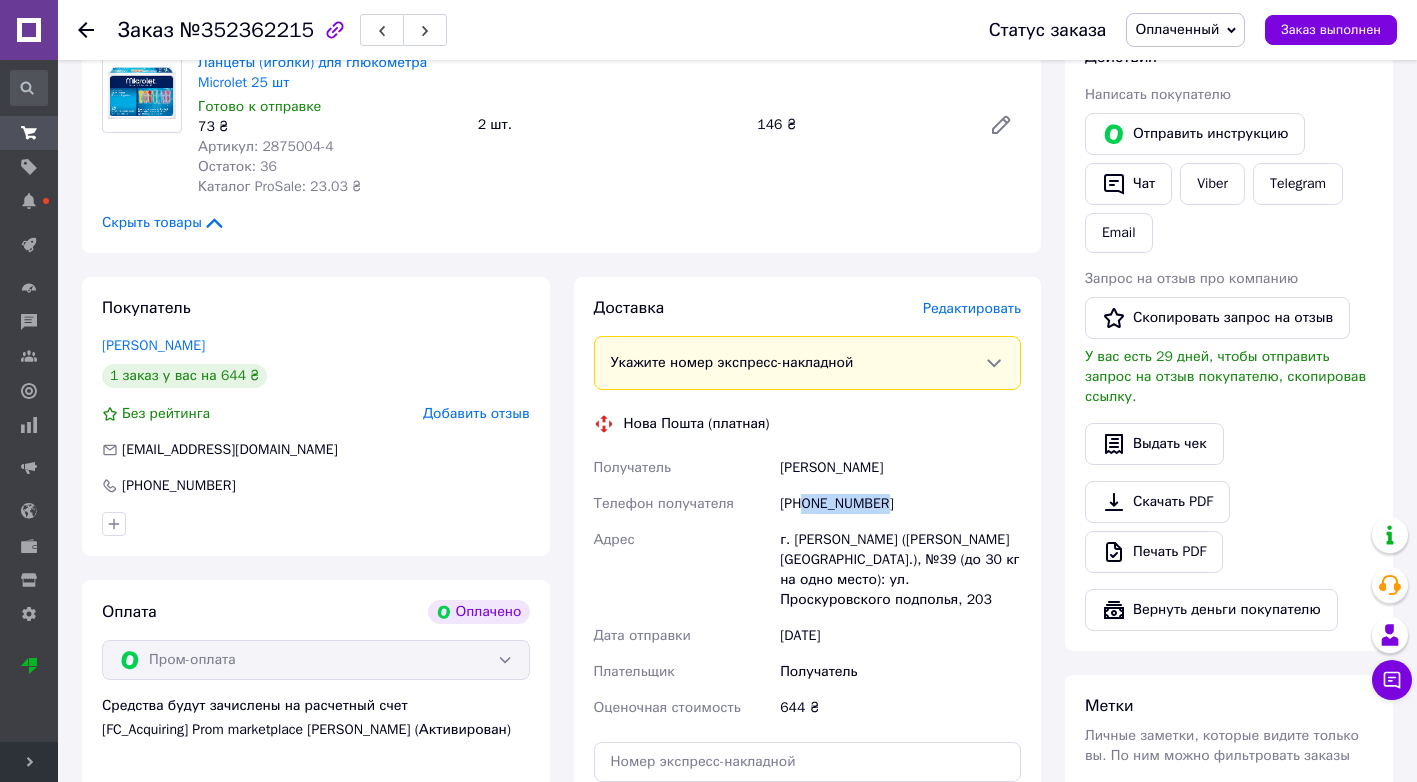 drag, startPoint x: 893, startPoint y: 505, endPoint x: 803, endPoint y: 509, distance: 90.088844 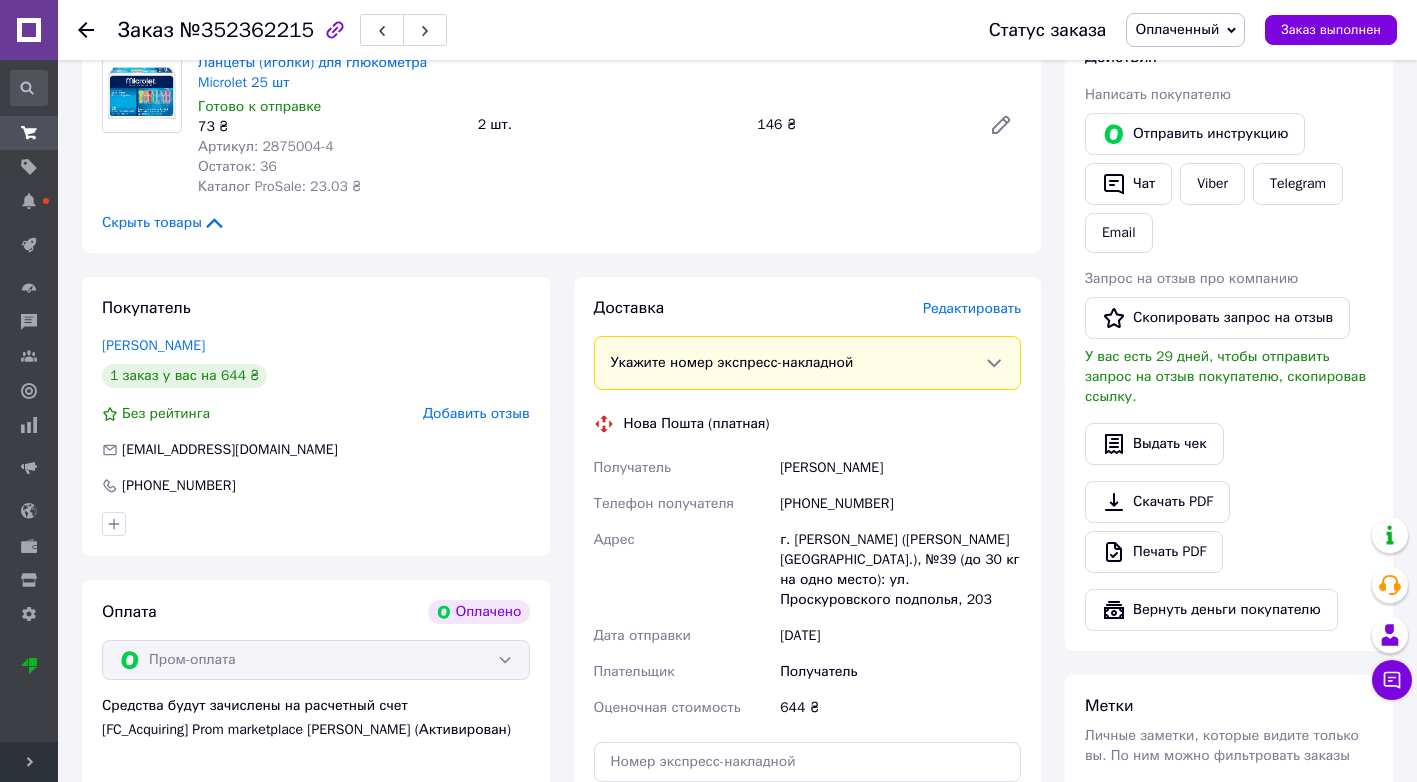 click on "г. Хмельницкий (Хмельницкая обл.), №39 (до 30 кг на одно место): ул. Проскуровского подполья, 203" at bounding box center [900, 570] 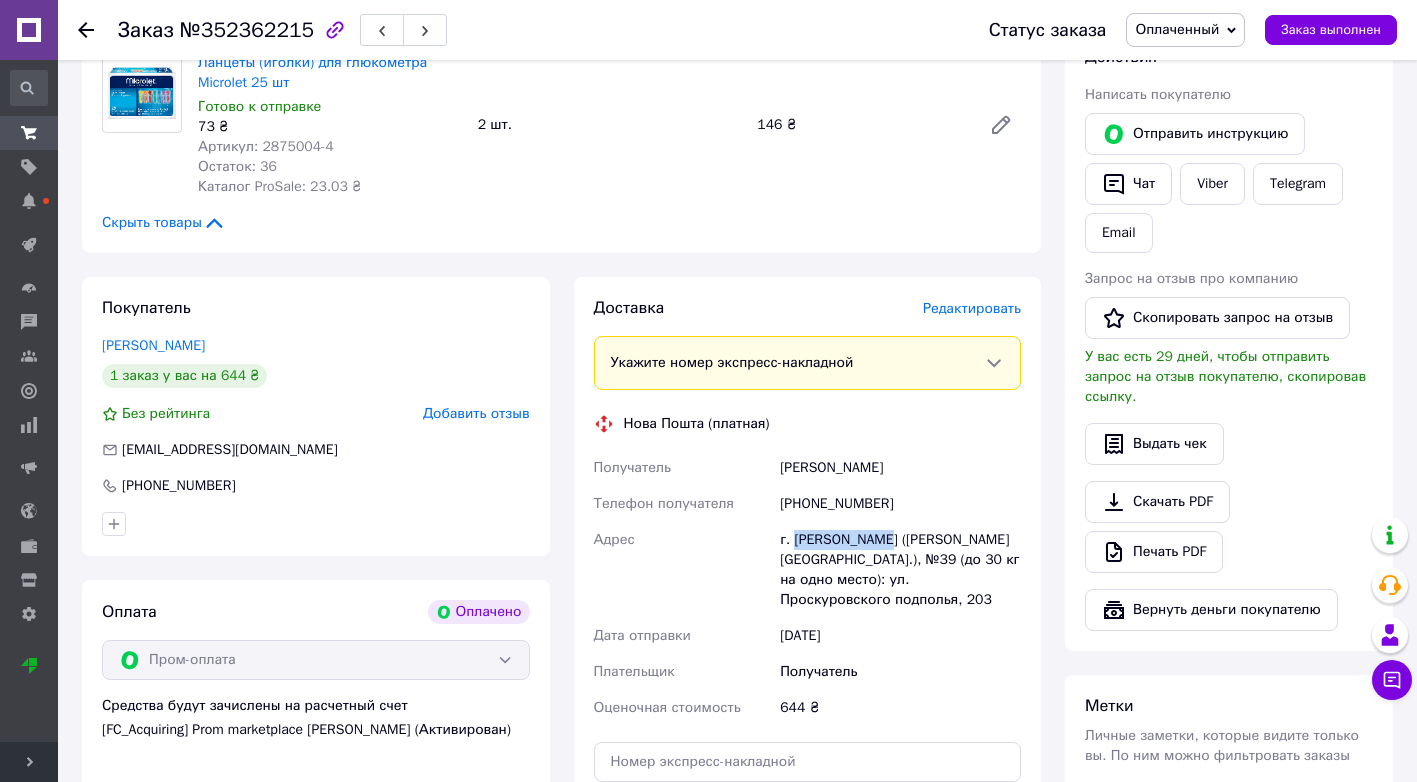 click on "г. Хмельницкий (Хмельницкая обл.), №39 (до 30 кг на одно место): ул. Проскуровского подполья, 203" at bounding box center [900, 570] 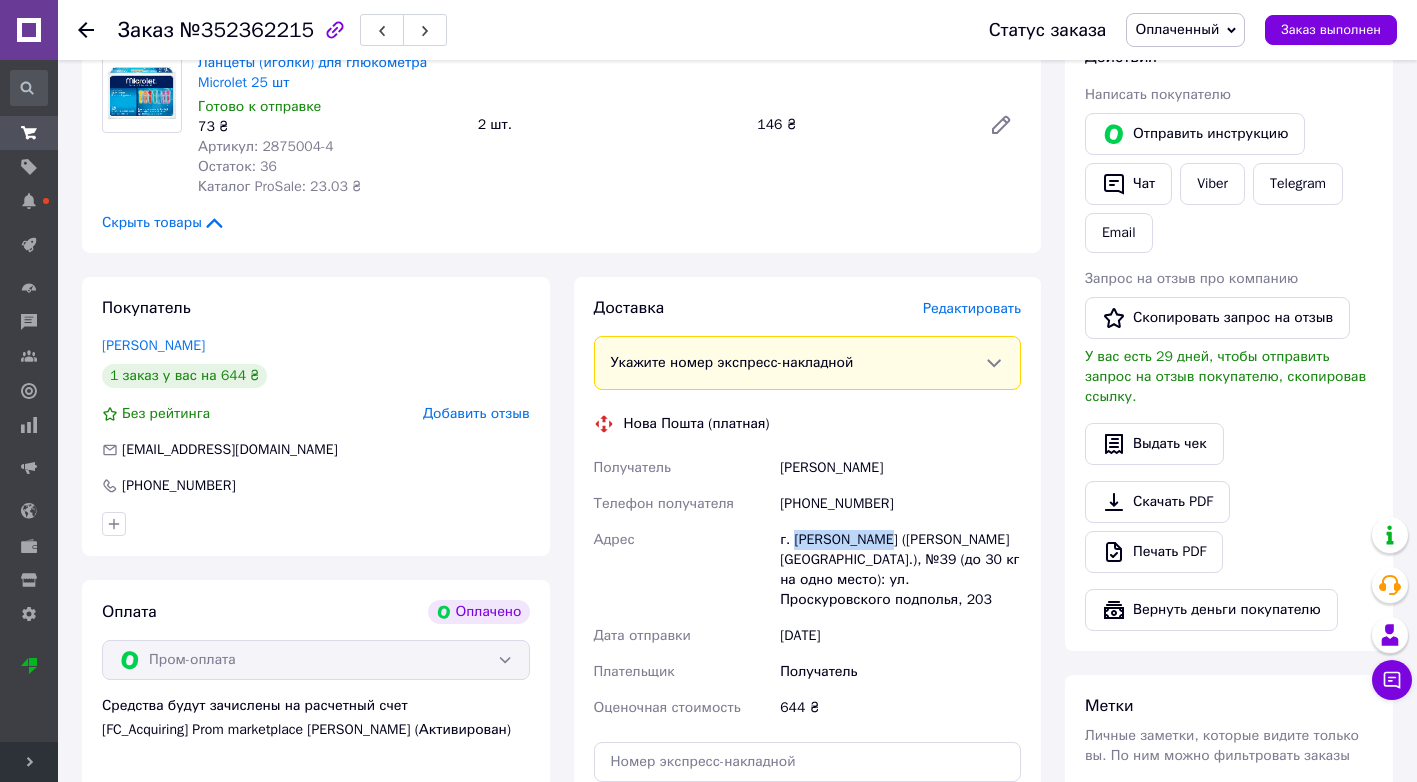 scroll, scrollTop: 0, scrollLeft: 0, axis: both 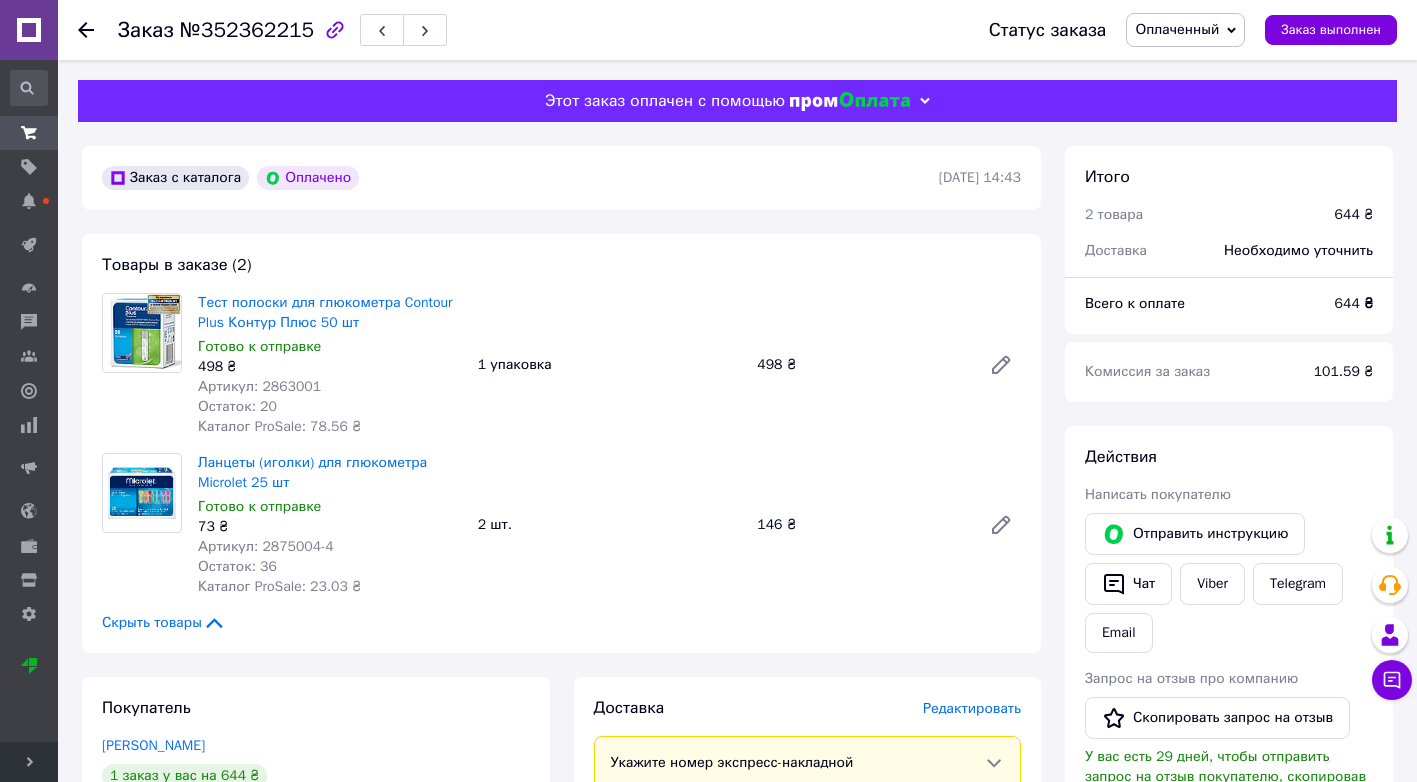 click on "Артикул: 2863001" at bounding box center (259, 386) 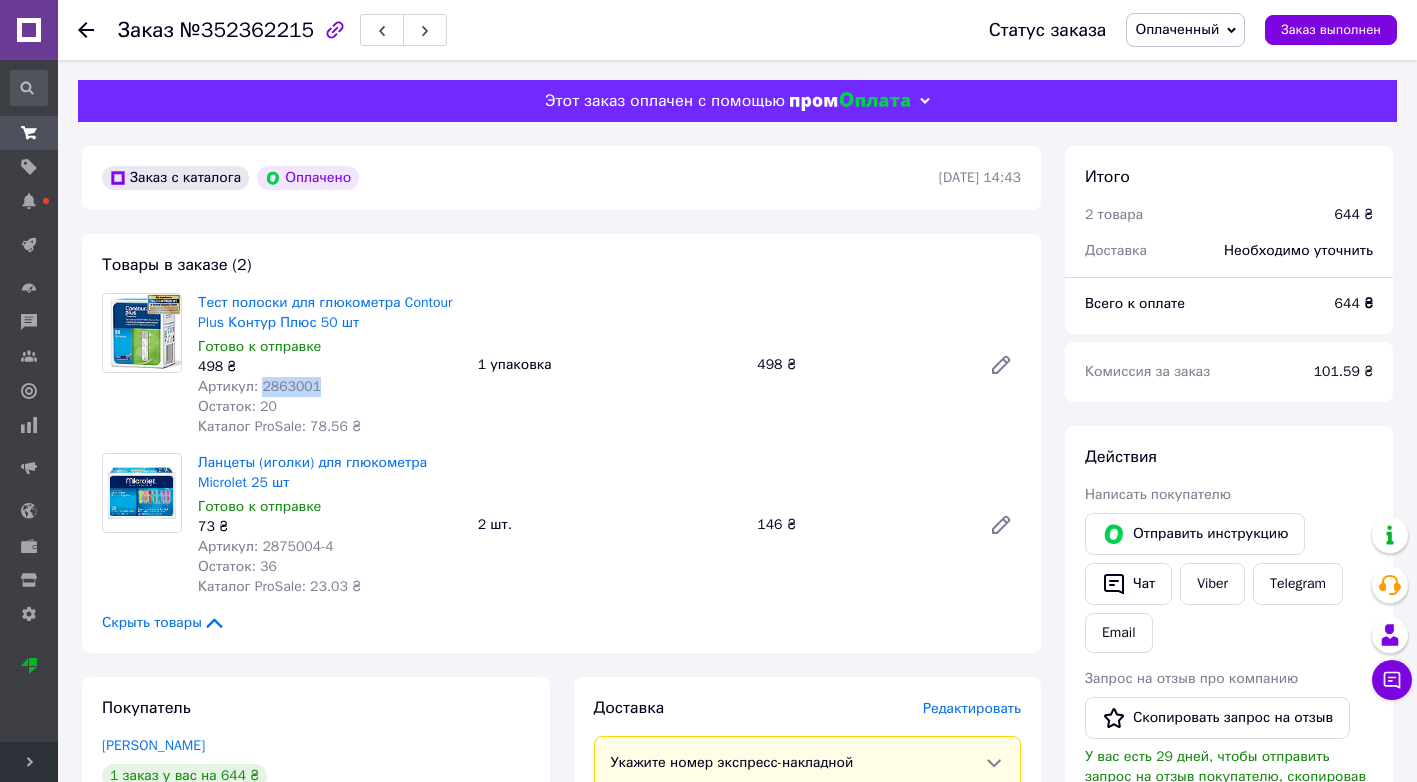 click on "Артикул: 2863001" at bounding box center [259, 386] 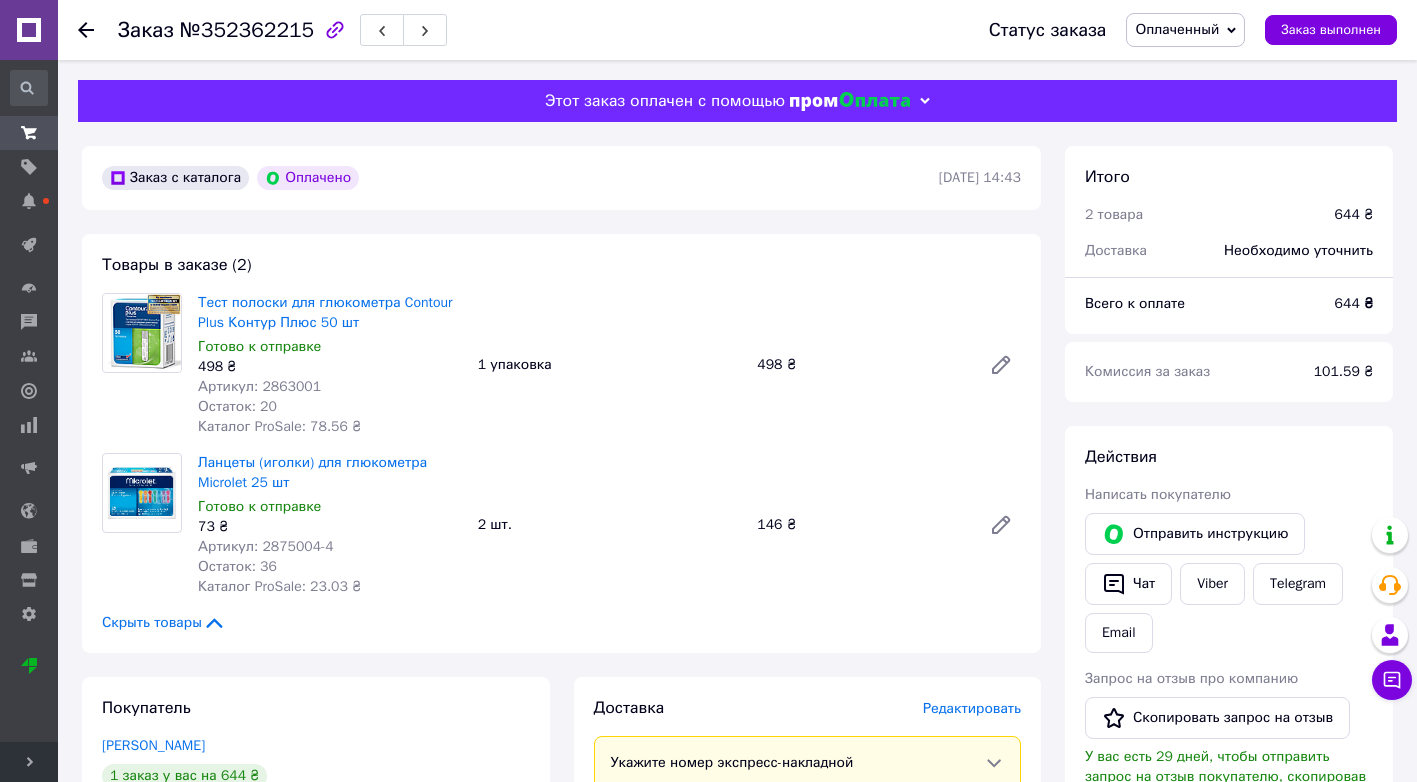 click on "Артикул: 2875004-4" at bounding box center (266, 546) 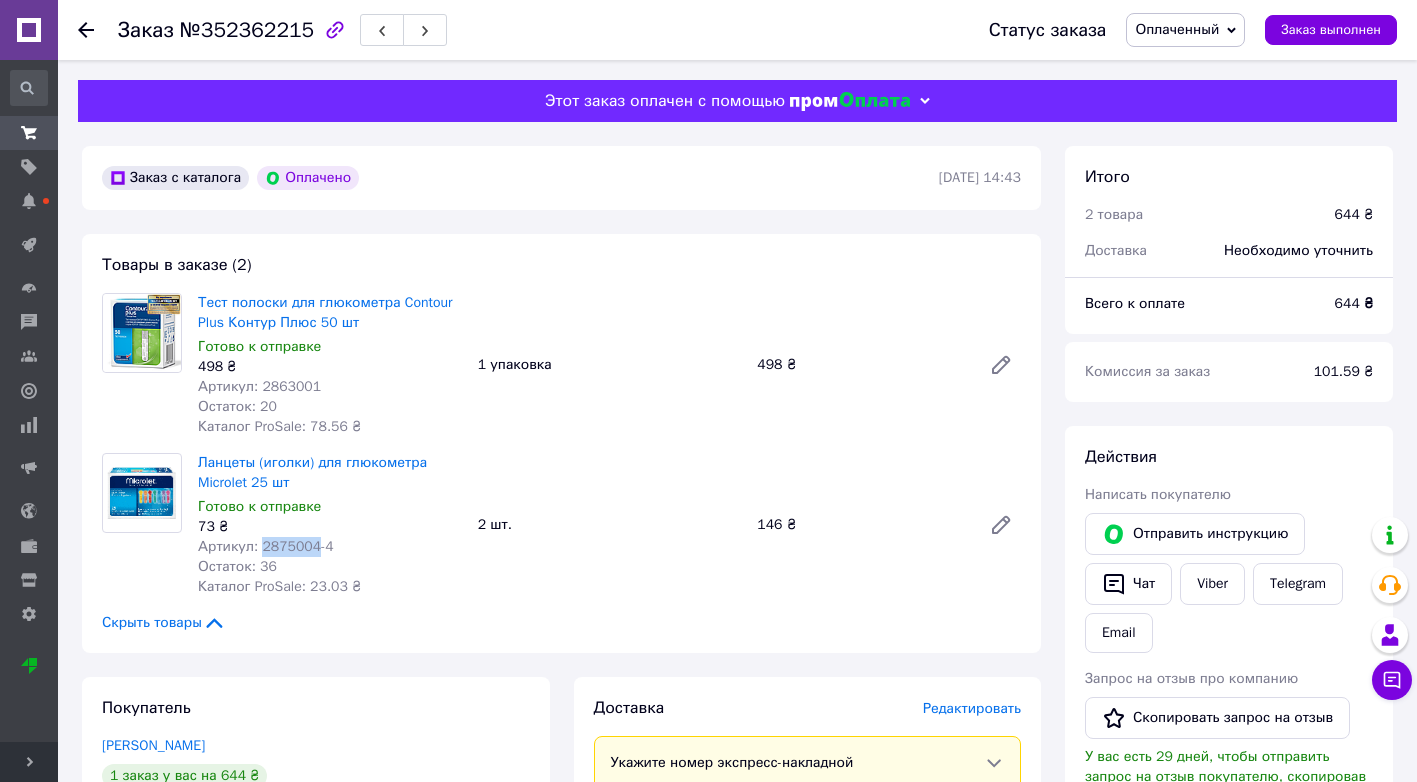 click on "Артикул: 2875004-4" at bounding box center [266, 546] 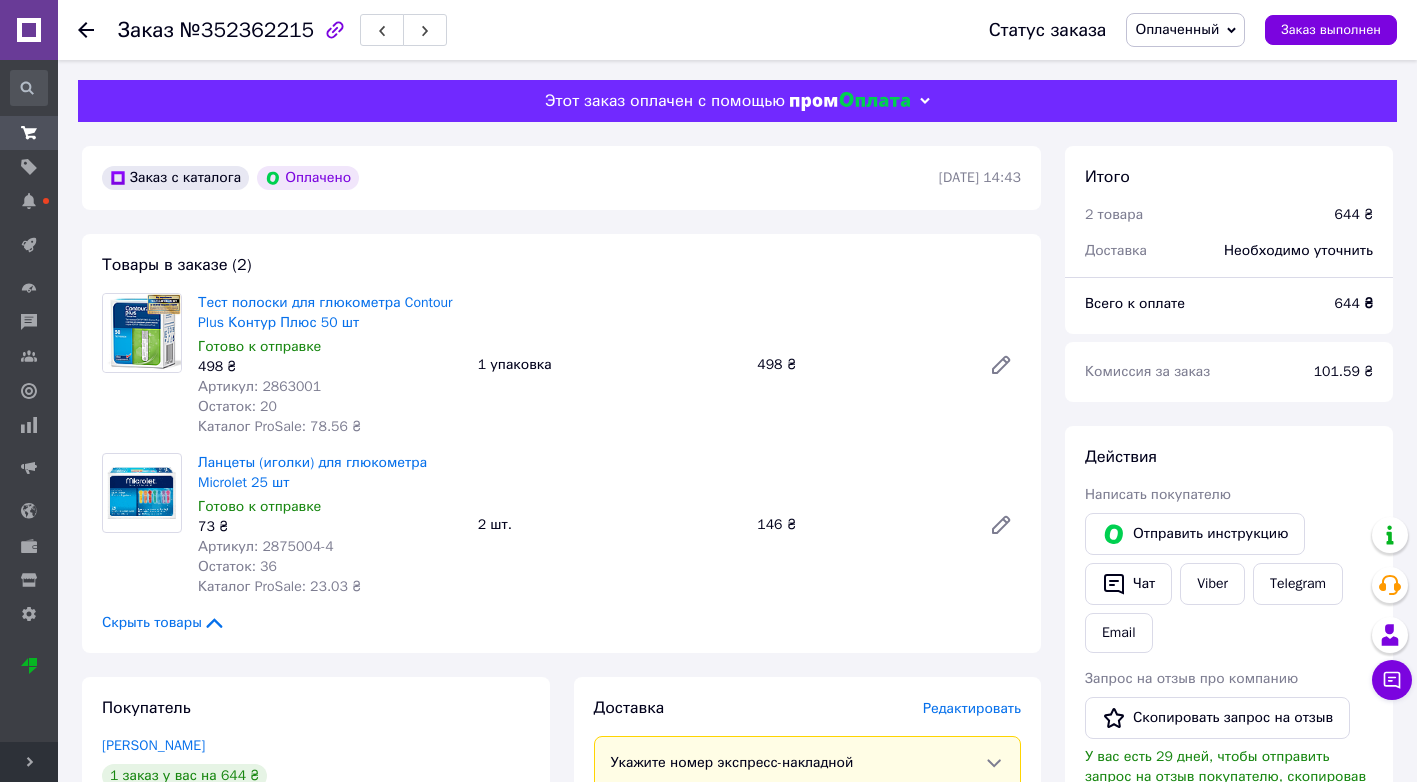 click on "Заказ №352362215 Статус заказа Оплаченный Принят Выполнен Отменен Ожидает отправки Отправлено Заказ выполнен" at bounding box center [737, 30] 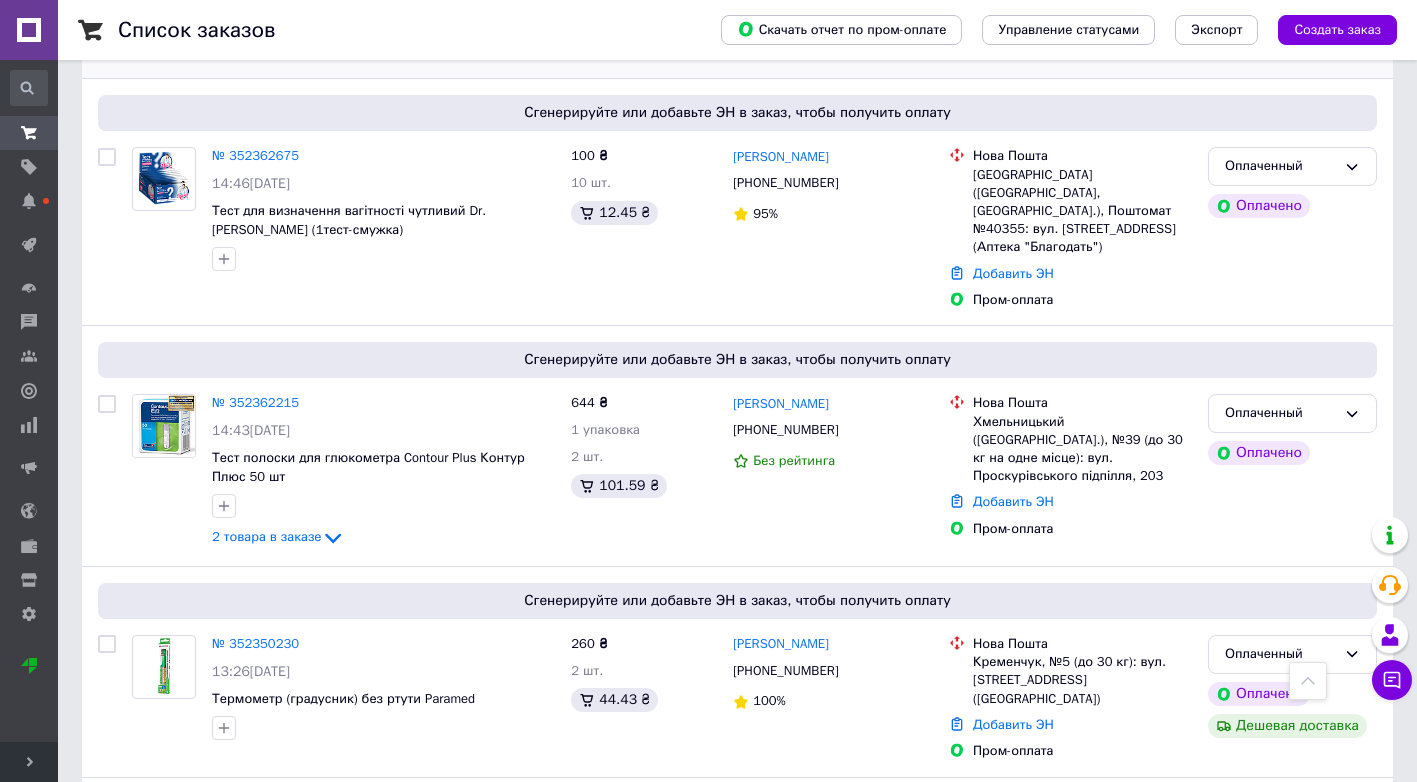 scroll, scrollTop: 200, scrollLeft: 0, axis: vertical 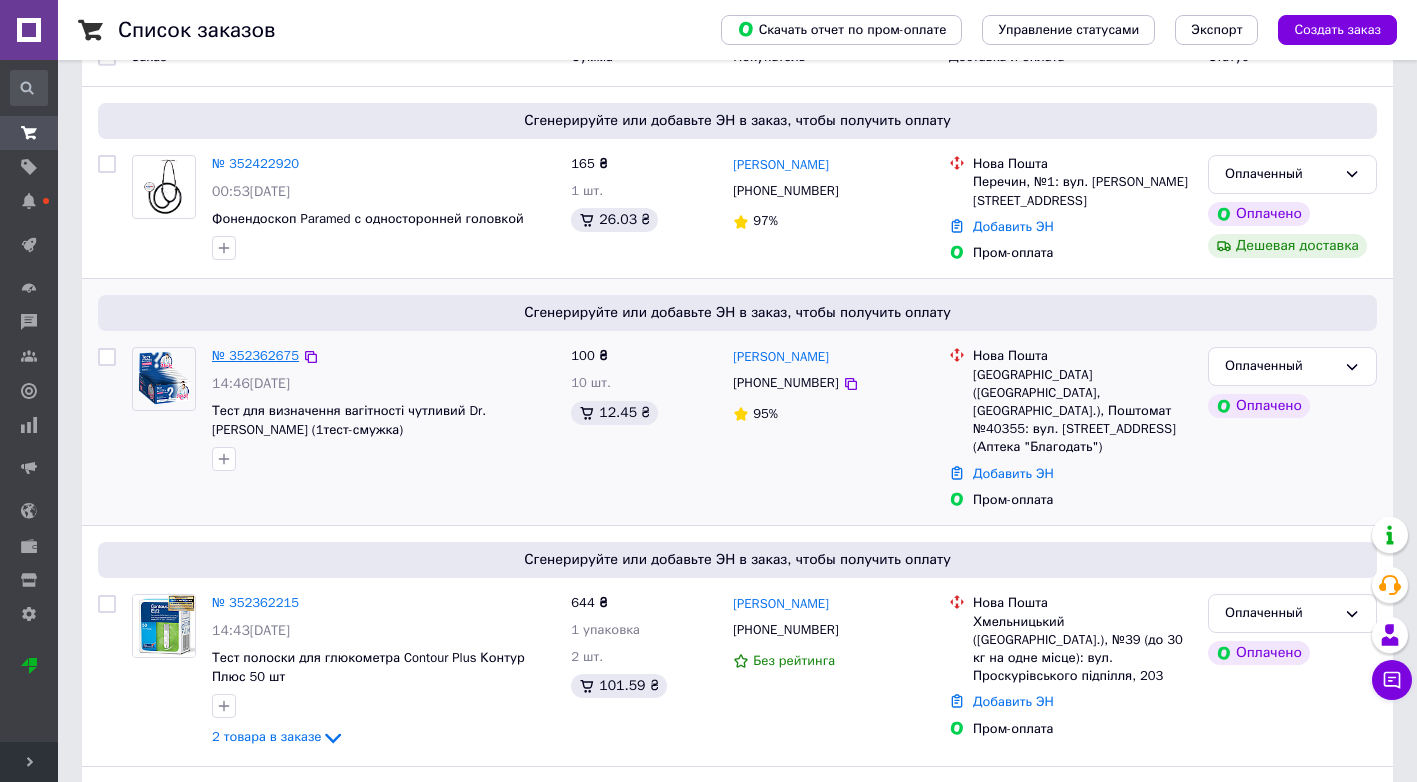 click on "№ 352362675" at bounding box center (255, 355) 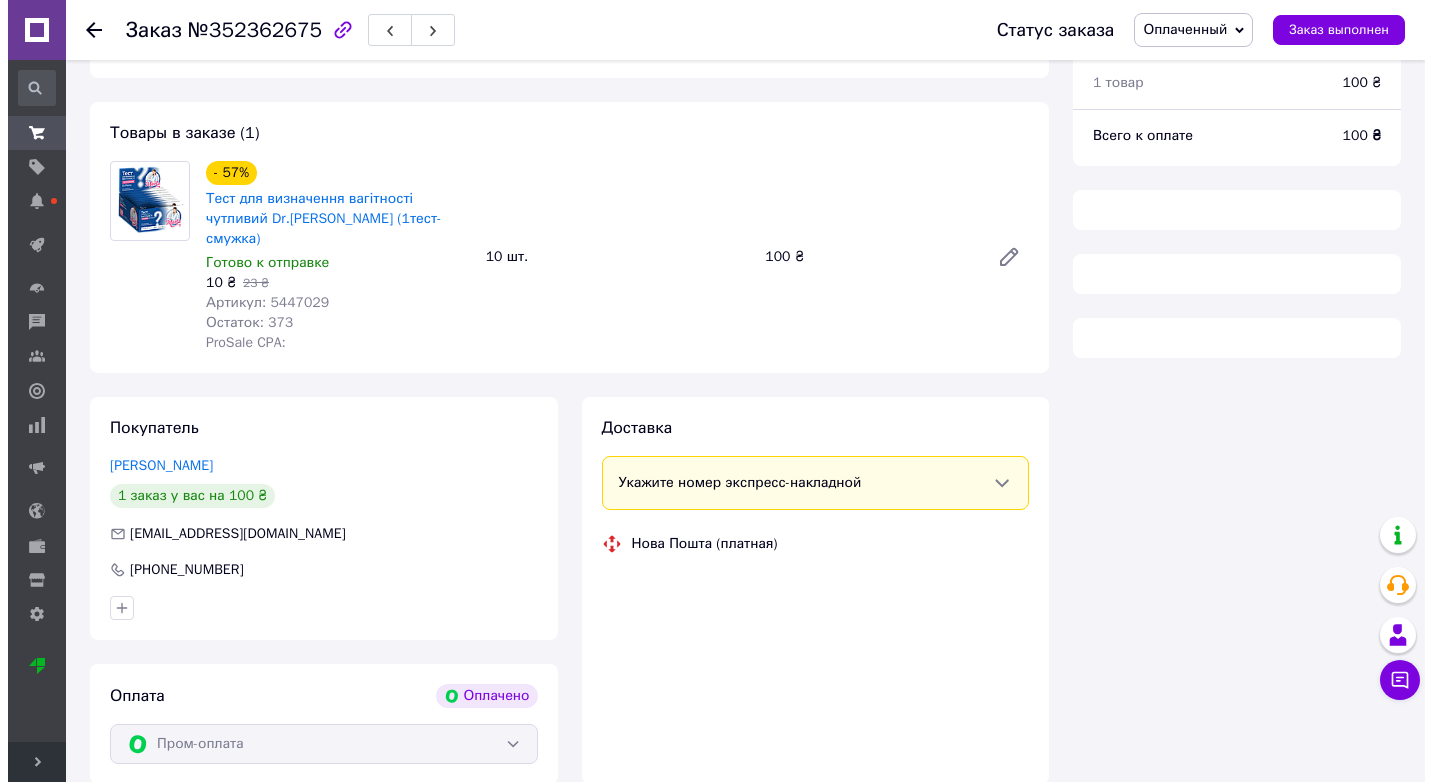 scroll, scrollTop: 200, scrollLeft: 0, axis: vertical 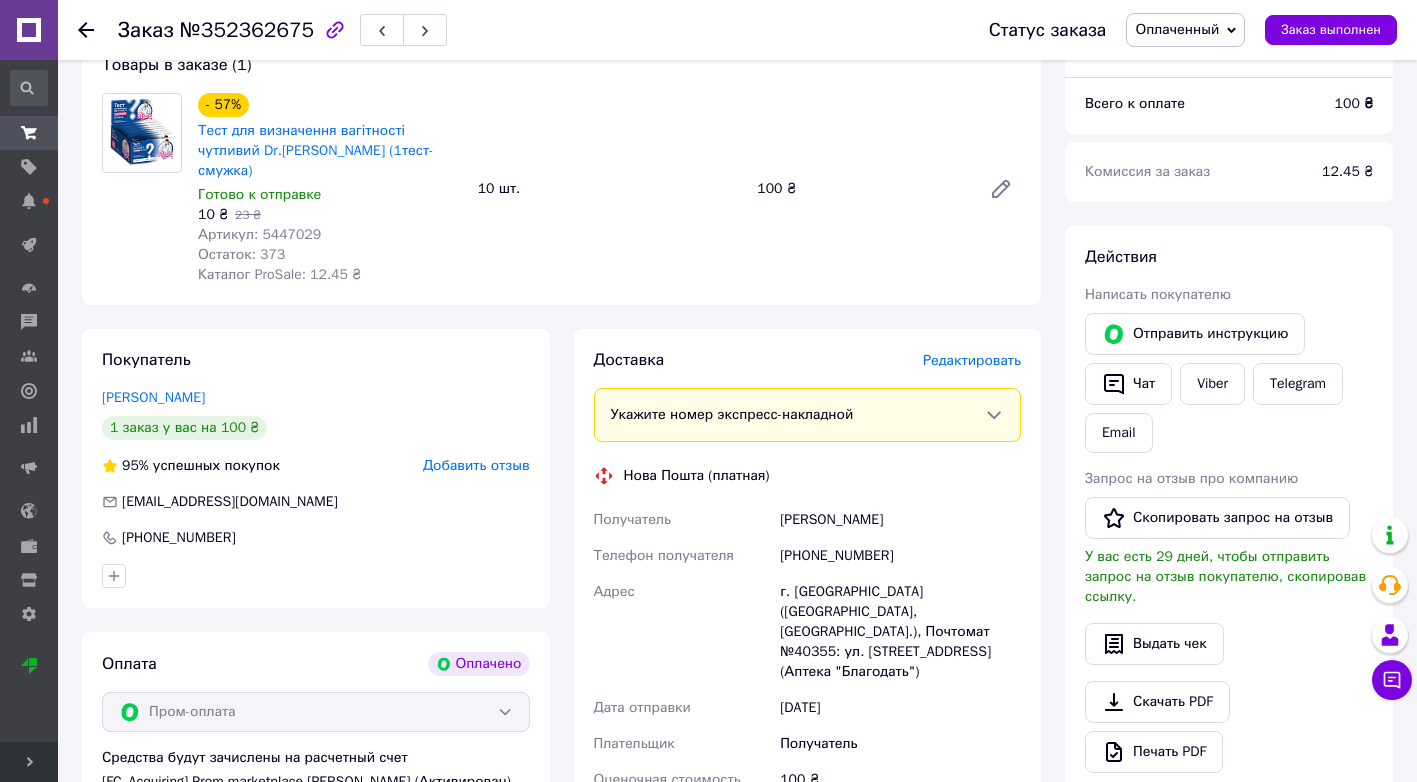 click on "Редактировать" at bounding box center (972, 360) 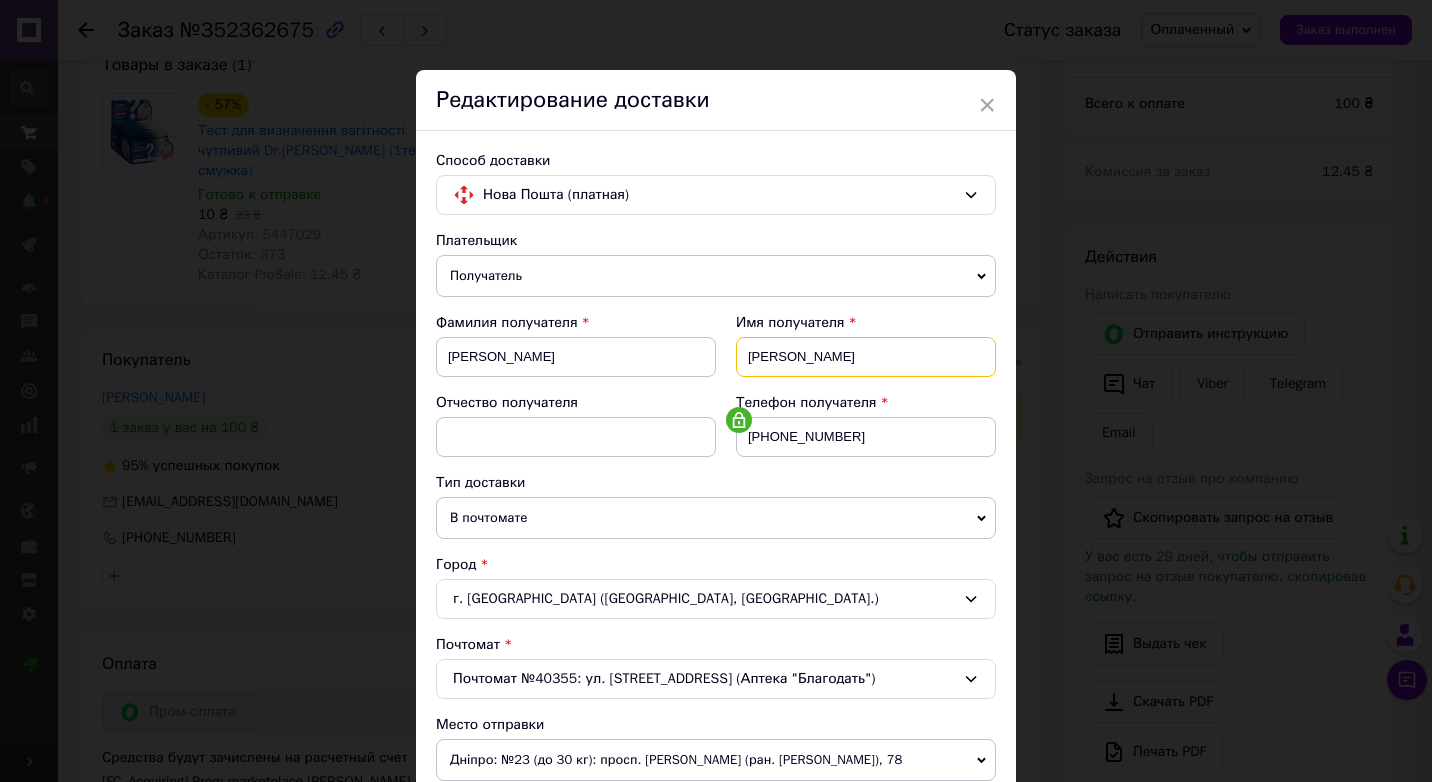 drag, startPoint x: 760, startPoint y: 357, endPoint x: 742, endPoint y: 363, distance: 18.973665 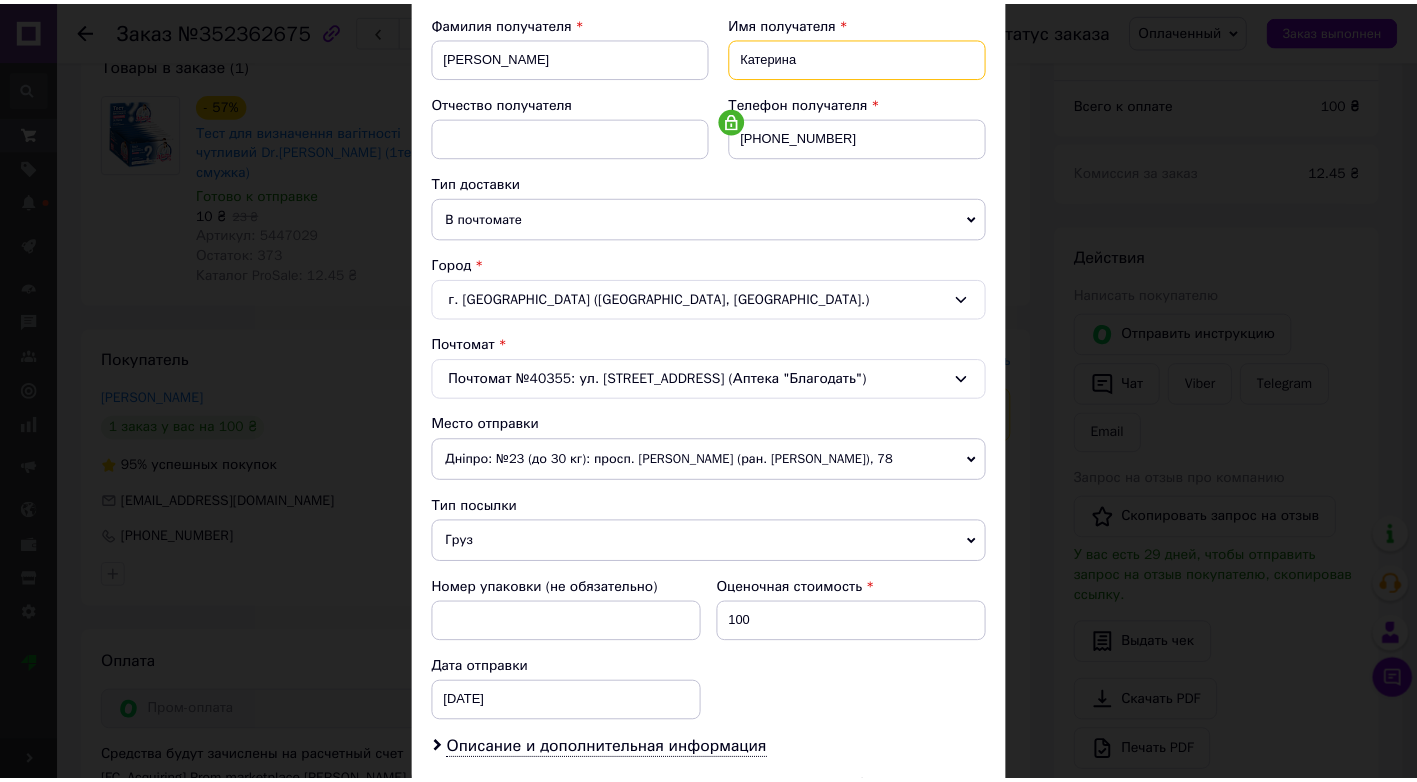 scroll, scrollTop: 546, scrollLeft: 0, axis: vertical 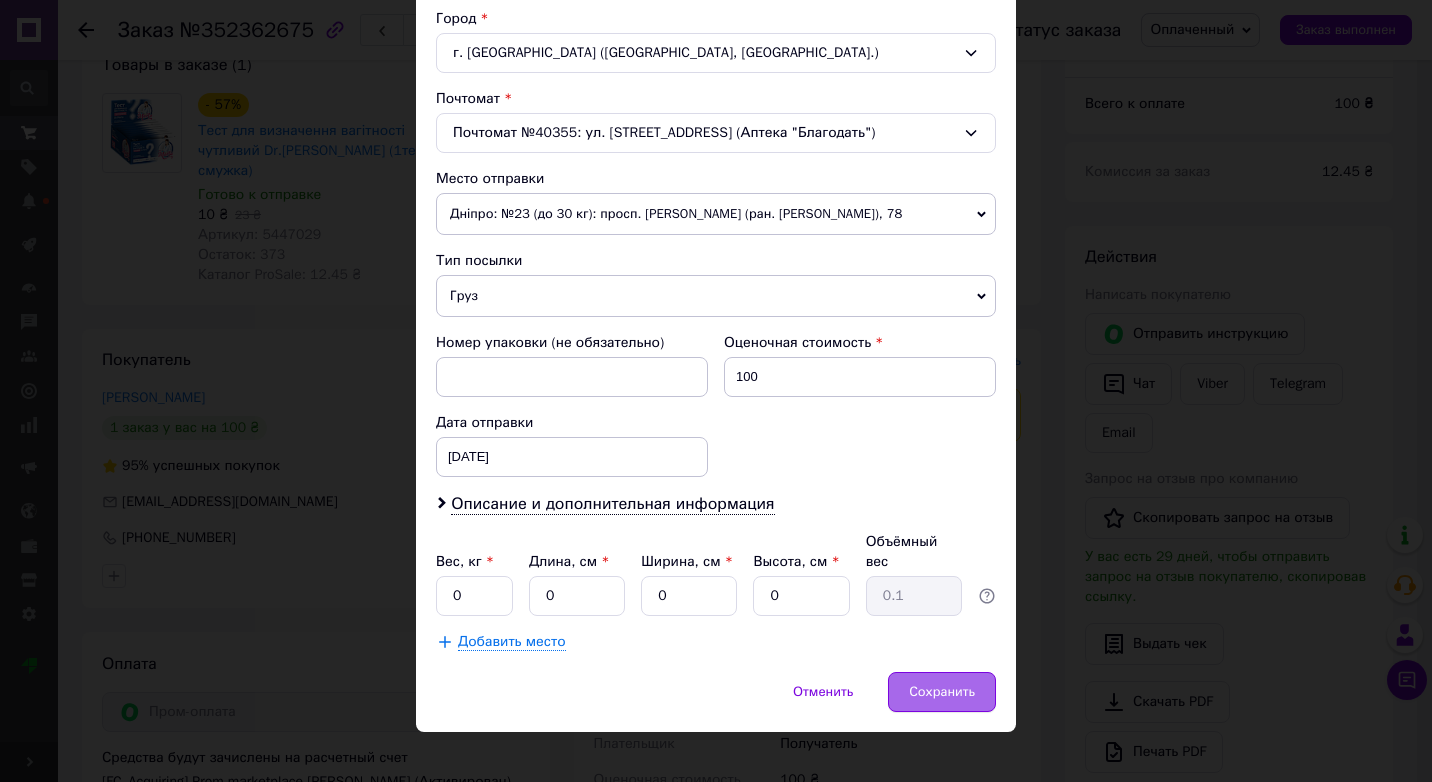 type on "Катерина" 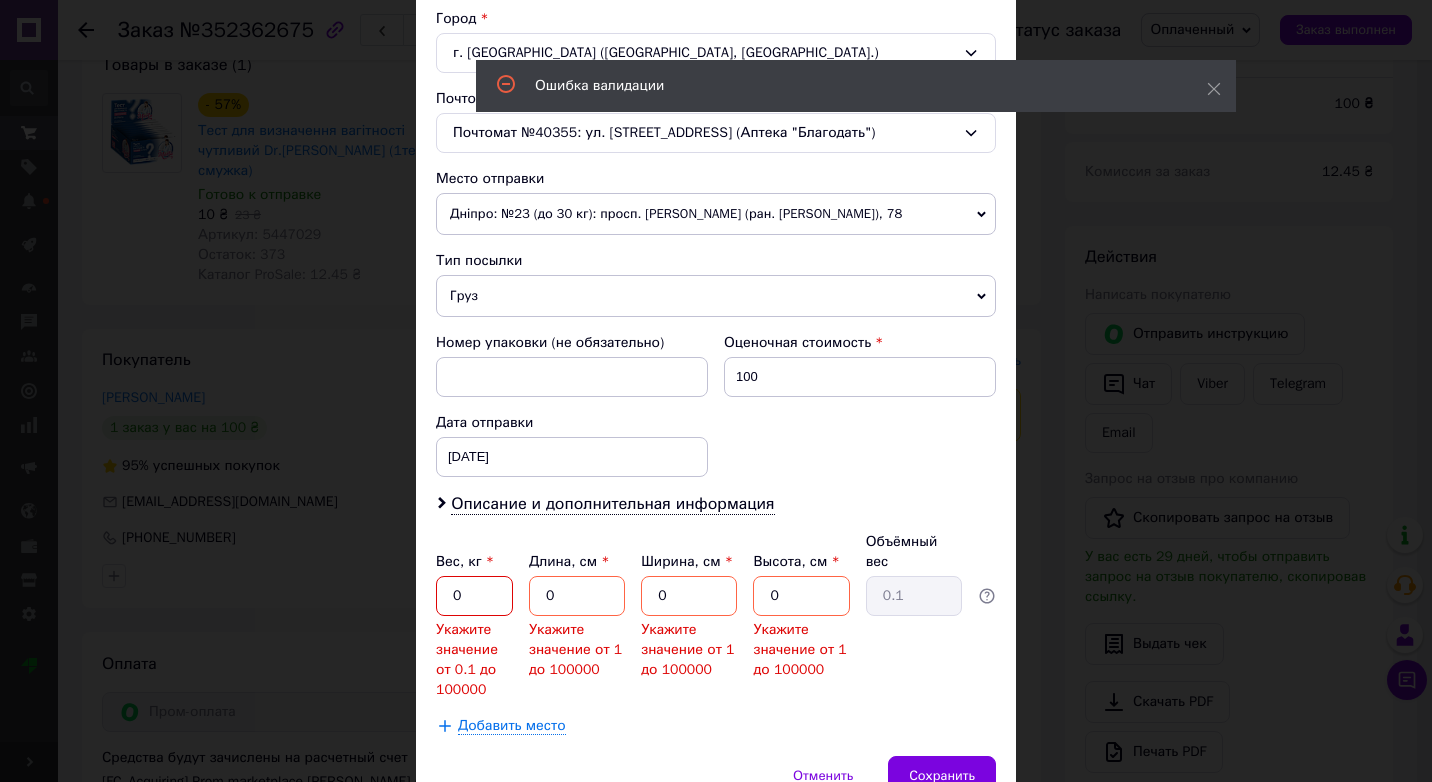 drag, startPoint x: 461, startPoint y: 576, endPoint x: 437, endPoint y: 580, distance: 24.33105 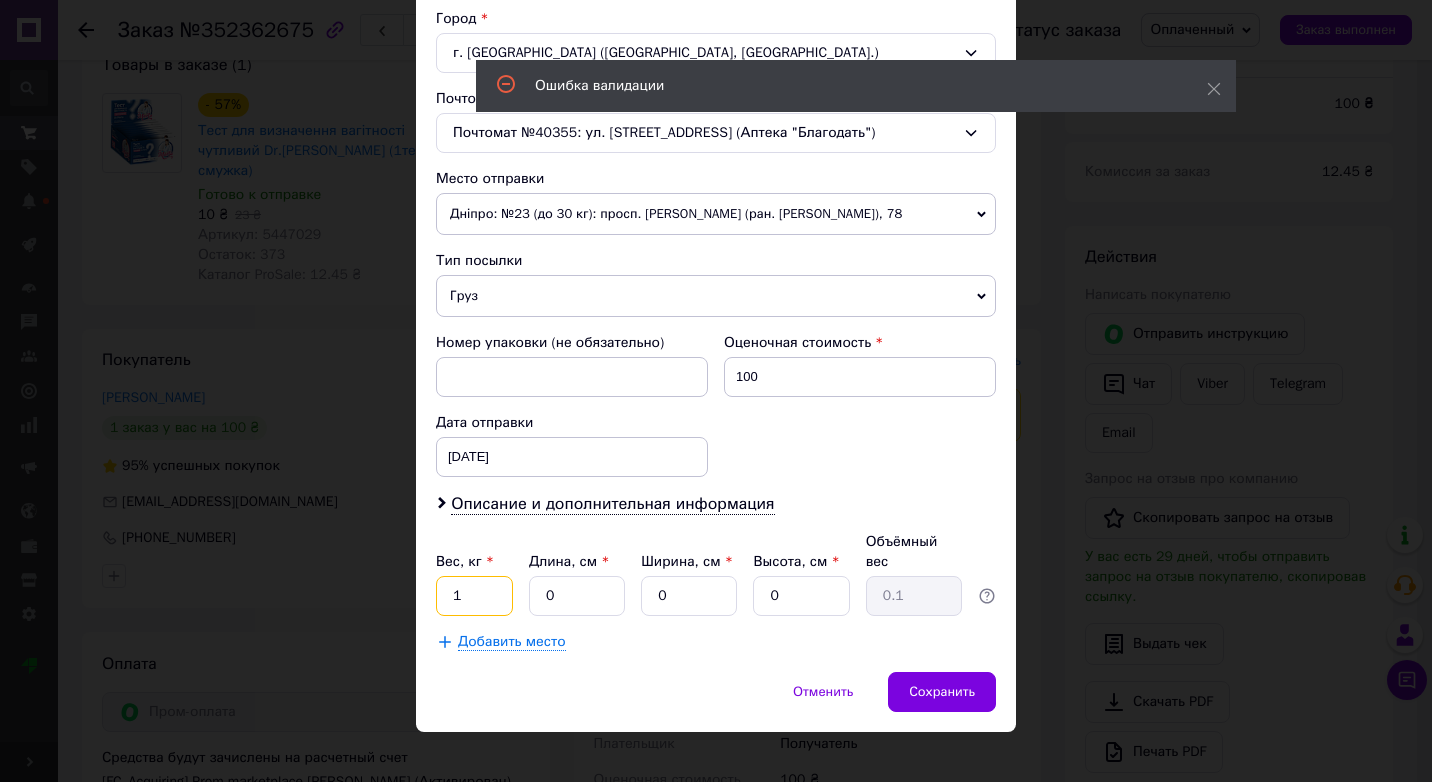 type on "1" 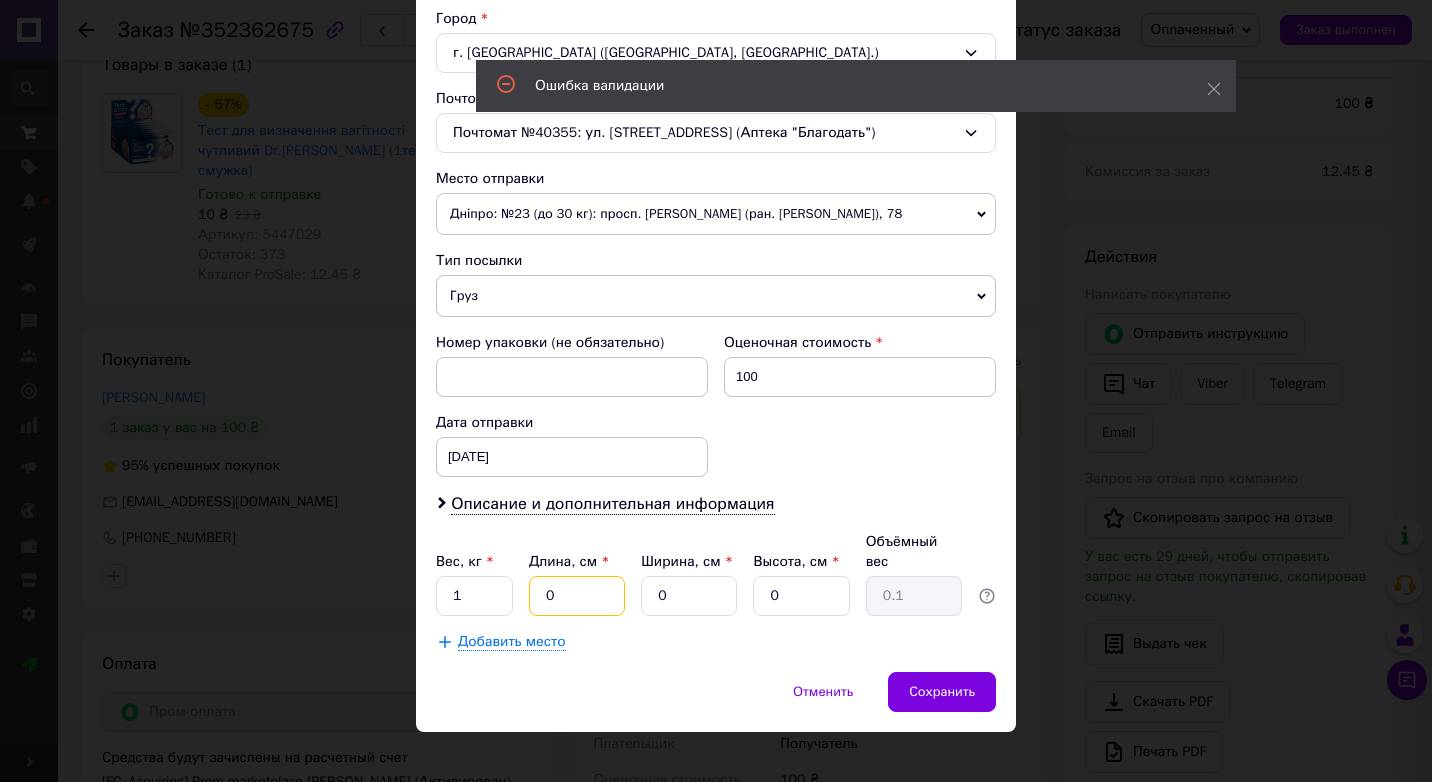 click on "0" at bounding box center (577, 596) 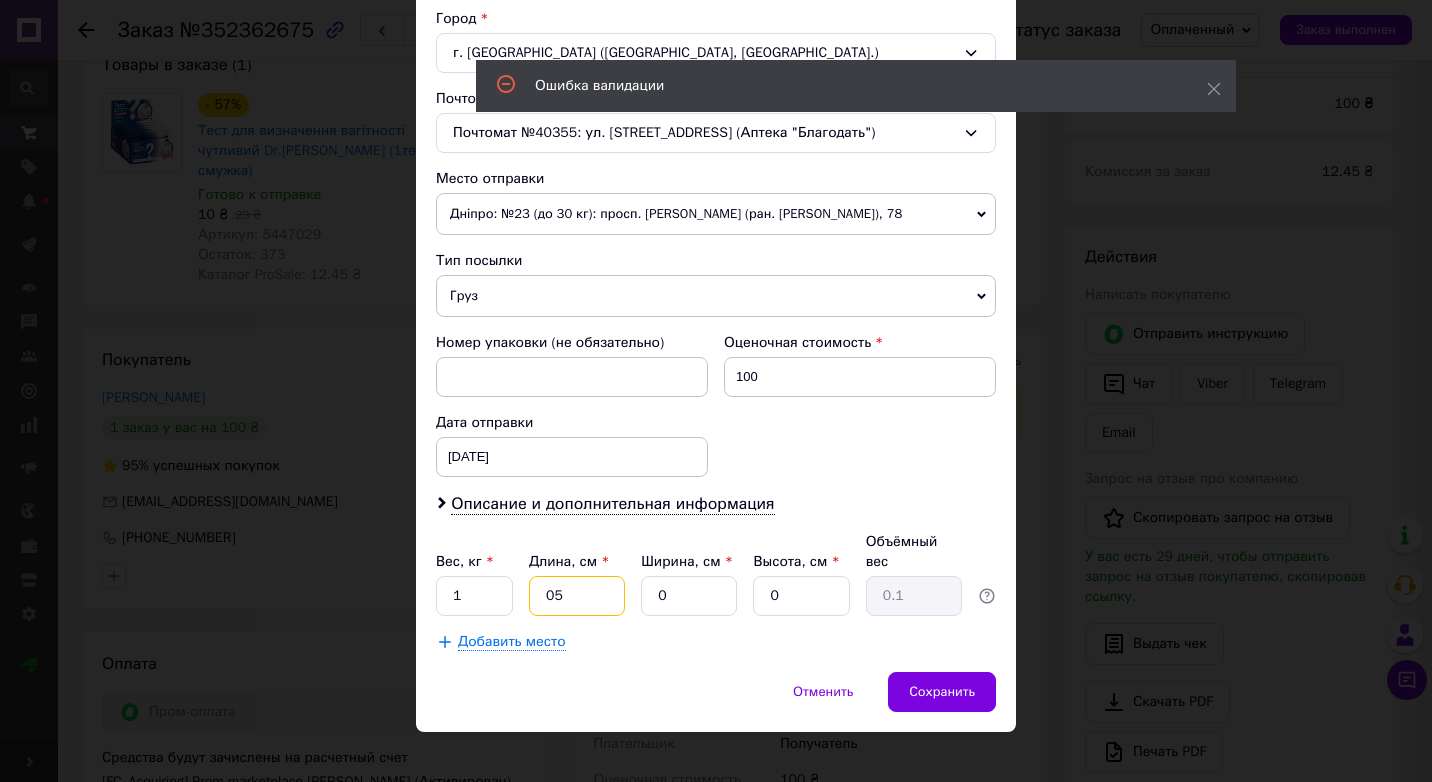 type on "05" 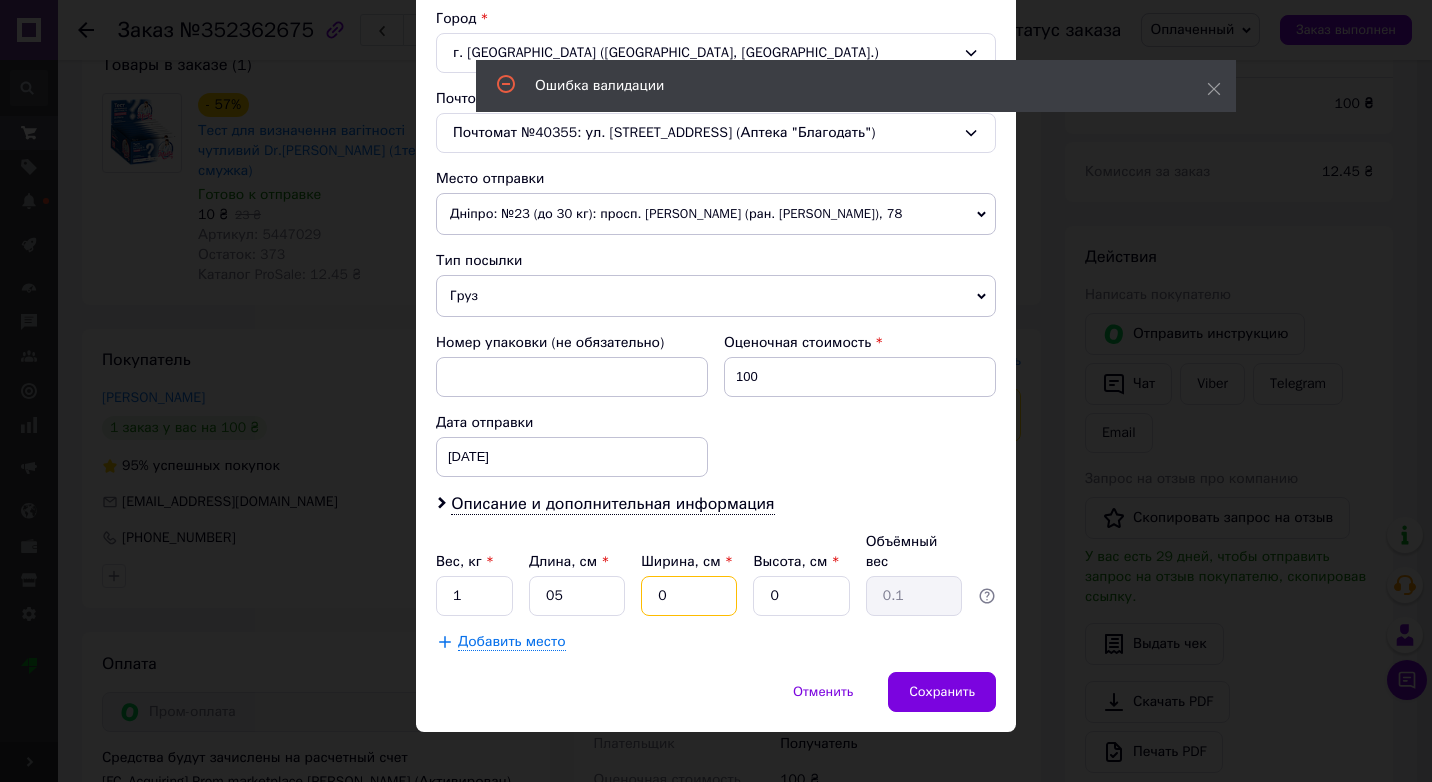 click on "0" at bounding box center [689, 596] 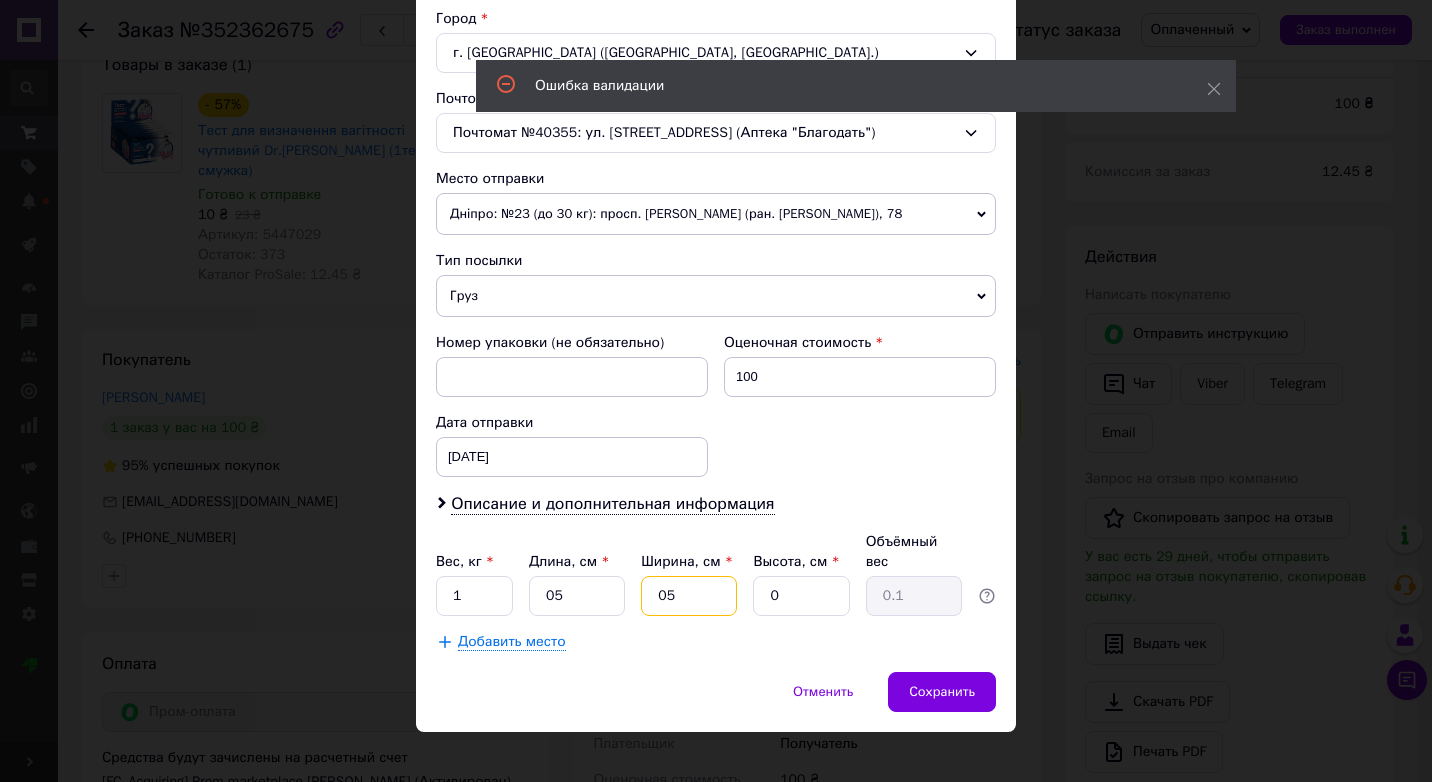type on "05" 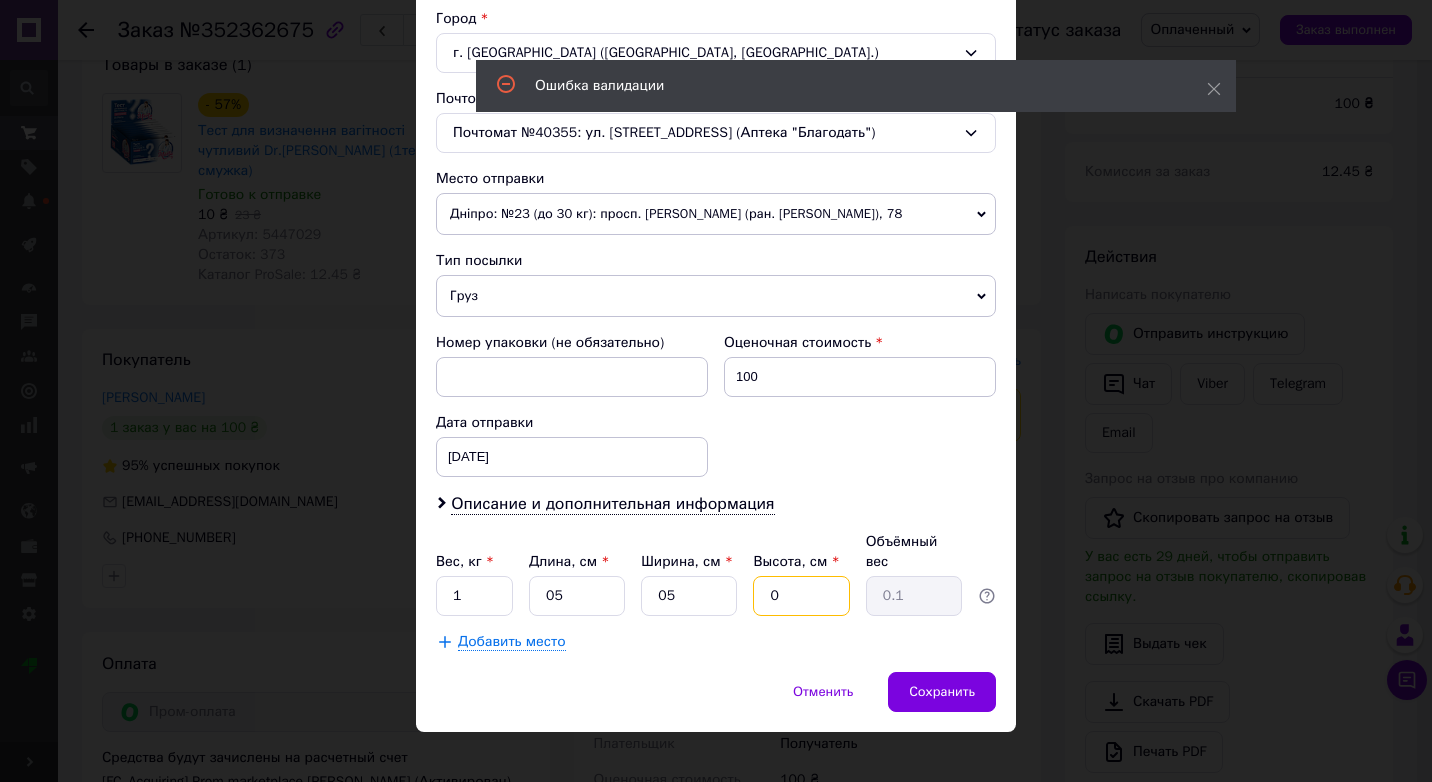 click on "0" at bounding box center [801, 596] 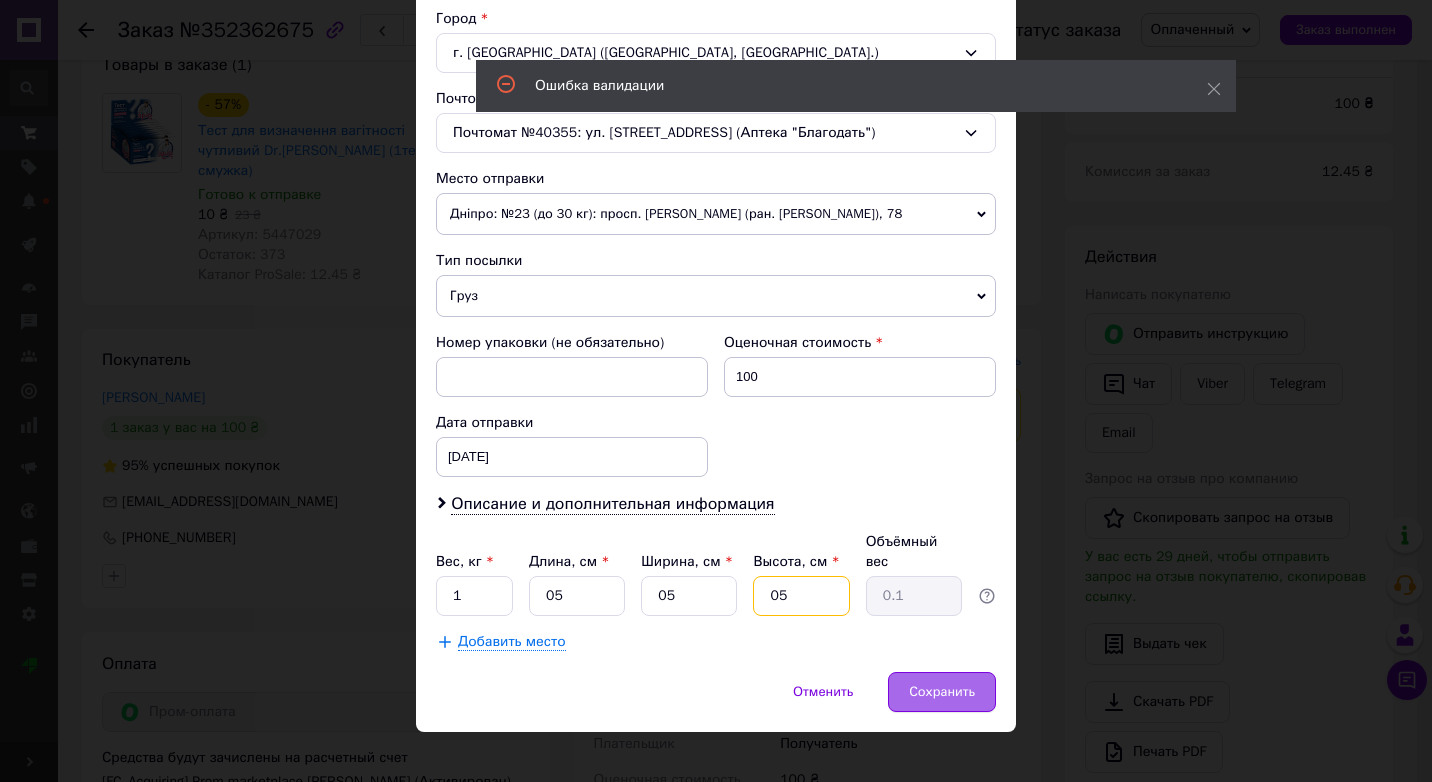 type on "05" 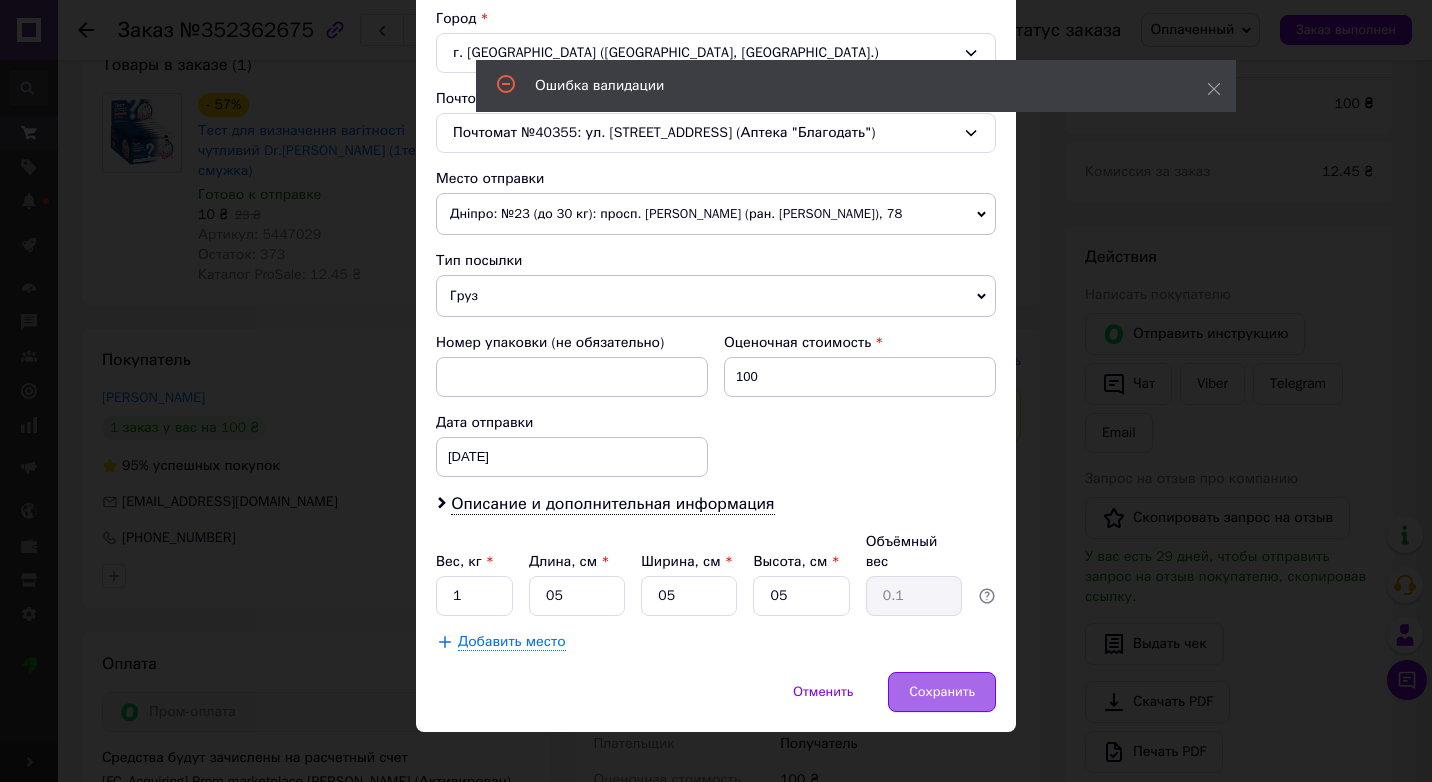 click on "Сохранить" at bounding box center (942, 692) 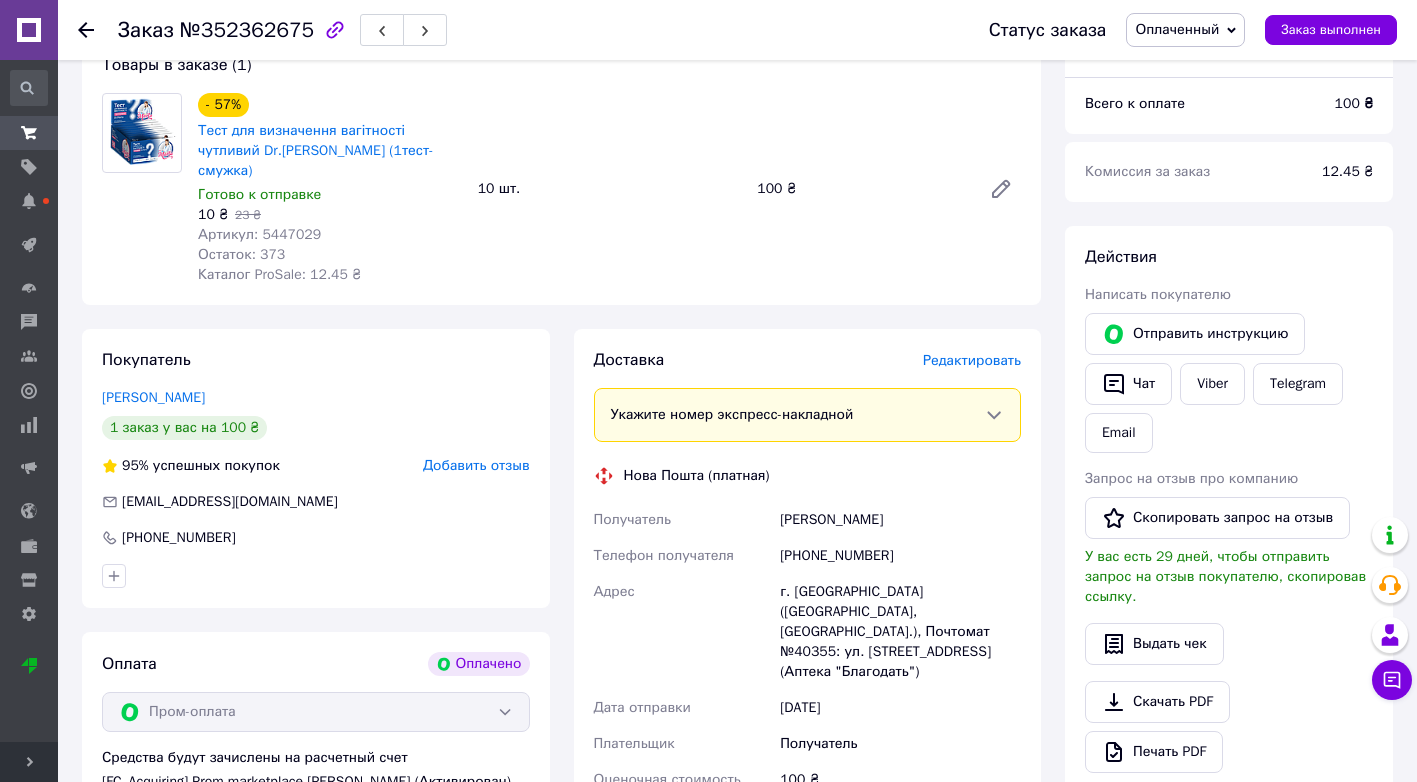 click on "№352362675" at bounding box center (247, 30) 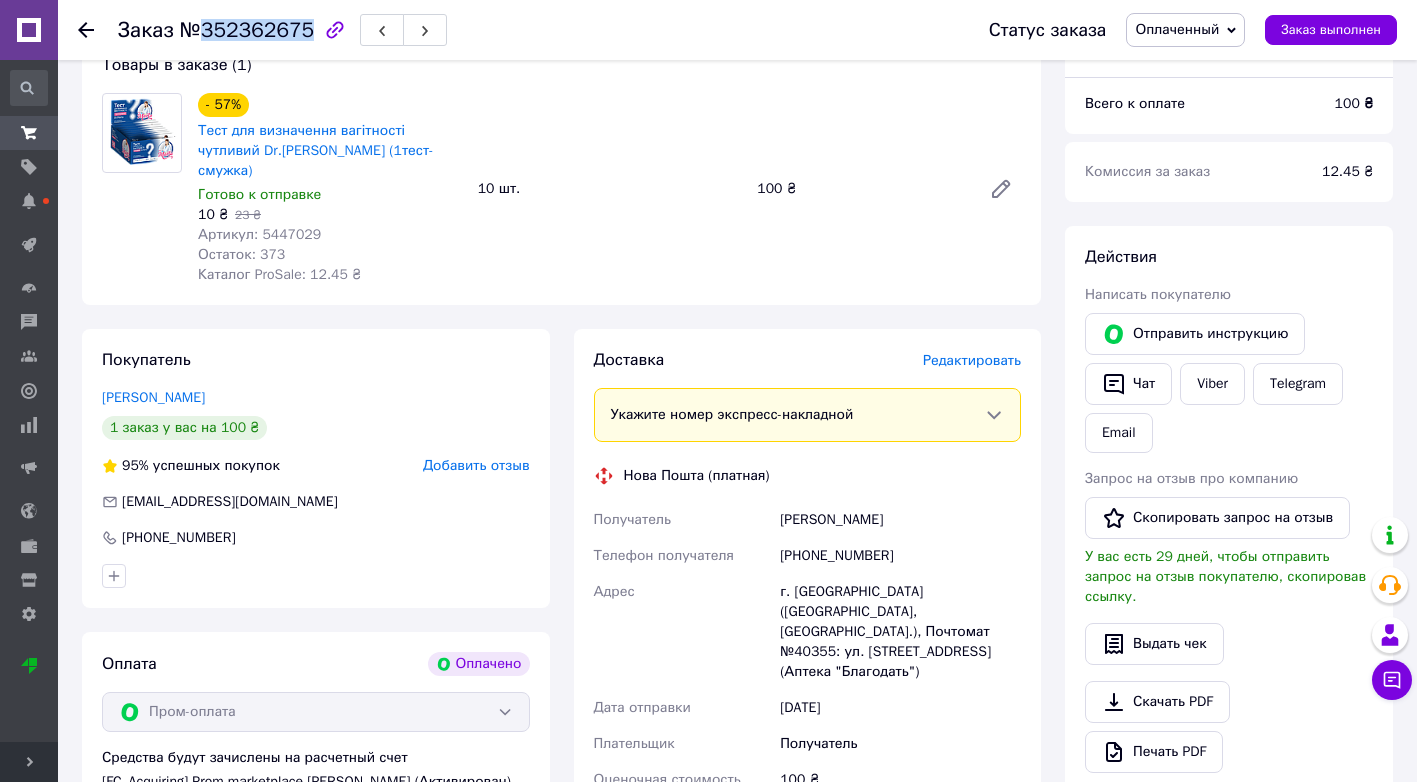 drag, startPoint x: 775, startPoint y: 497, endPoint x: 922, endPoint y: 514, distance: 147.97972 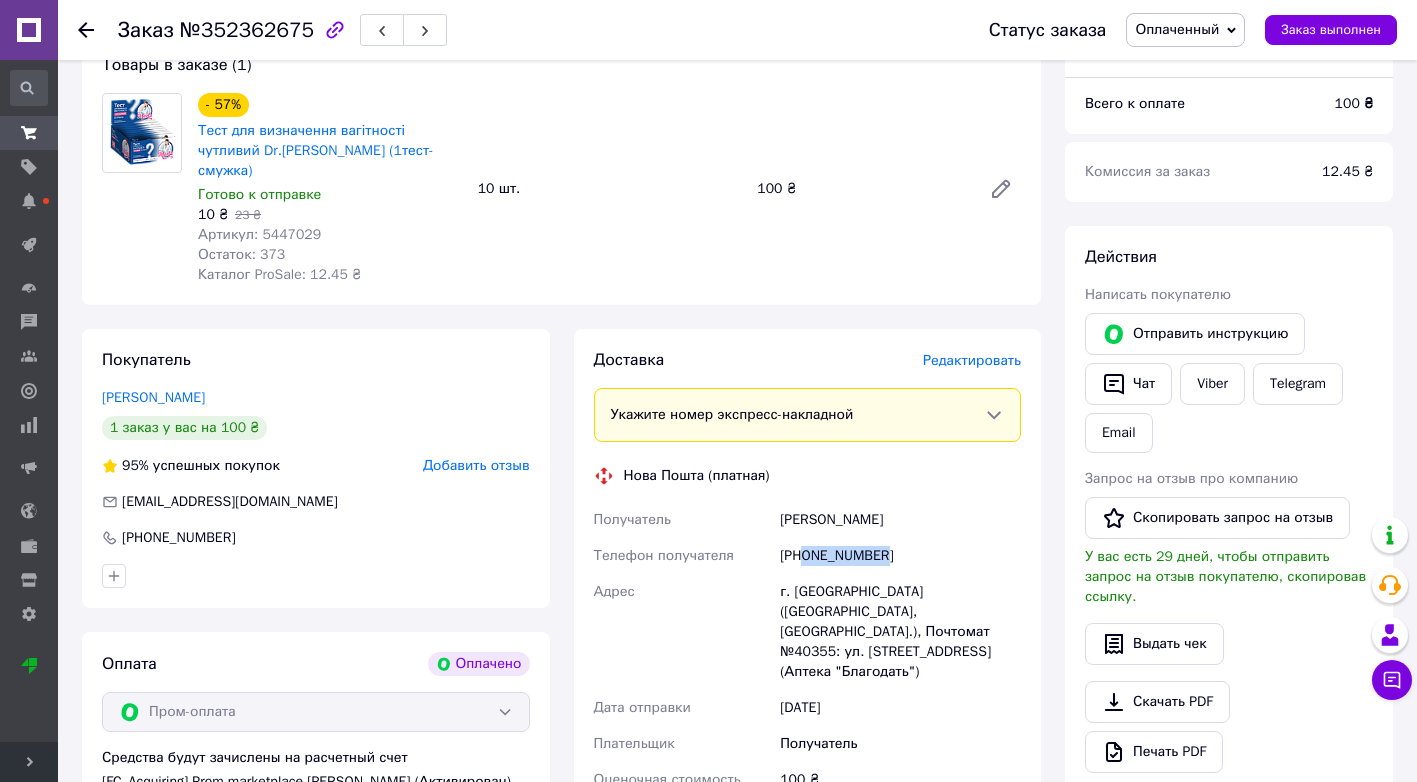 drag, startPoint x: 808, startPoint y: 538, endPoint x: 896, endPoint y: 534, distance: 88.09086 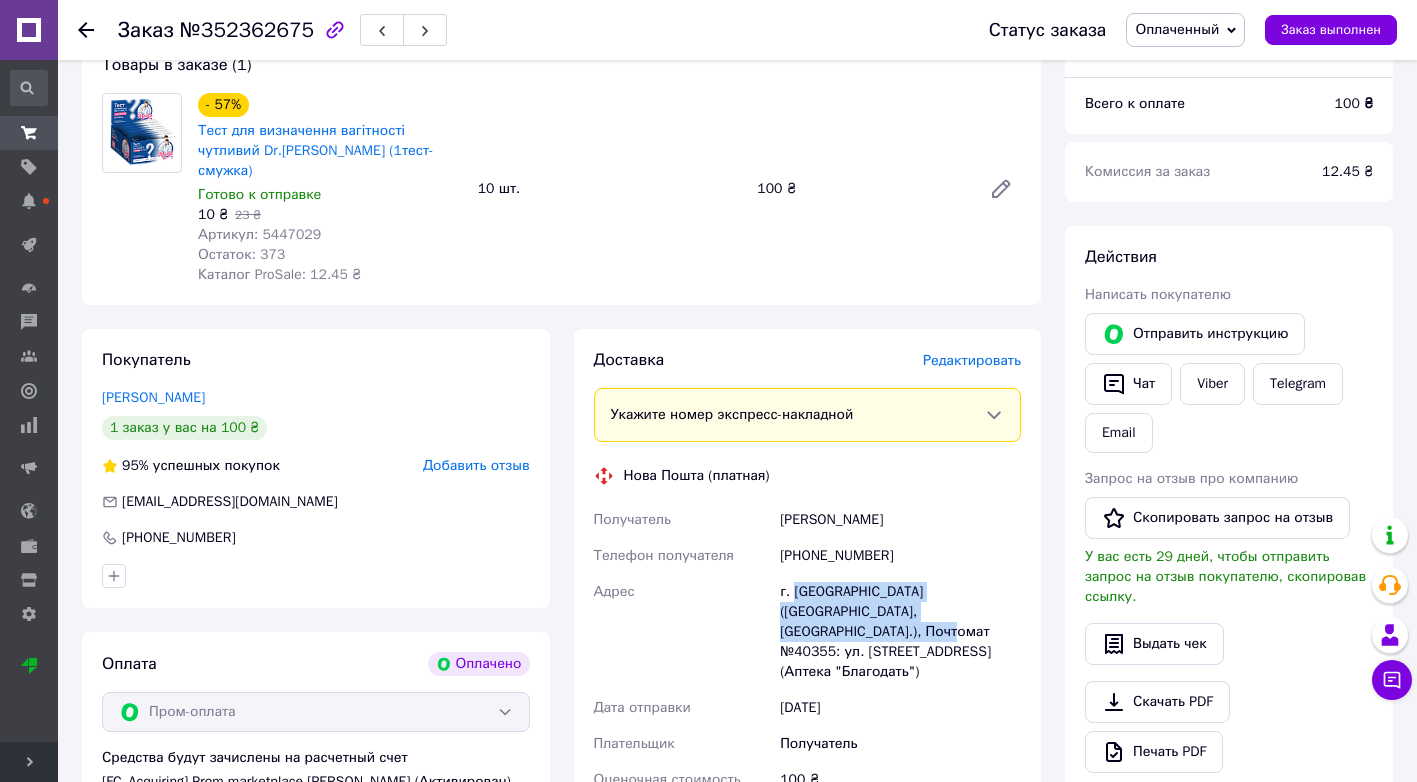 drag, startPoint x: 794, startPoint y: 565, endPoint x: 833, endPoint y: 609, distance: 58.796257 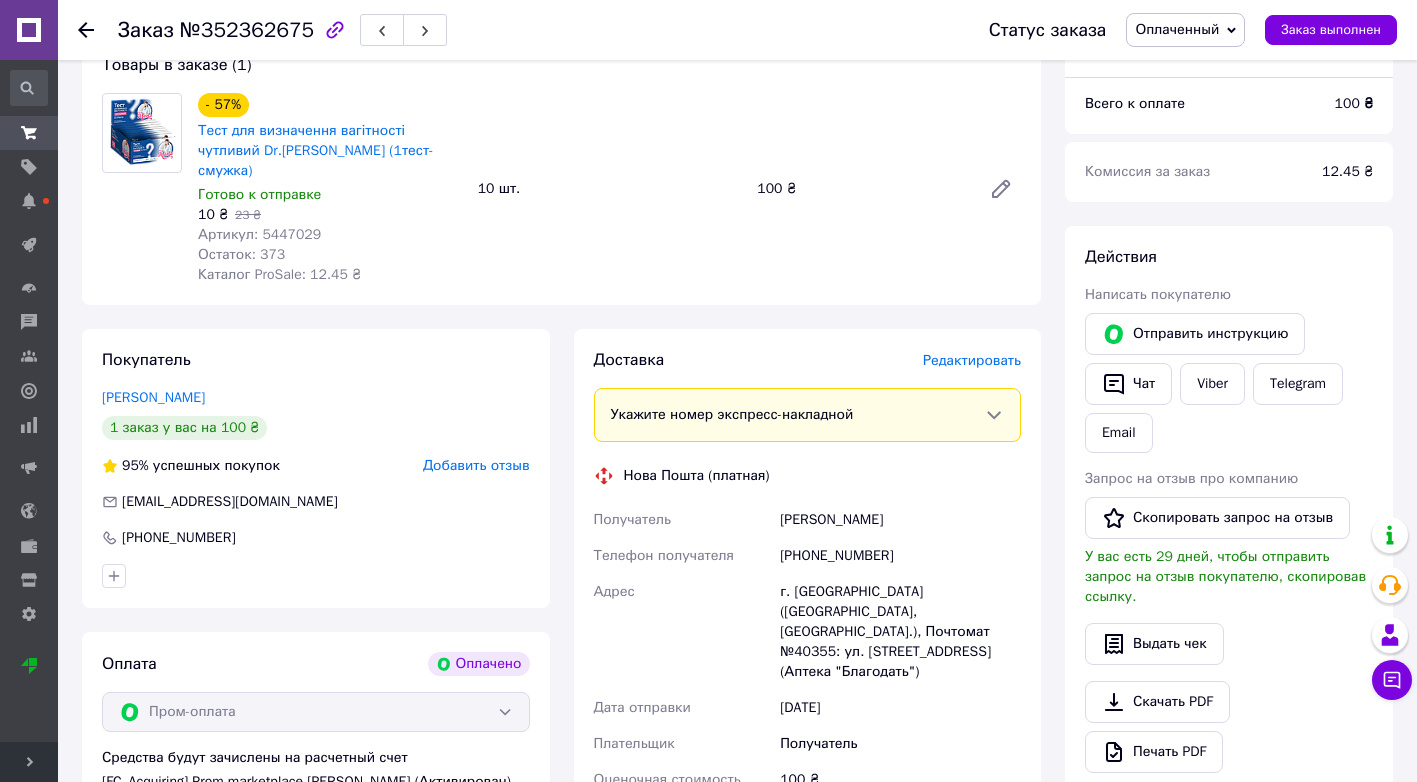 click on "Артикул: 5447029" at bounding box center [259, 234] 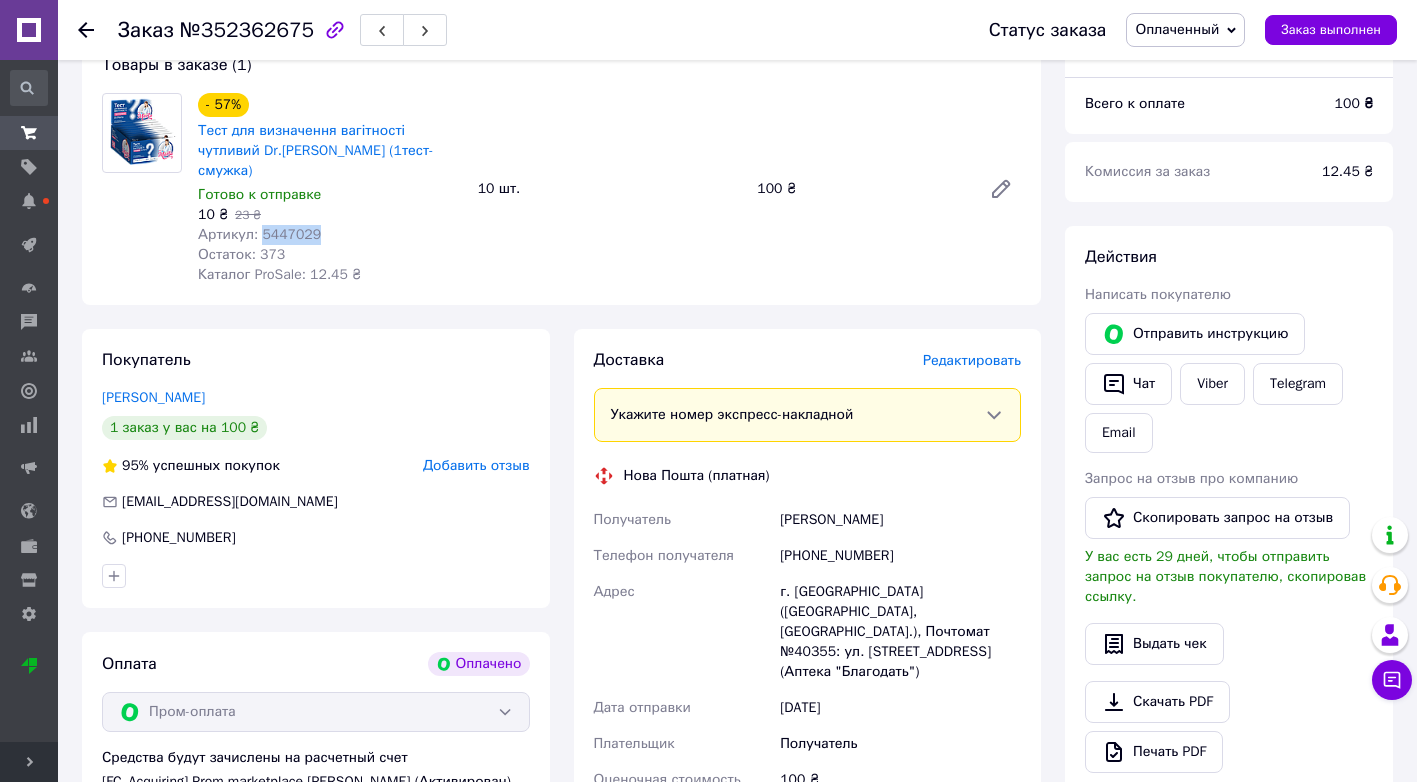 click on "Артикул: 5447029" at bounding box center [259, 234] 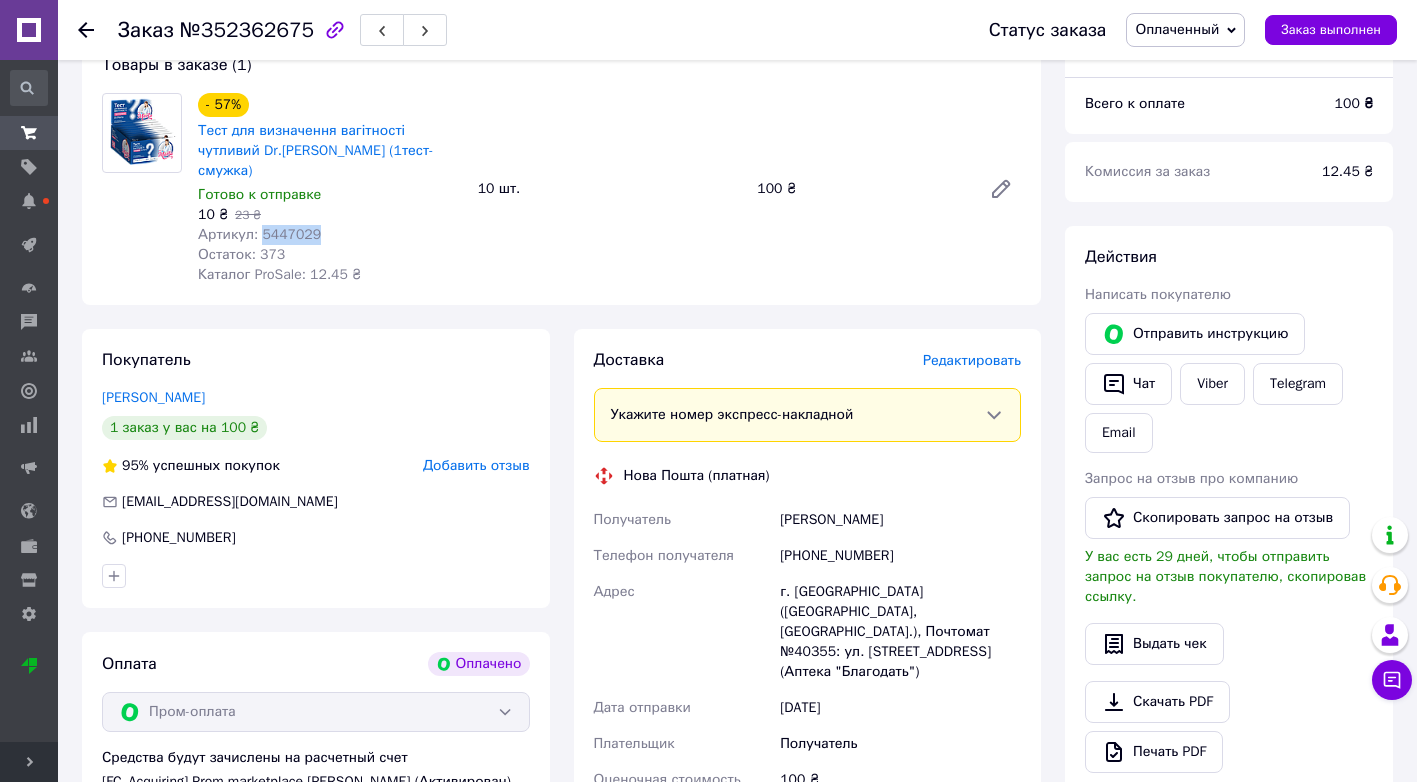 scroll, scrollTop: 400, scrollLeft: 0, axis: vertical 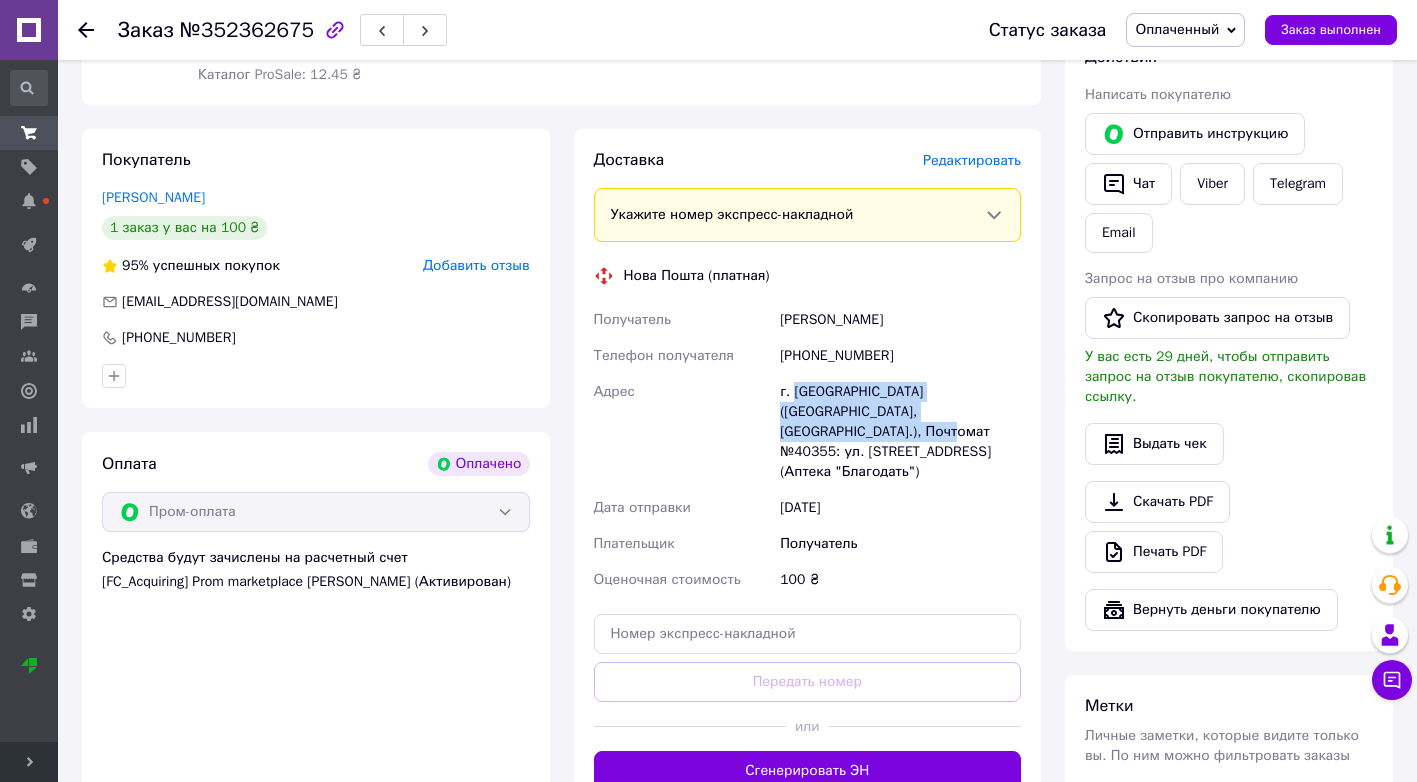 drag, startPoint x: 791, startPoint y: 373, endPoint x: 834, endPoint y: 408, distance: 55.443665 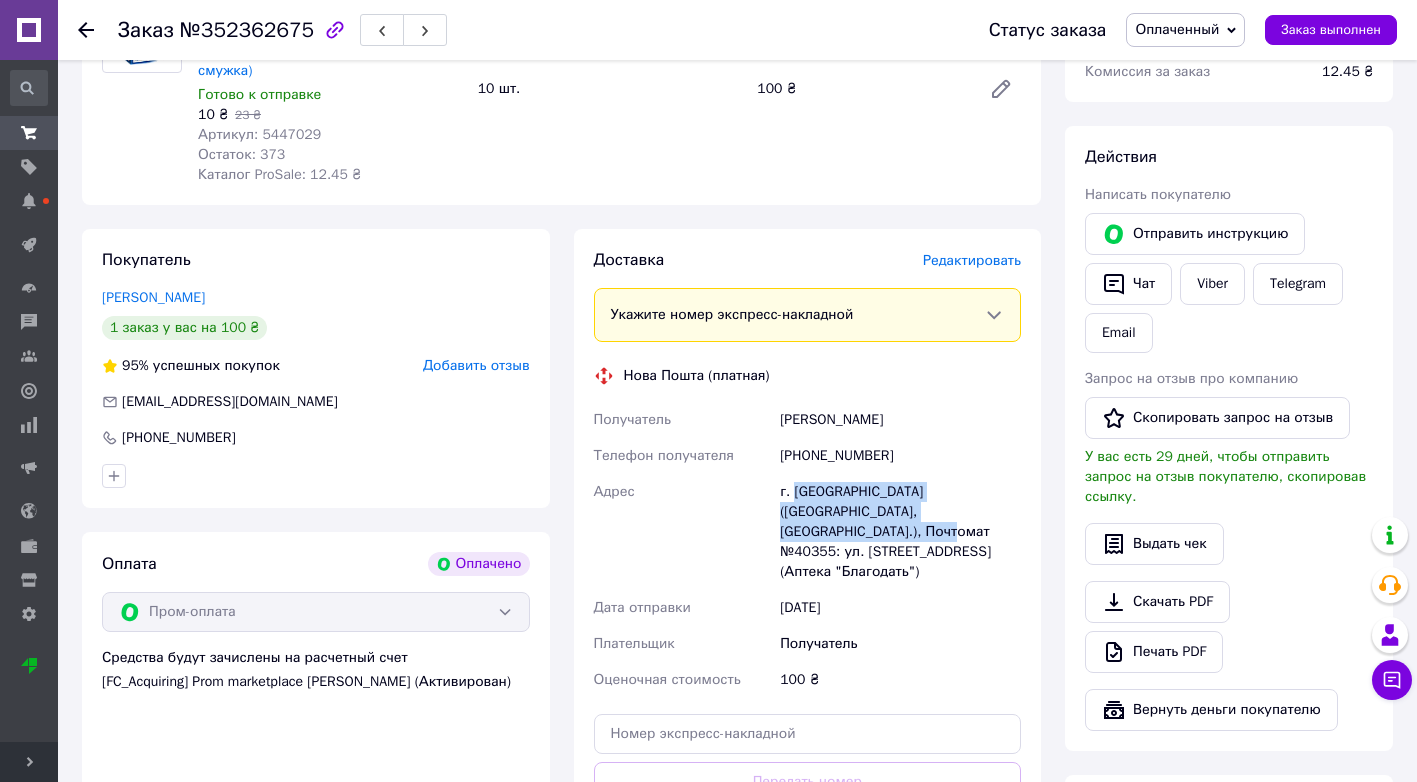 scroll, scrollTop: 100, scrollLeft: 0, axis: vertical 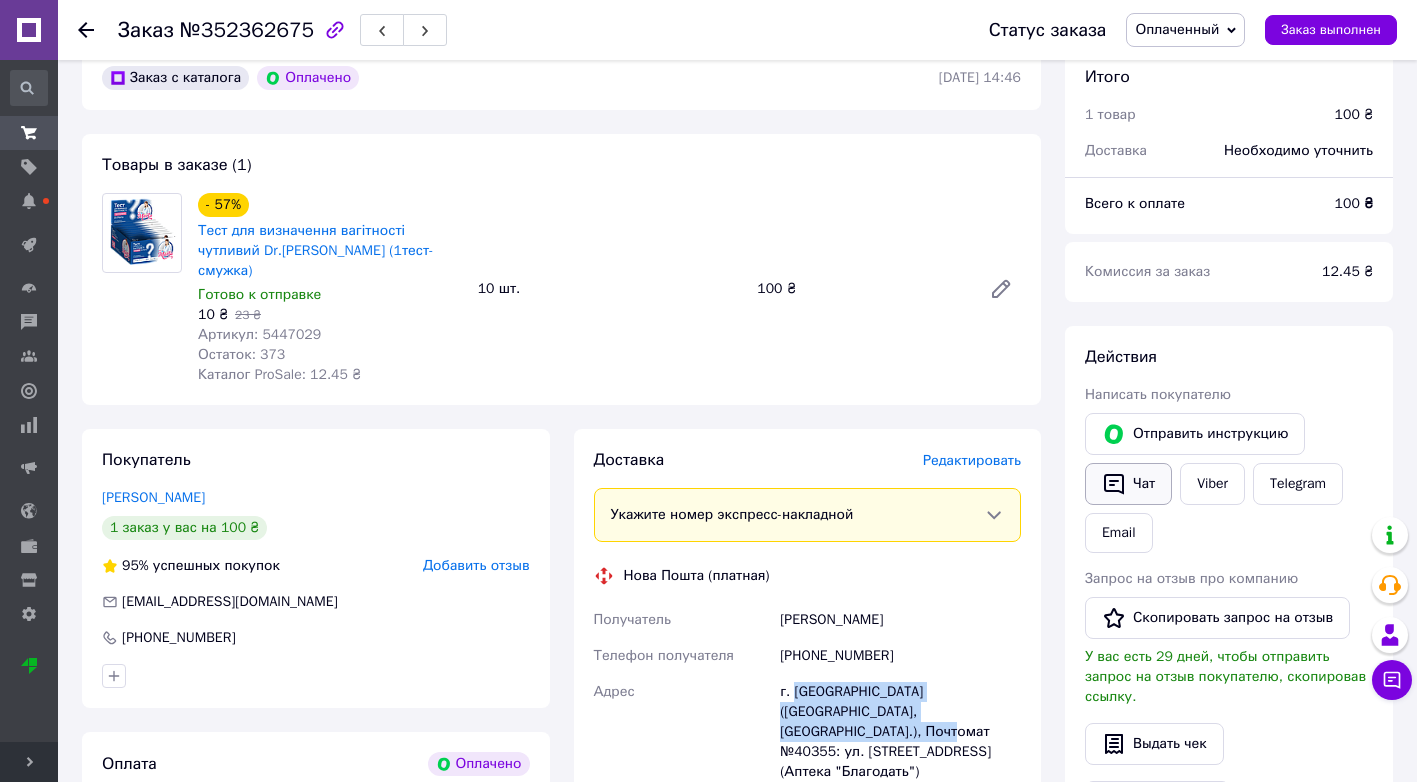 click 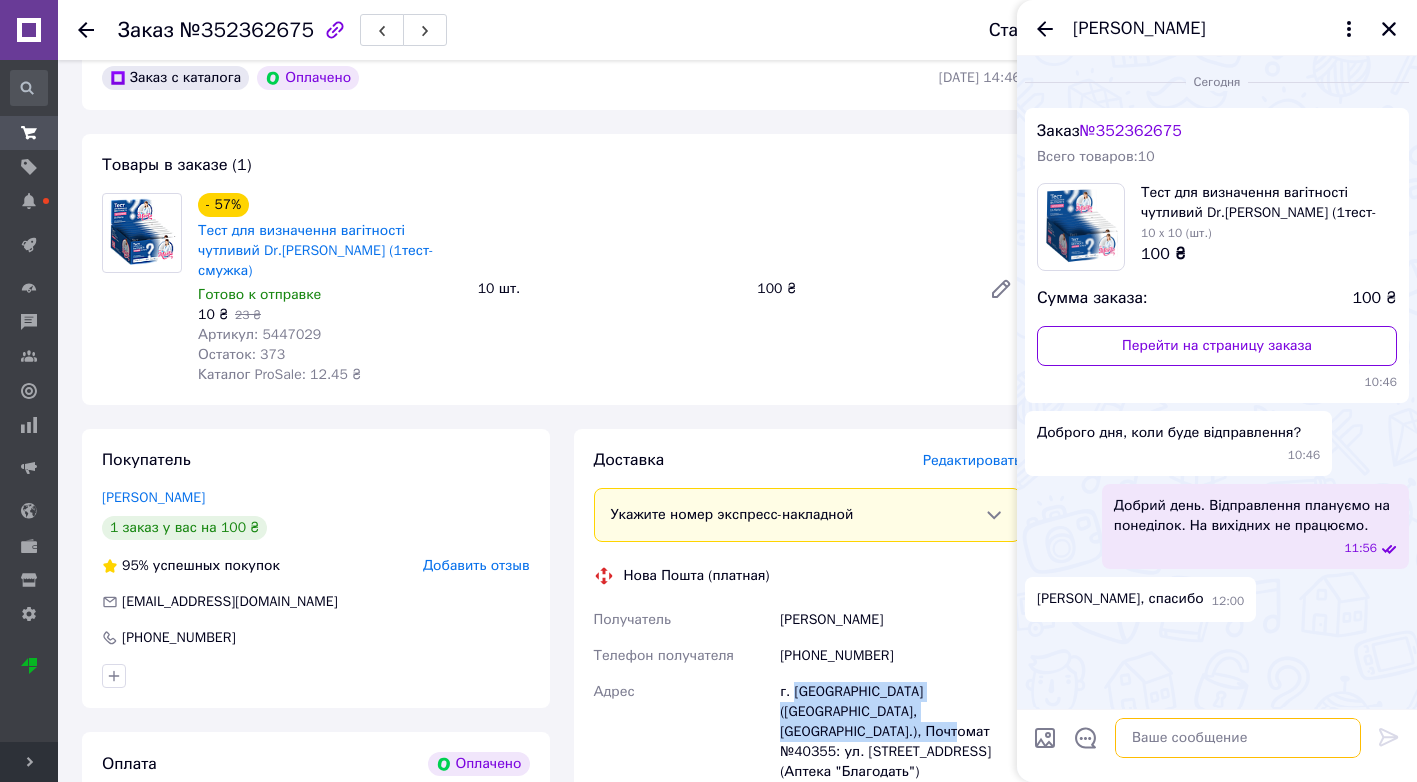 click at bounding box center [1238, 738] 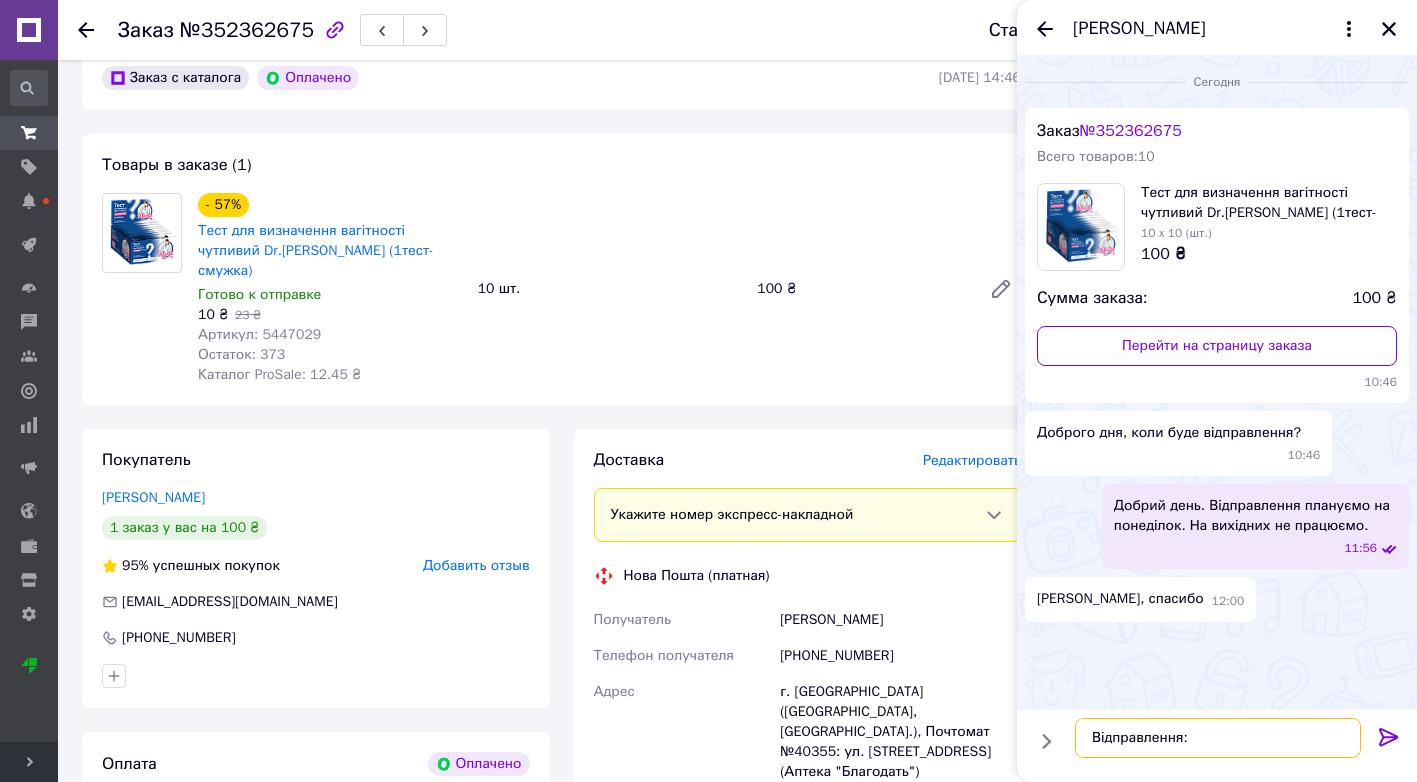 paste on "Запорожье (Запорожская обл., Запорожский р-н.), Почтомат №40355" 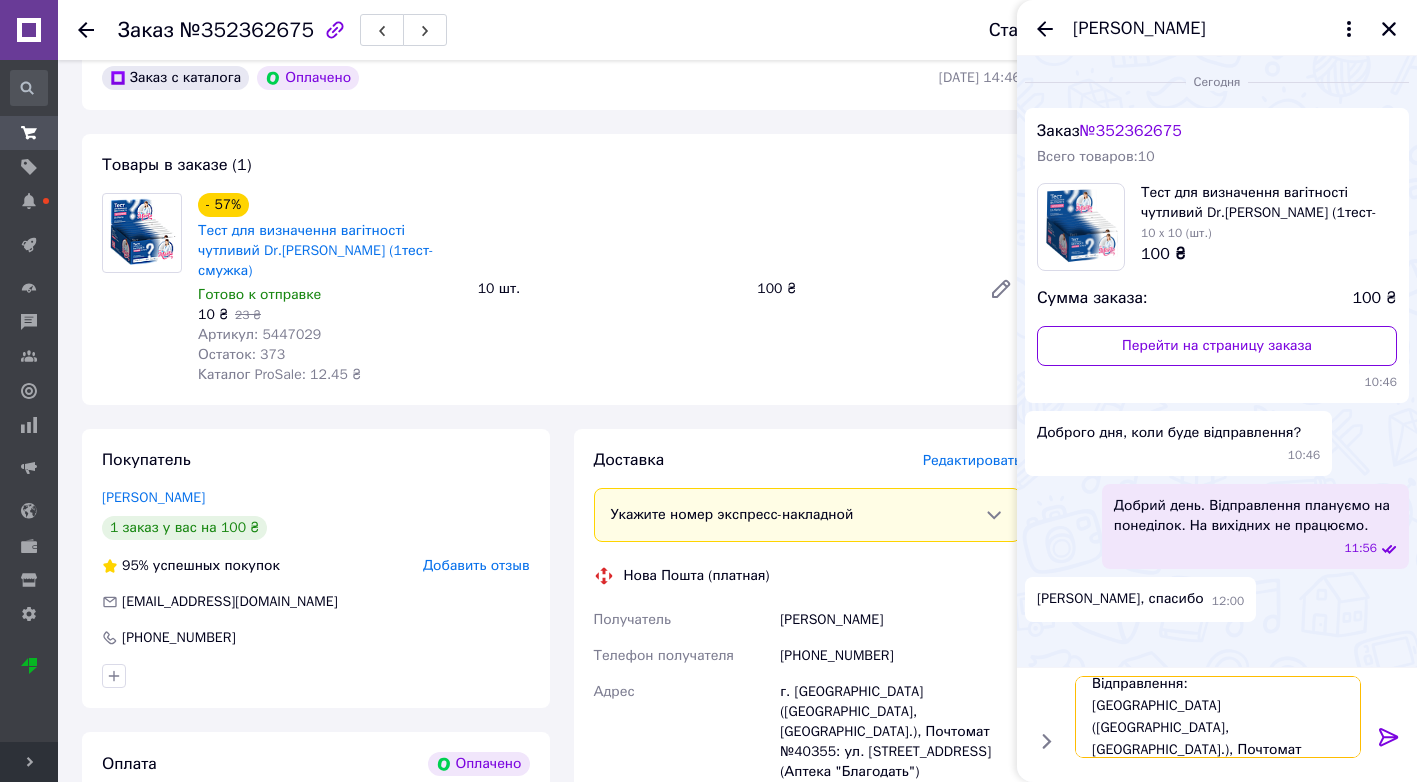 scroll, scrollTop: 2, scrollLeft: 0, axis: vertical 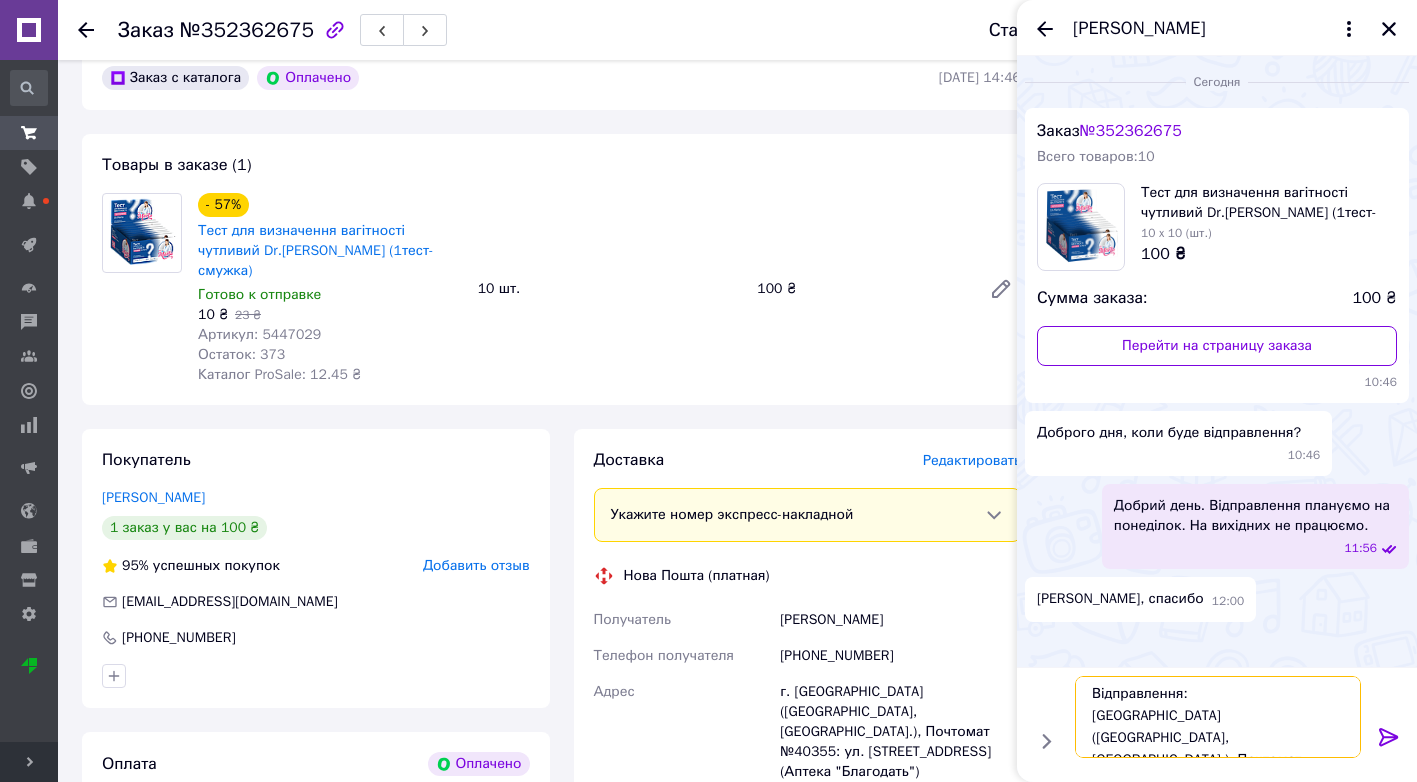 drag, startPoint x: 1220, startPoint y: 737, endPoint x: 1149, endPoint y: 721, distance: 72.780495 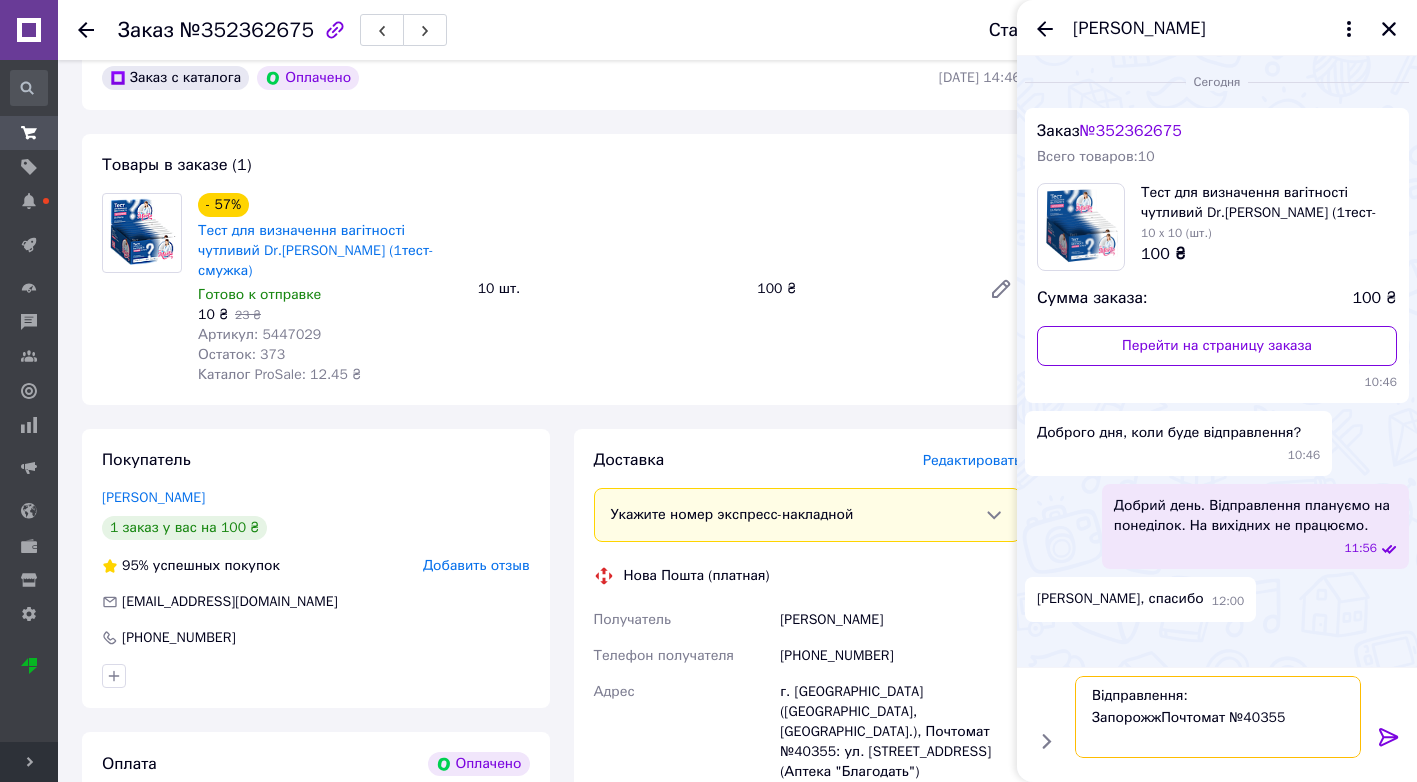 scroll, scrollTop: 0, scrollLeft: 0, axis: both 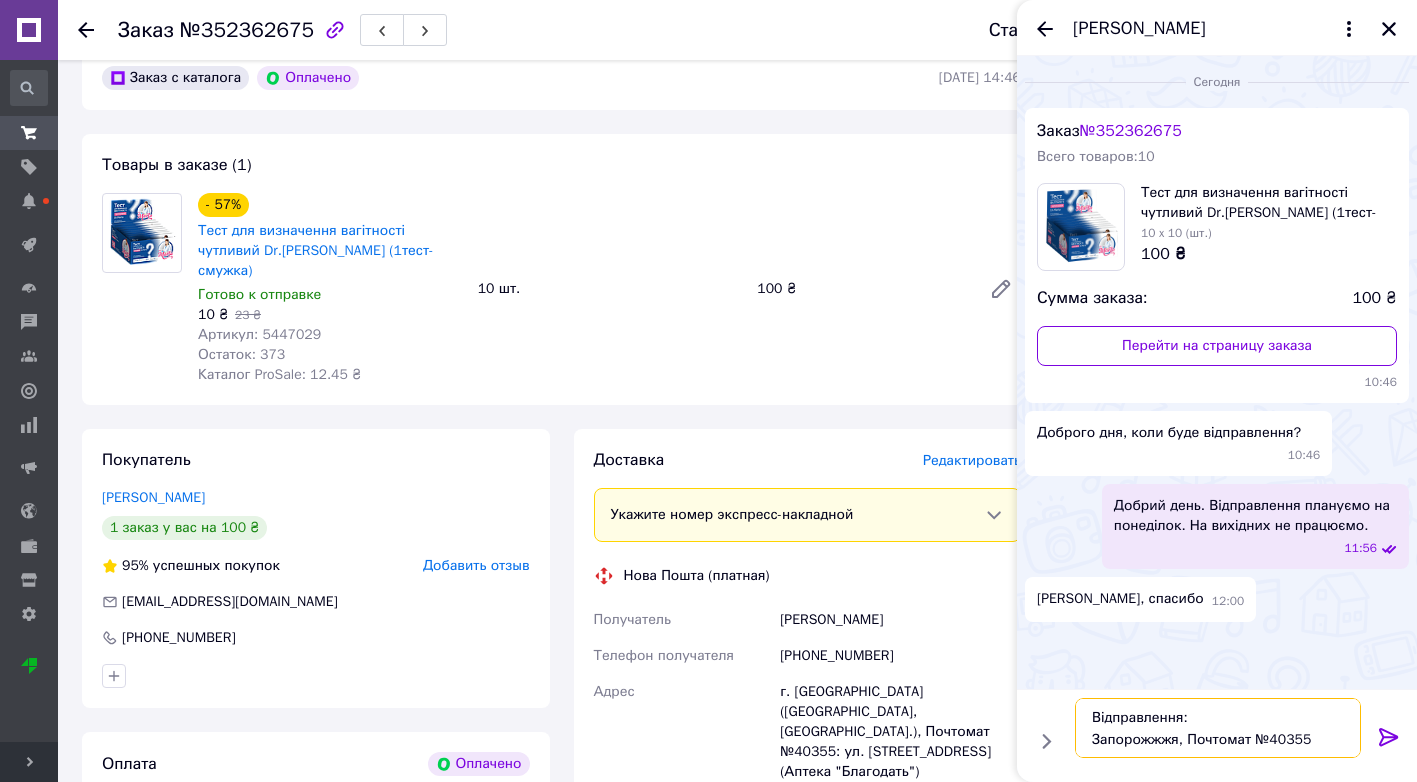 click on "Відправлення:
Запорожжжя, Почтомат №40355" at bounding box center (1218, 728) 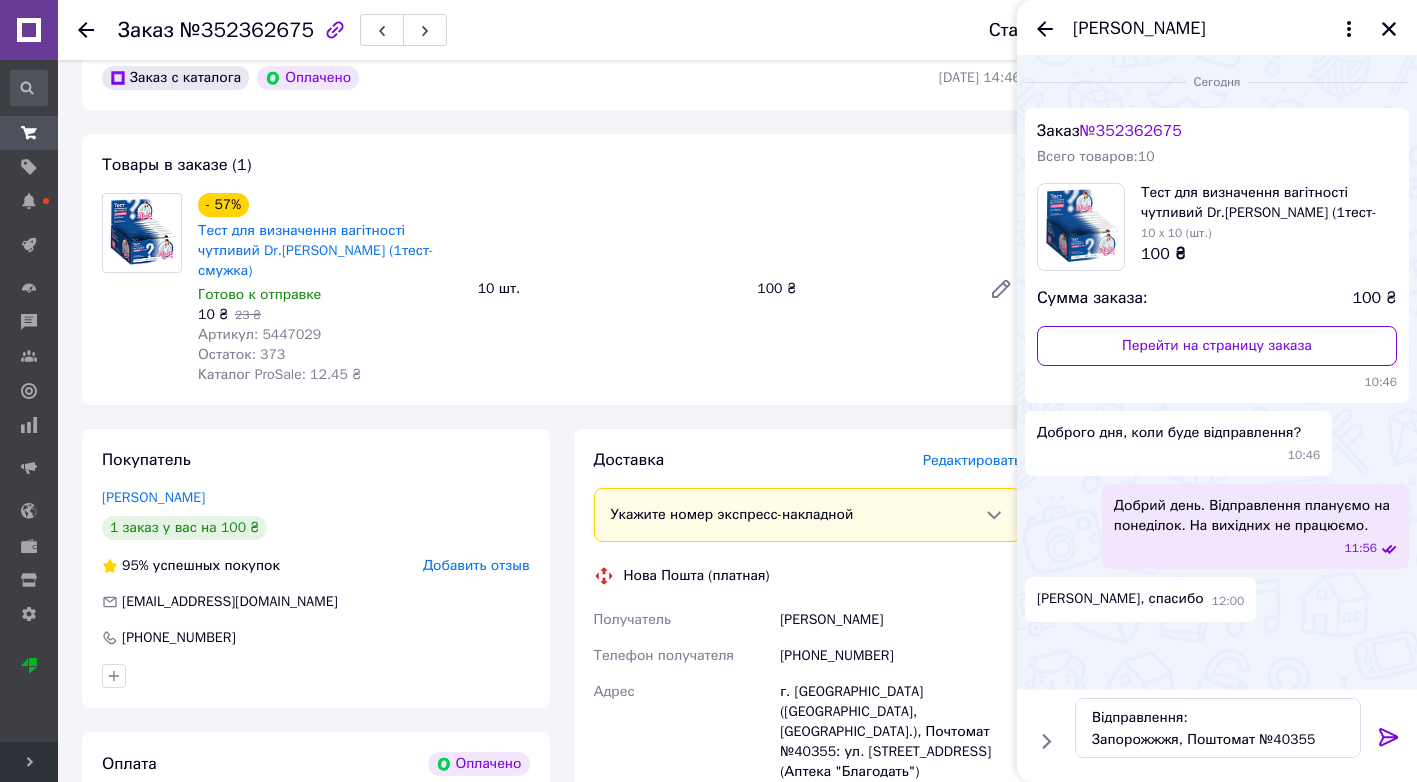 drag, startPoint x: 788, startPoint y: 599, endPoint x: 943, endPoint y: 611, distance: 155.46382 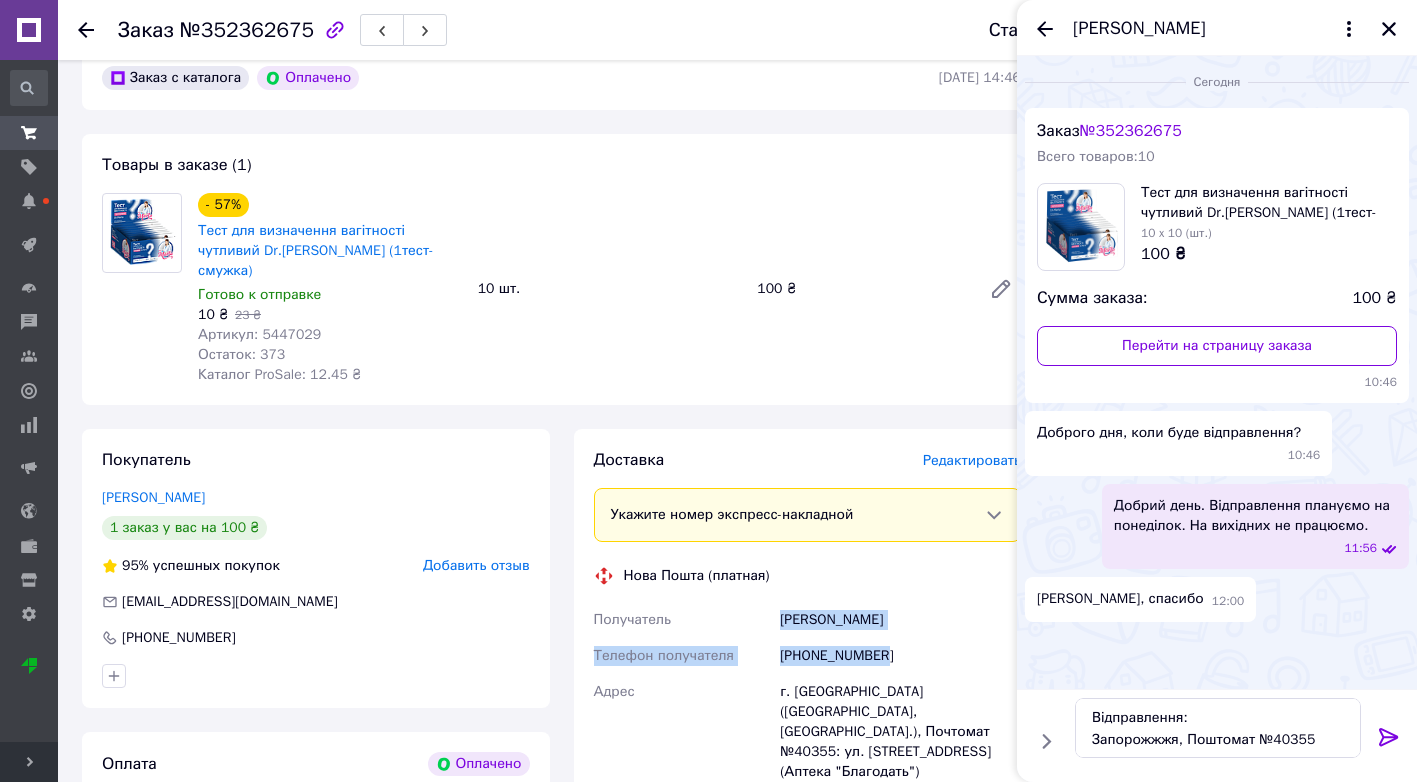drag, startPoint x: 943, startPoint y: 611, endPoint x: 921, endPoint y: 633, distance: 31.112698 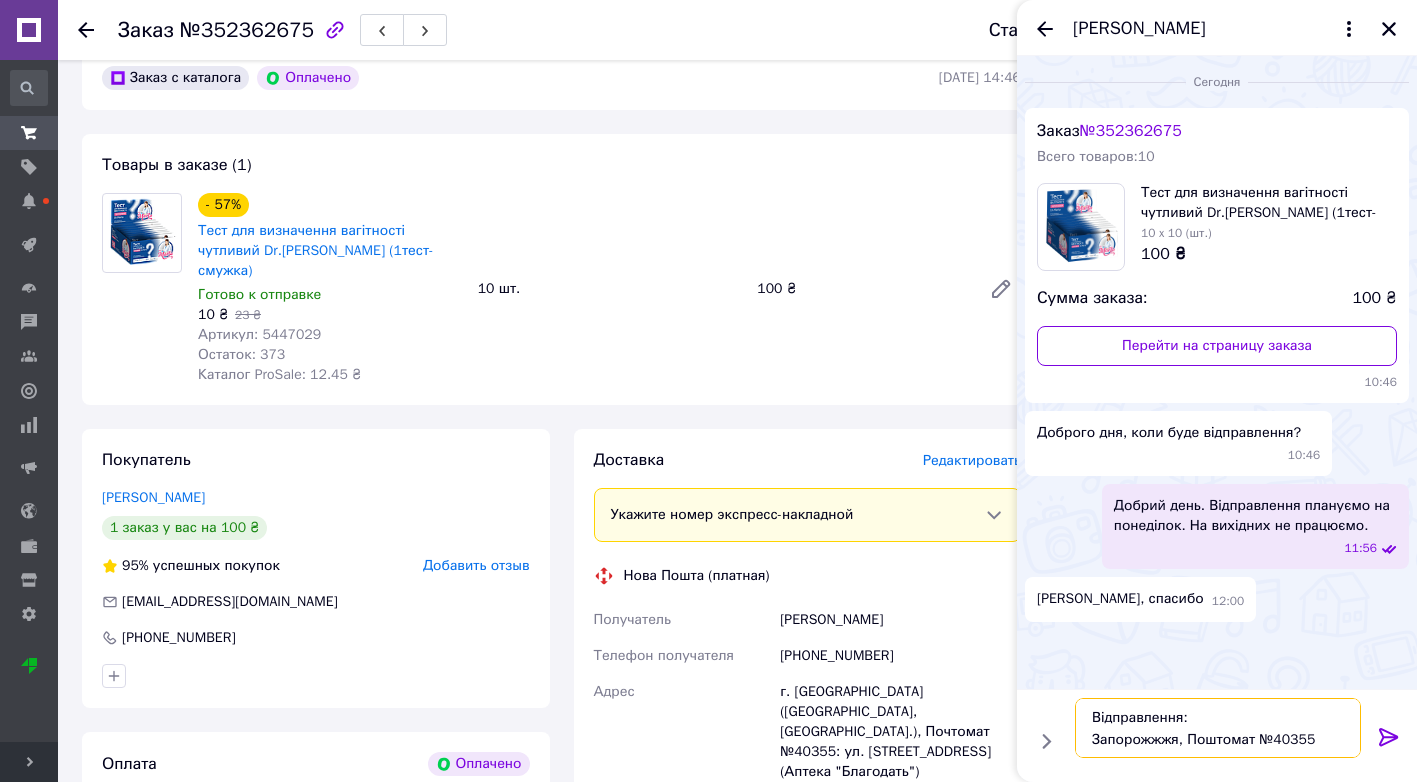 click on "Відправлення:
Запорожжжя, Поштомат №40355" at bounding box center [1218, 728] 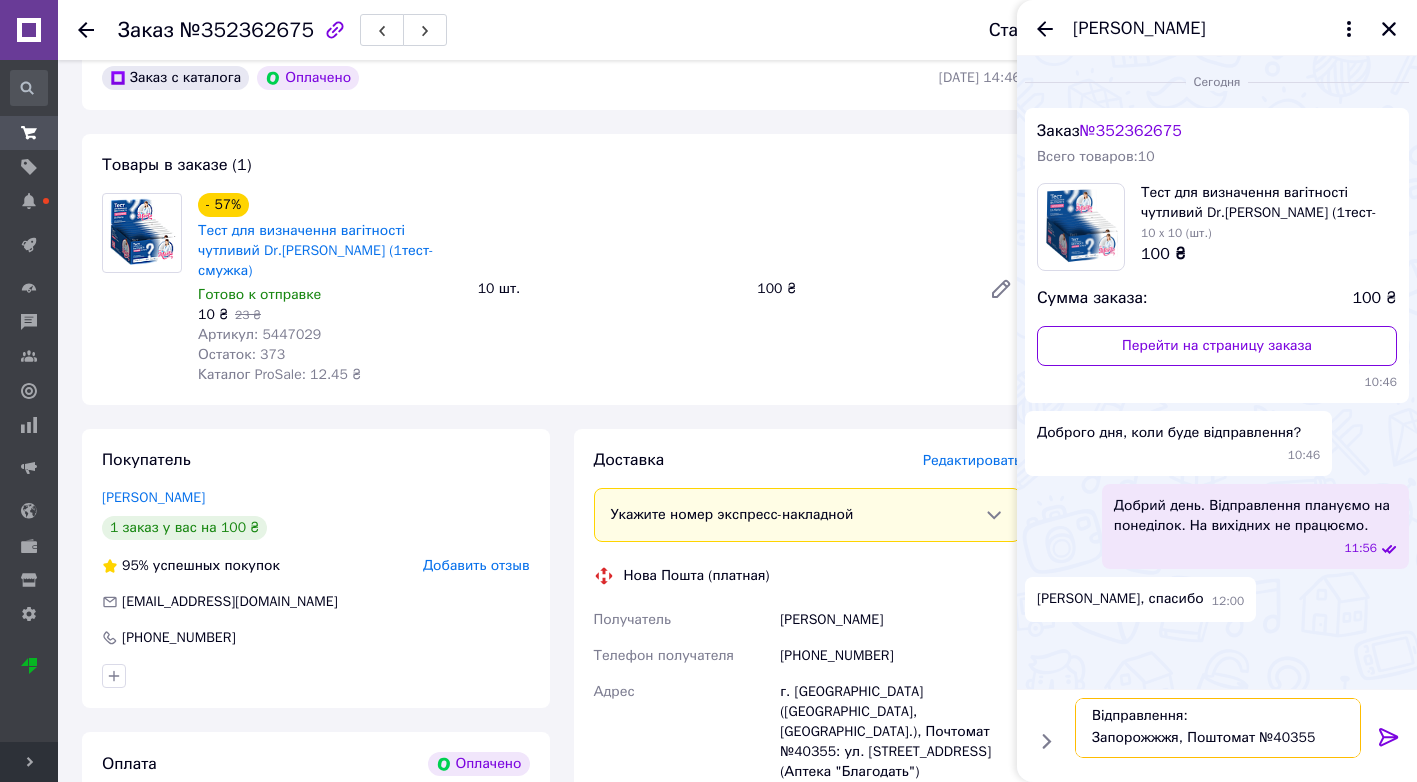 paste on "Шевченко Катерина
Телефон получателя
+380661356099" 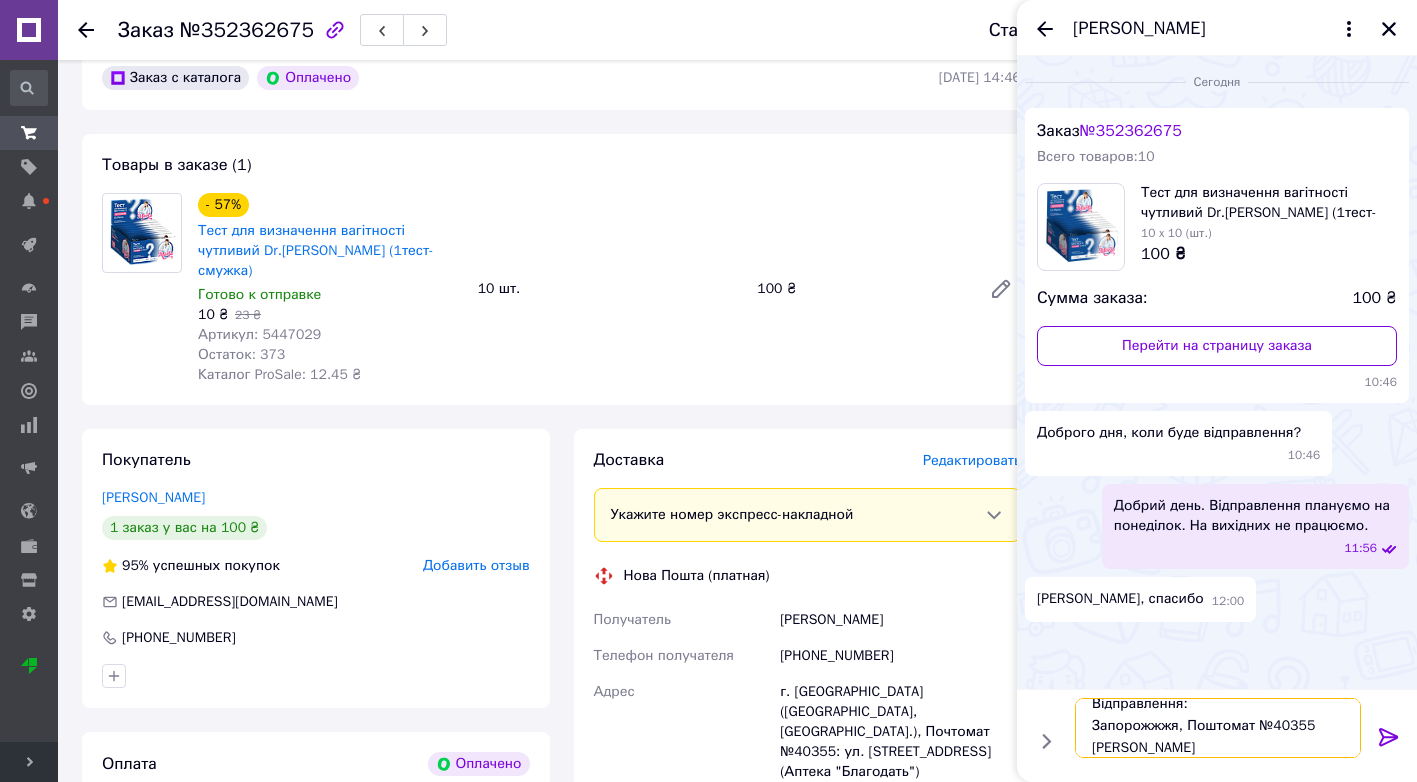 scroll, scrollTop: 36, scrollLeft: 0, axis: vertical 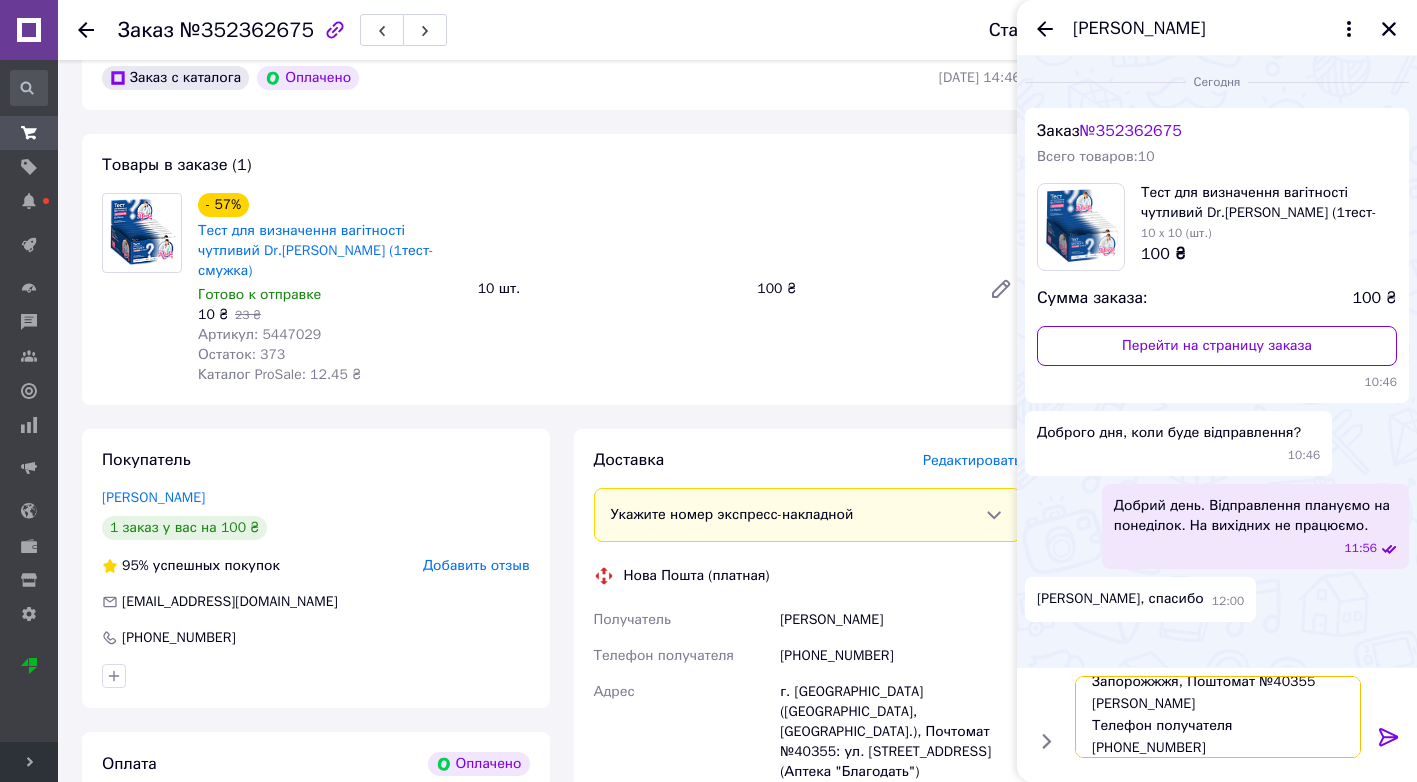 drag, startPoint x: 1239, startPoint y: 729, endPoint x: 1096, endPoint y: 726, distance: 143.03146 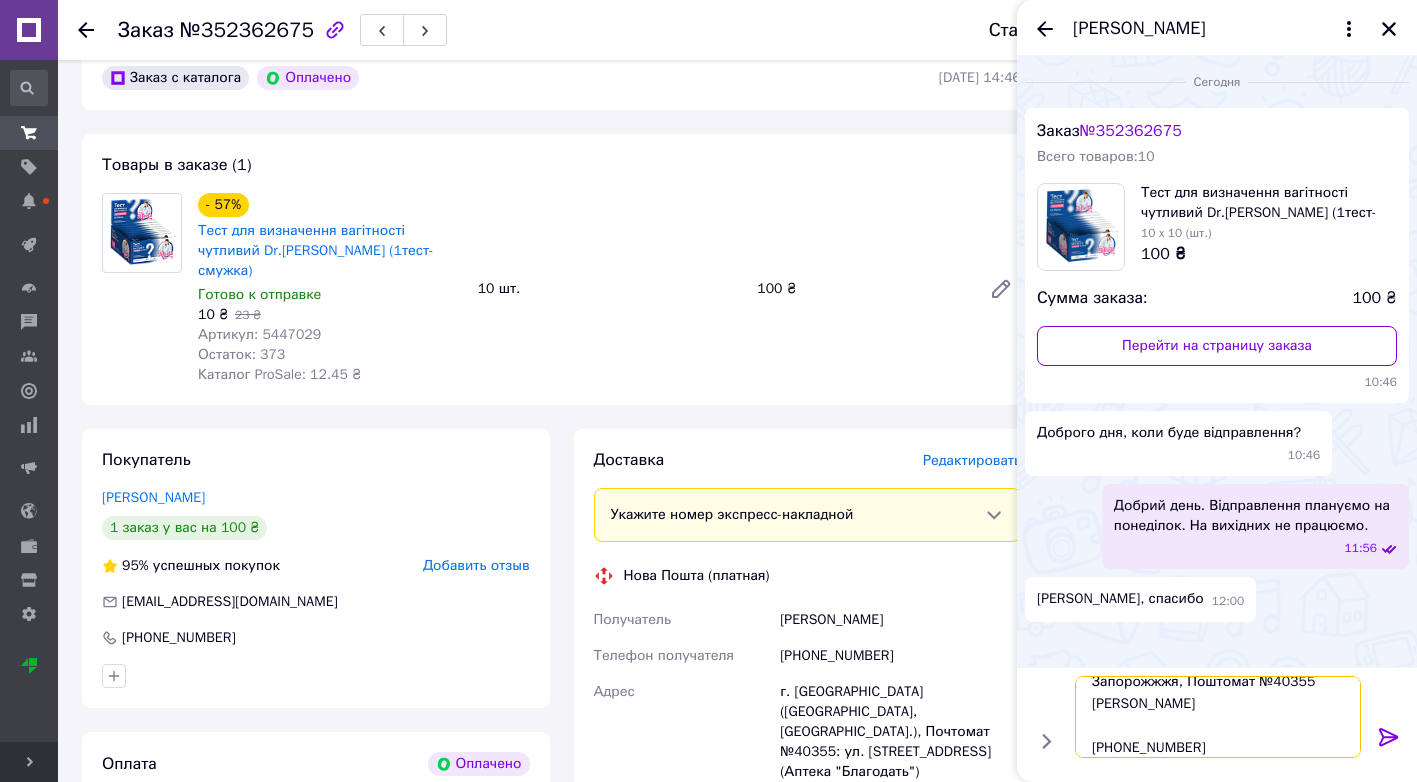 click on "Відправлення:
Запорожжжя, Поштомат №40355
Шевченко Катерина
+380661356099" at bounding box center [1218, 717] 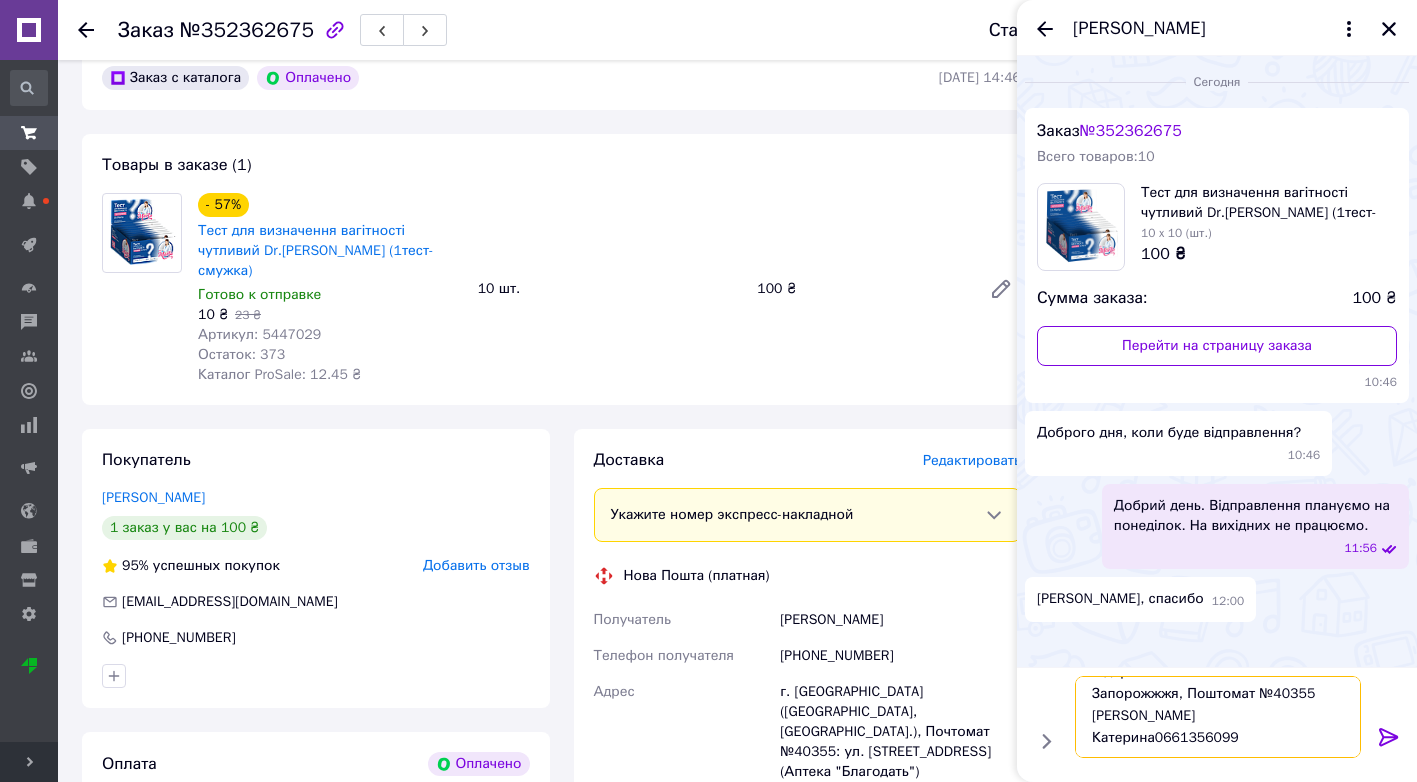 scroll, scrollTop: 2, scrollLeft: 0, axis: vertical 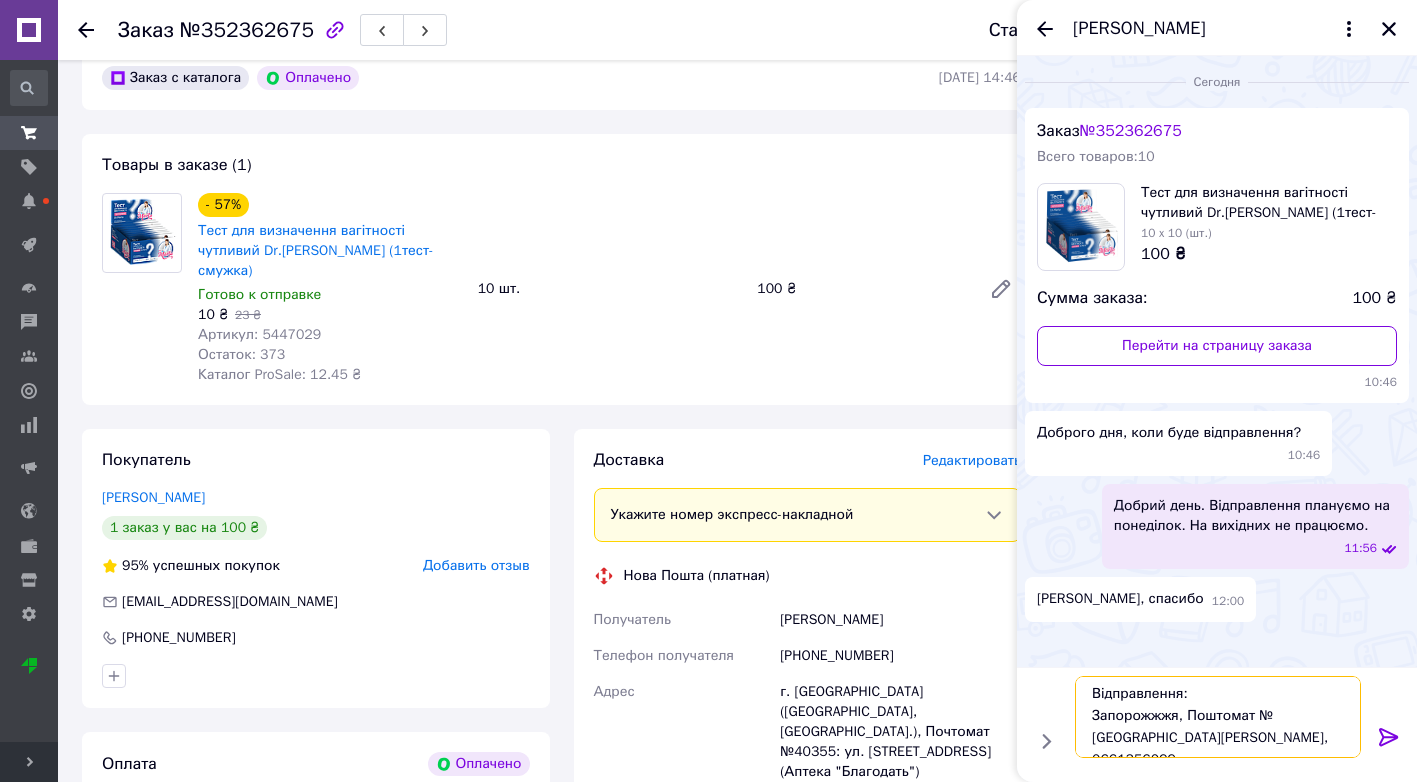 type on "Відправлення:
Запорожжжя, Поштомат №40355
Шевченко Катерина, 0661356099" 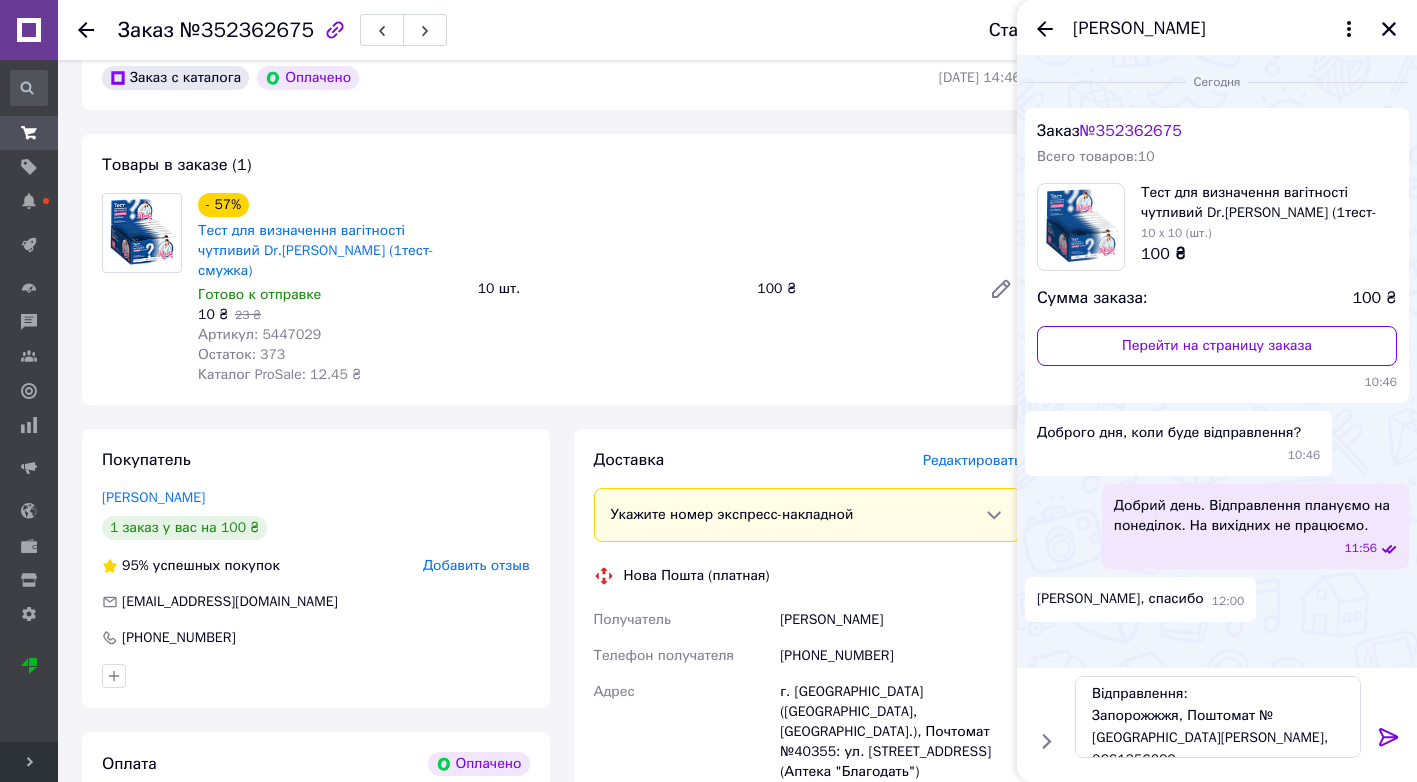 click 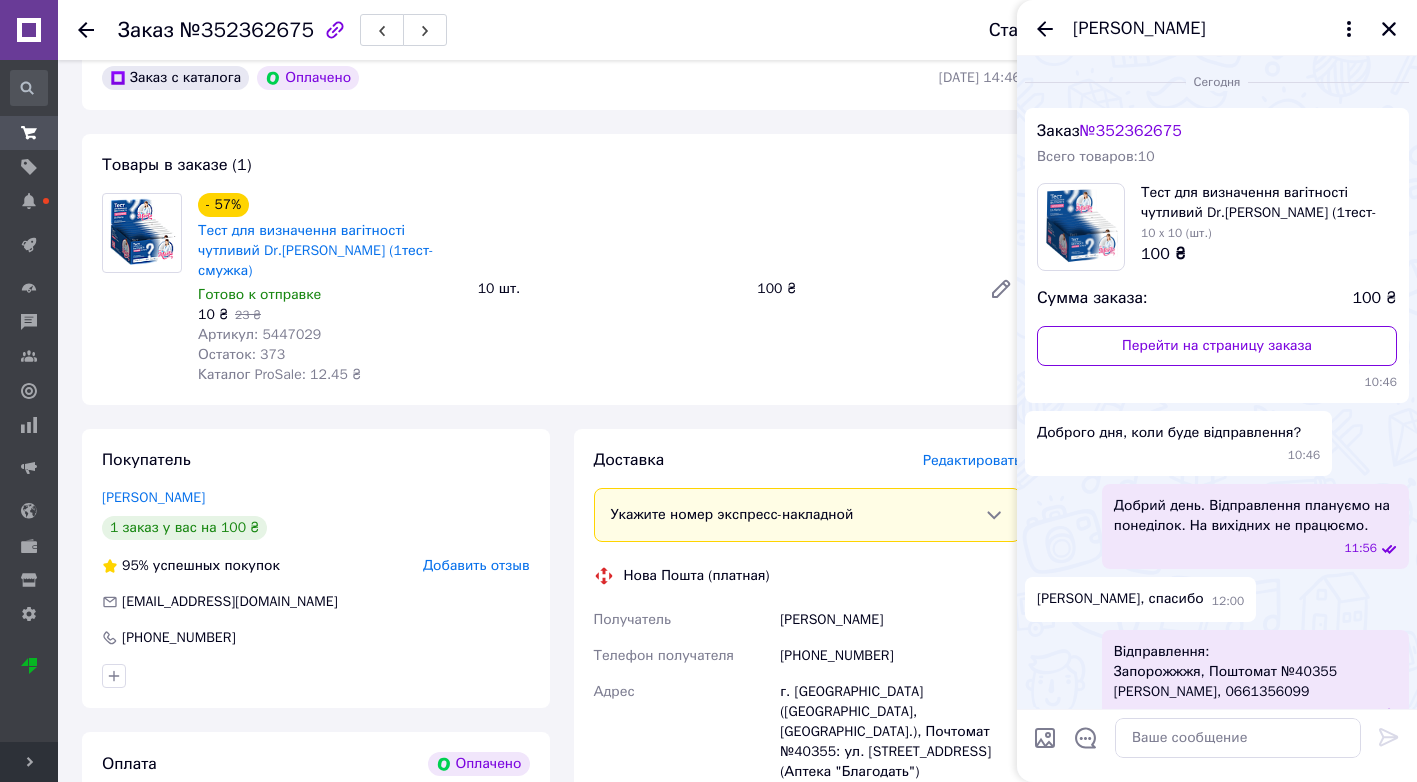 scroll, scrollTop: 0, scrollLeft: 0, axis: both 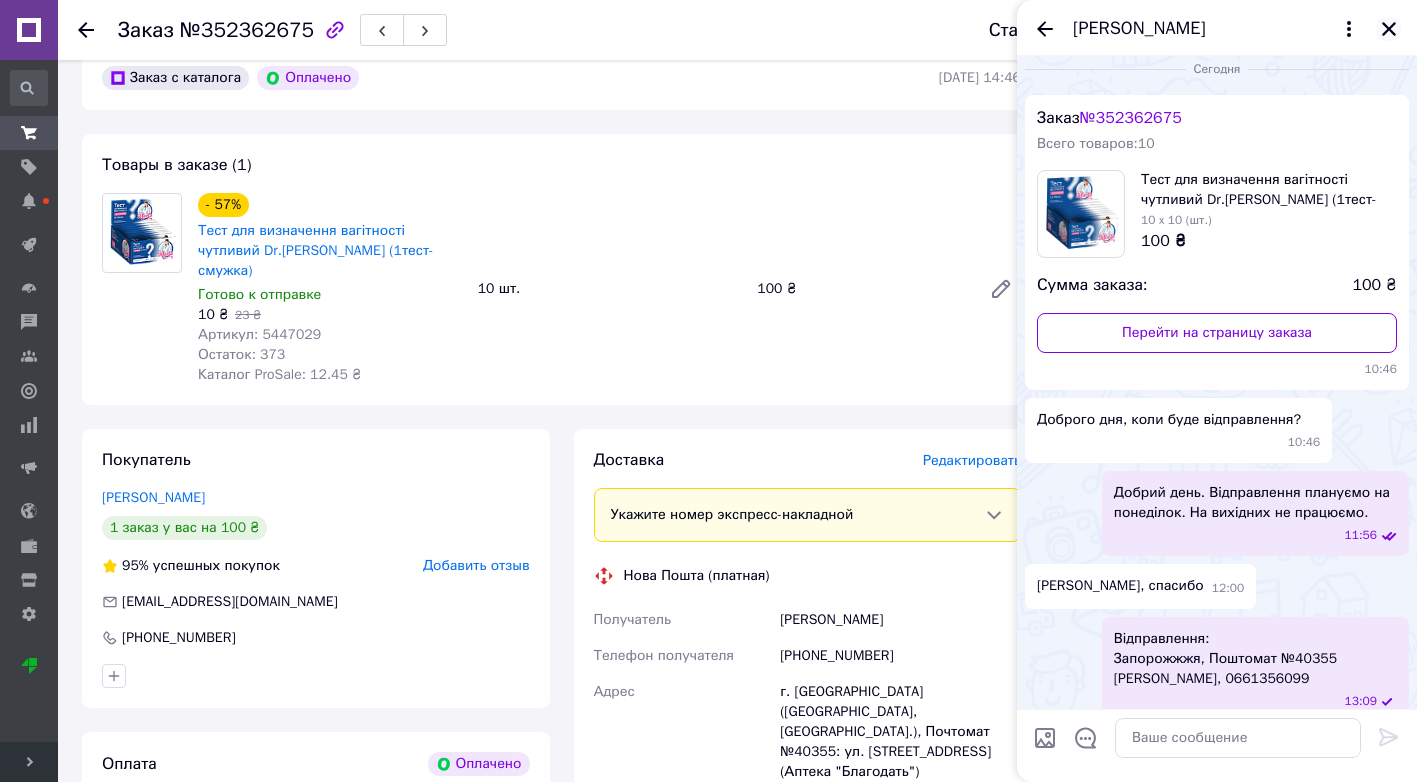 click 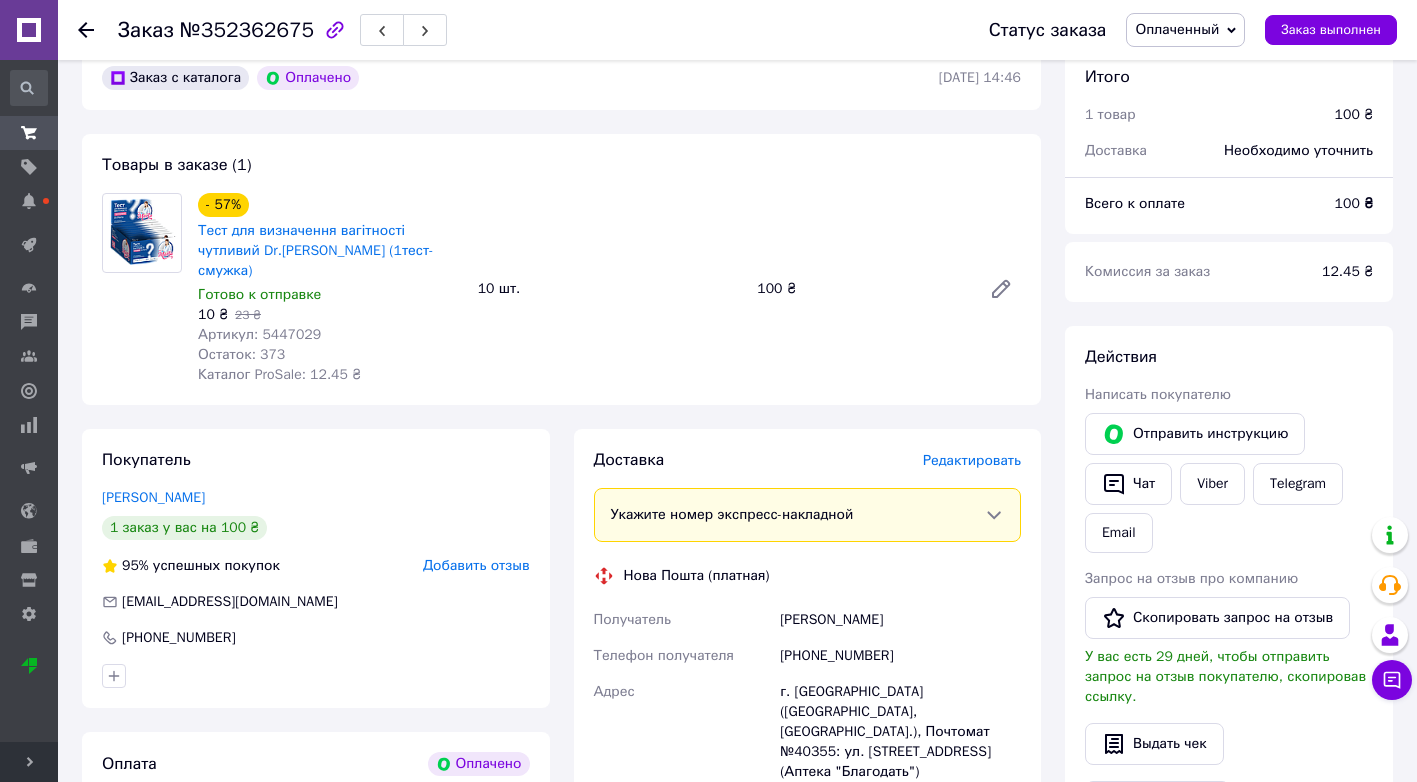 click on "Оплаченный" at bounding box center [1185, 30] 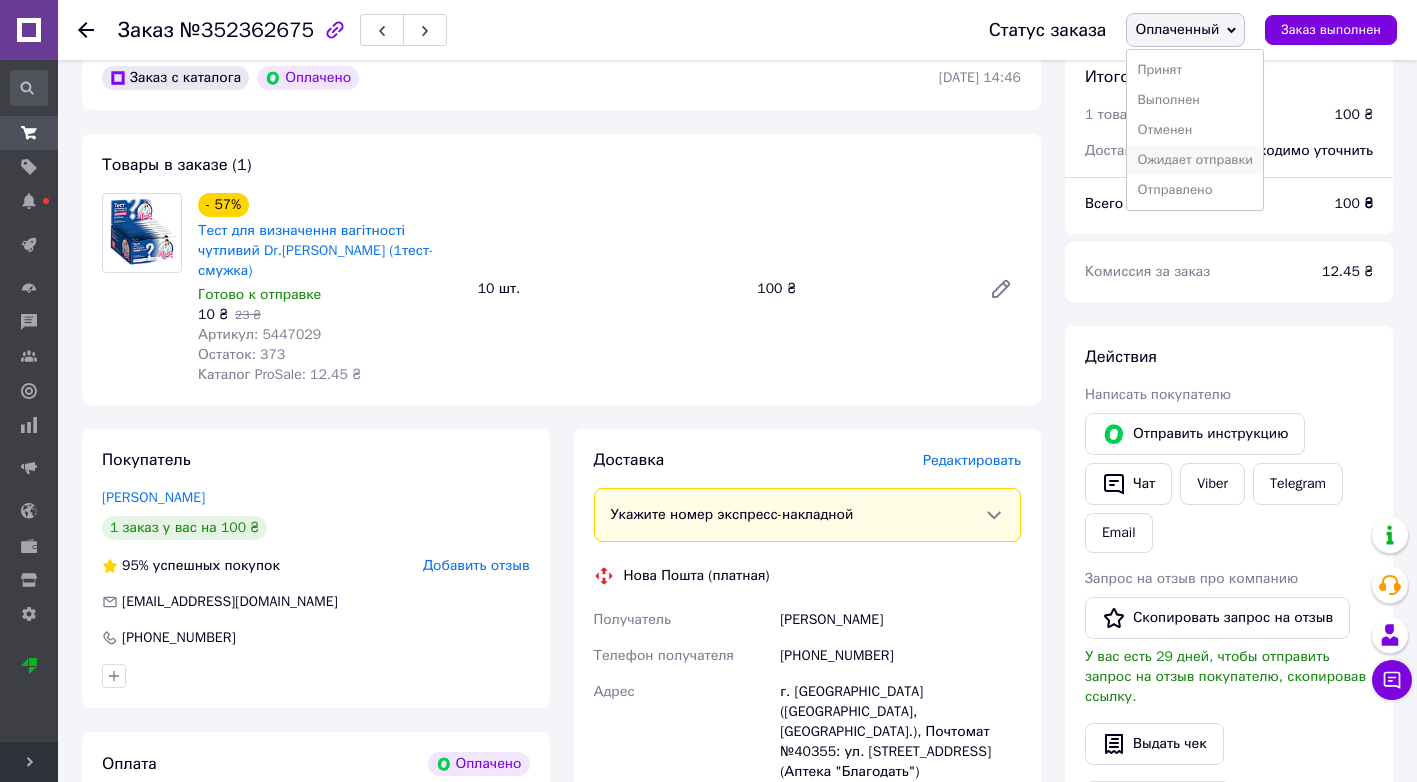 click on "Ожидает отправки" at bounding box center [1195, 160] 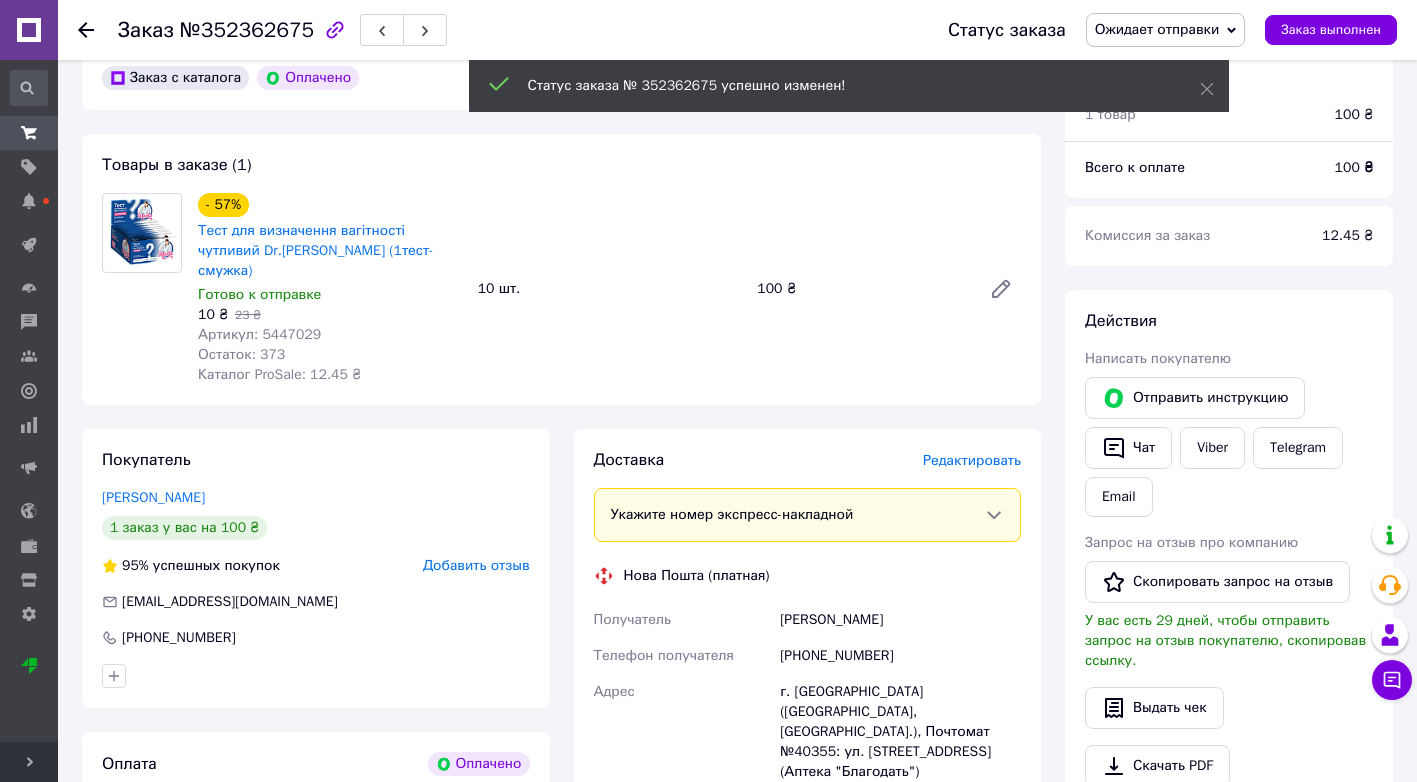 click on "Заказ №352362675 Статус заказа Ожидает отправки Принят Выполнен Отменен Оплаченный Отправлено Заказ выполнен" at bounding box center [737, 30] 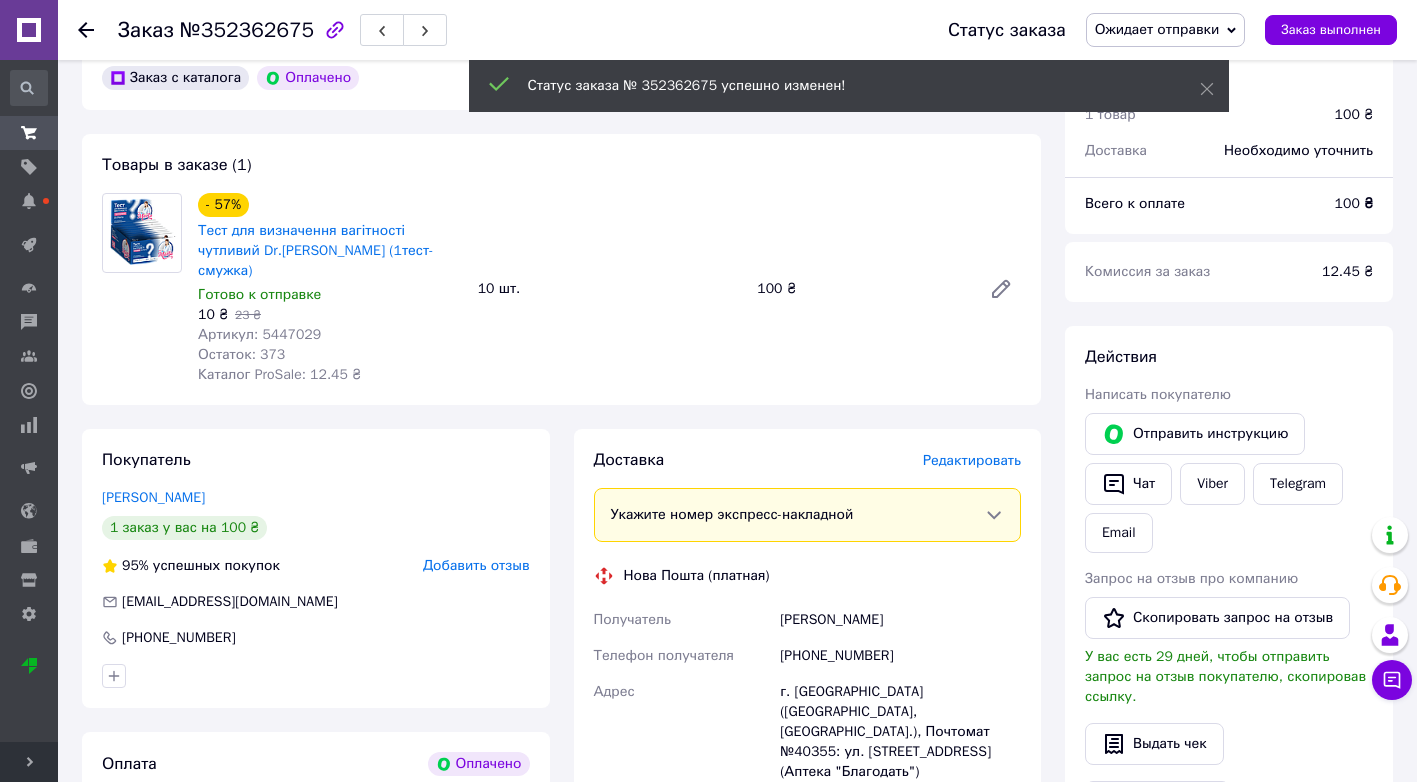 click 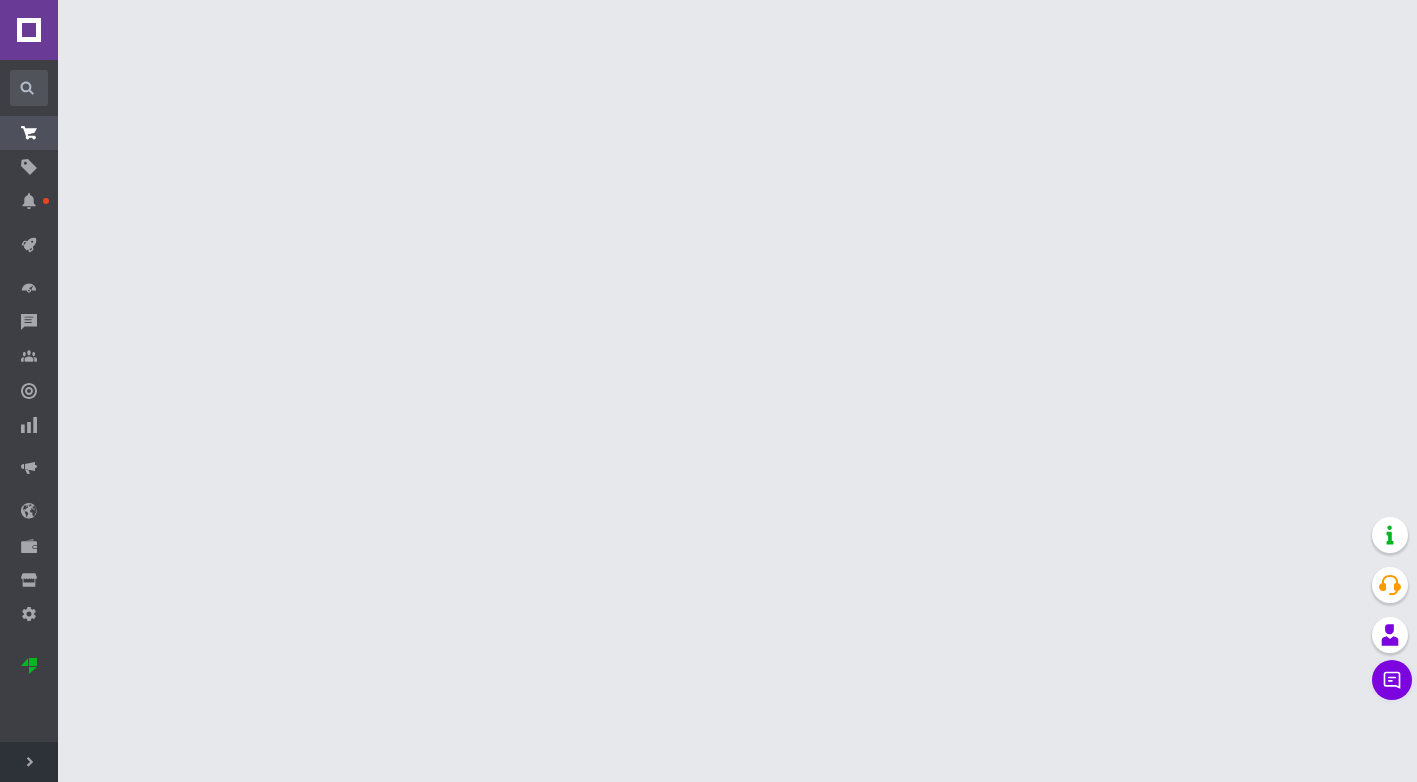 scroll, scrollTop: 0, scrollLeft: 0, axis: both 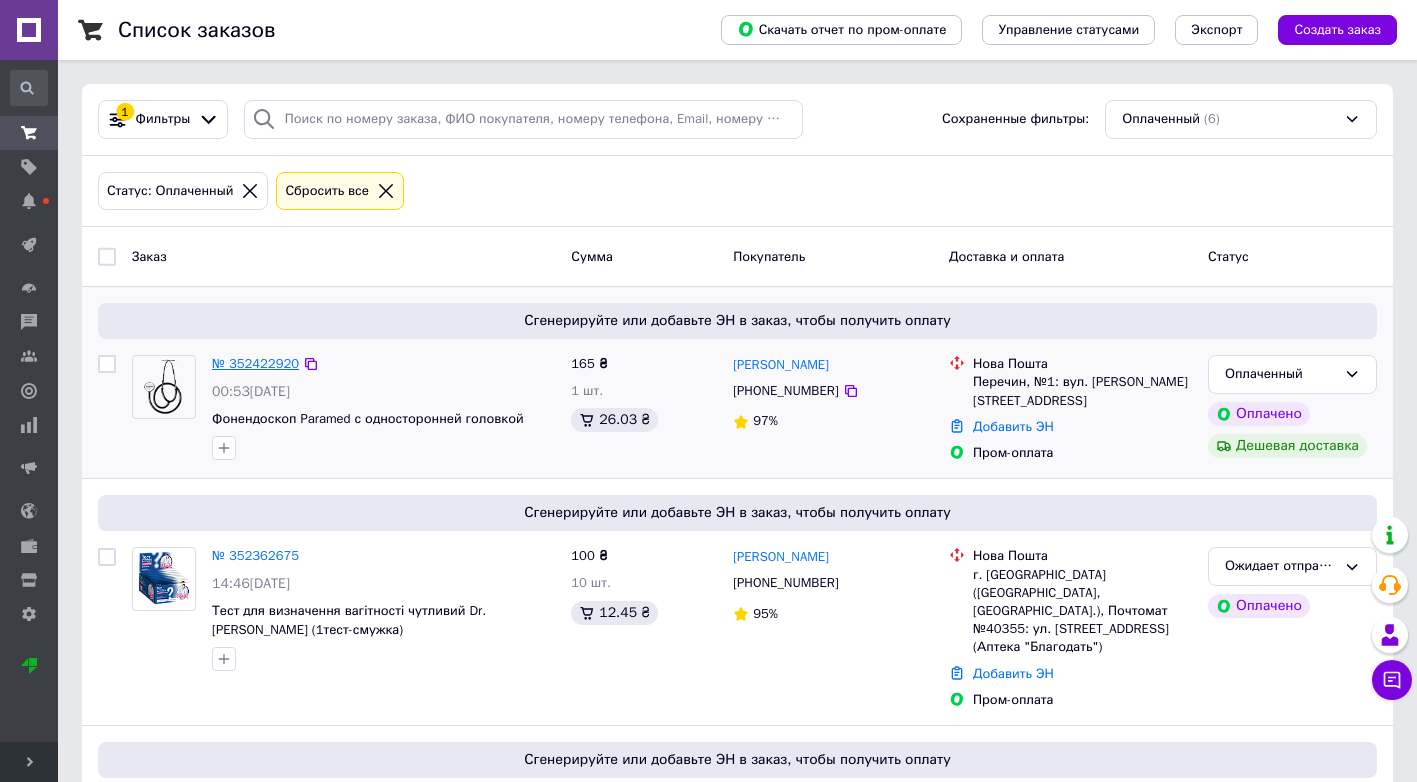 click on "№ 352422920" at bounding box center [255, 363] 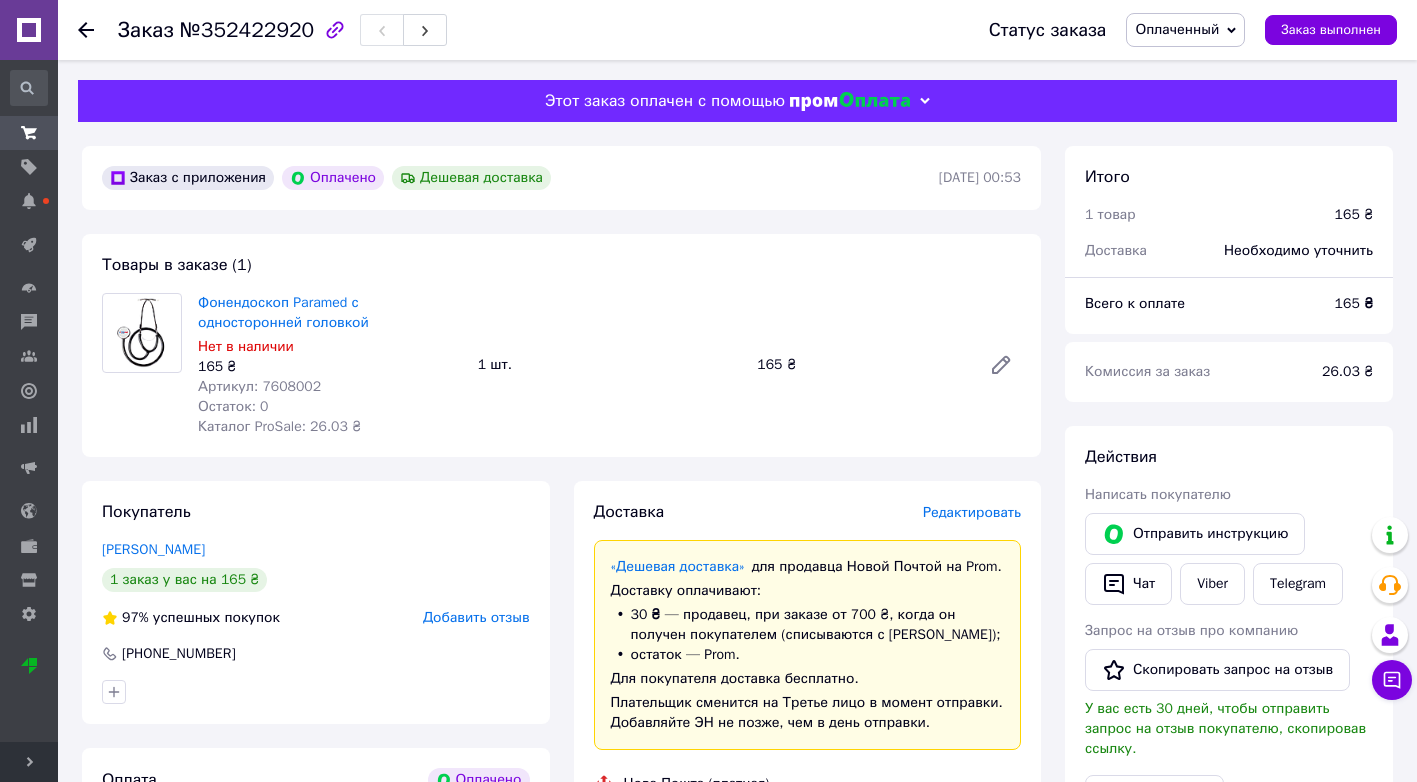 click on "Артикул: 7608002" at bounding box center [259, 386] 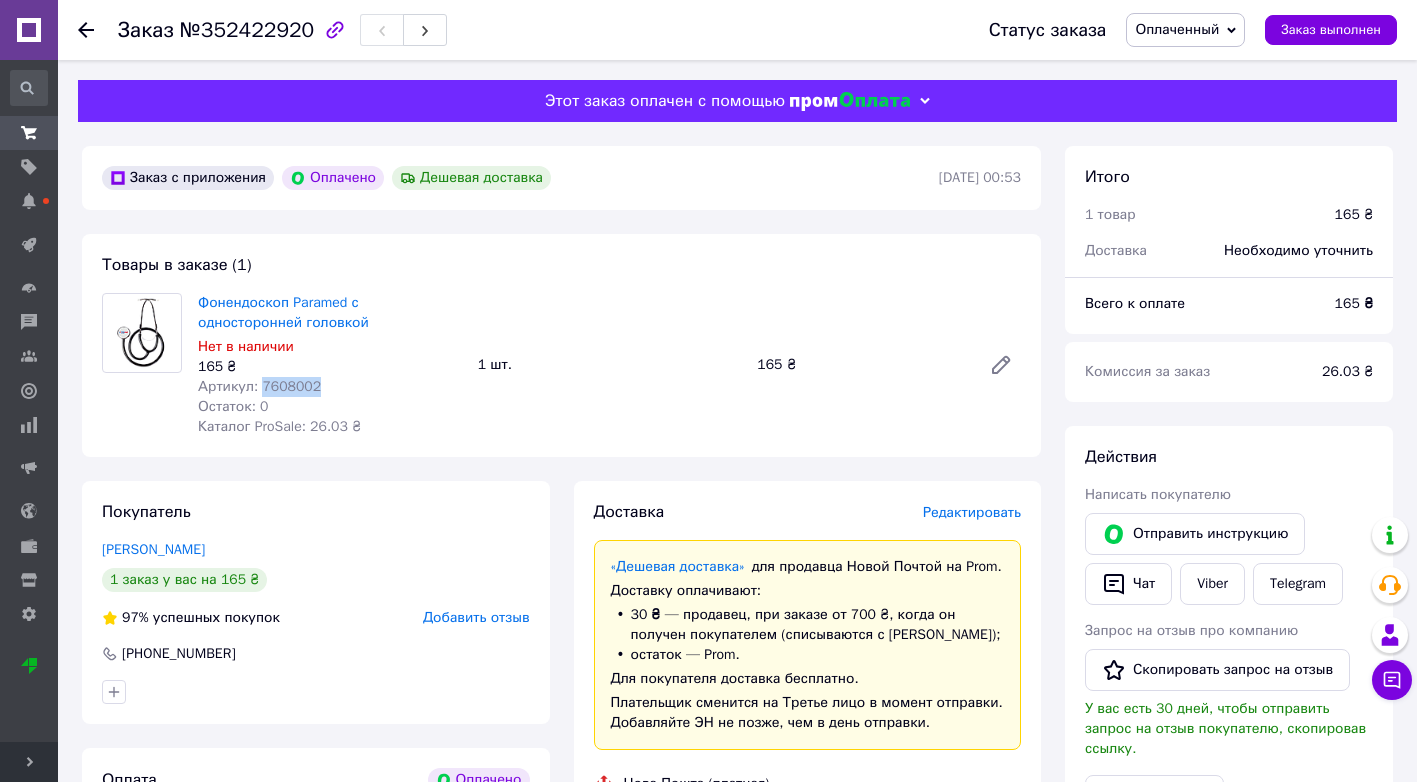 click on "Оплата Оплачено Пром-оплата Средства будут зачислены на расчетный счет [FC_Acquiring] Prom marketplace Антонюк Андрій Петрович (Активирован)" at bounding box center (316, 1003) 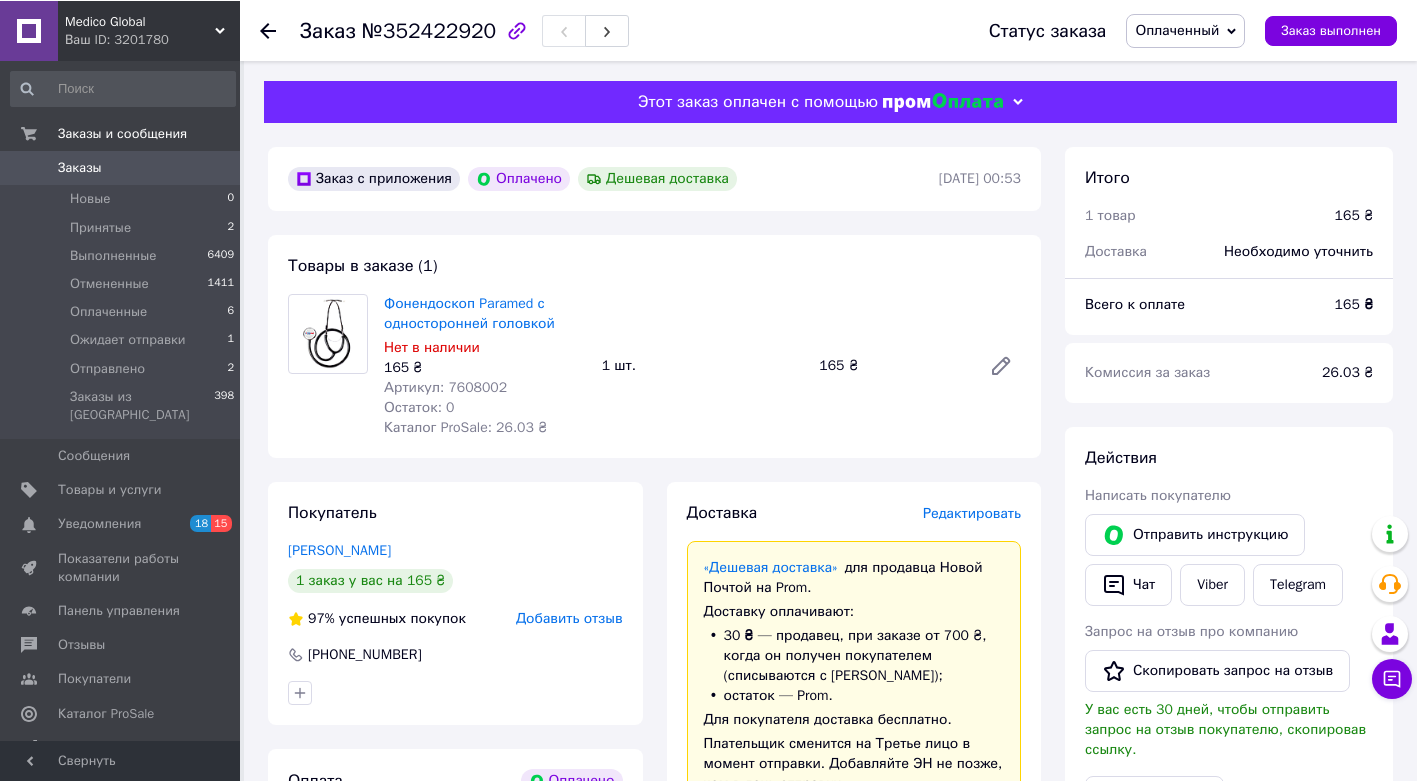 scroll, scrollTop: 0, scrollLeft: 0, axis: both 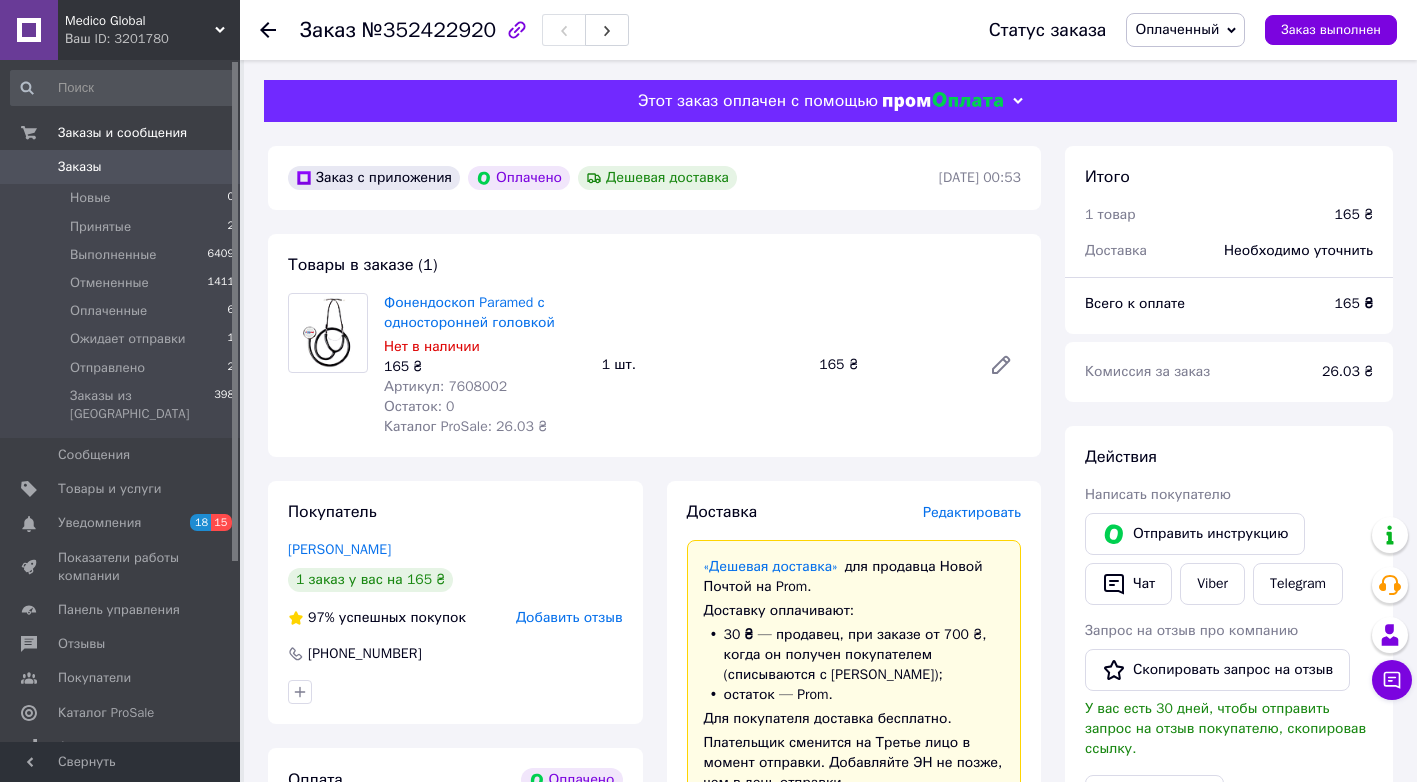 click on "Свернуть" at bounding box center (120, 762) 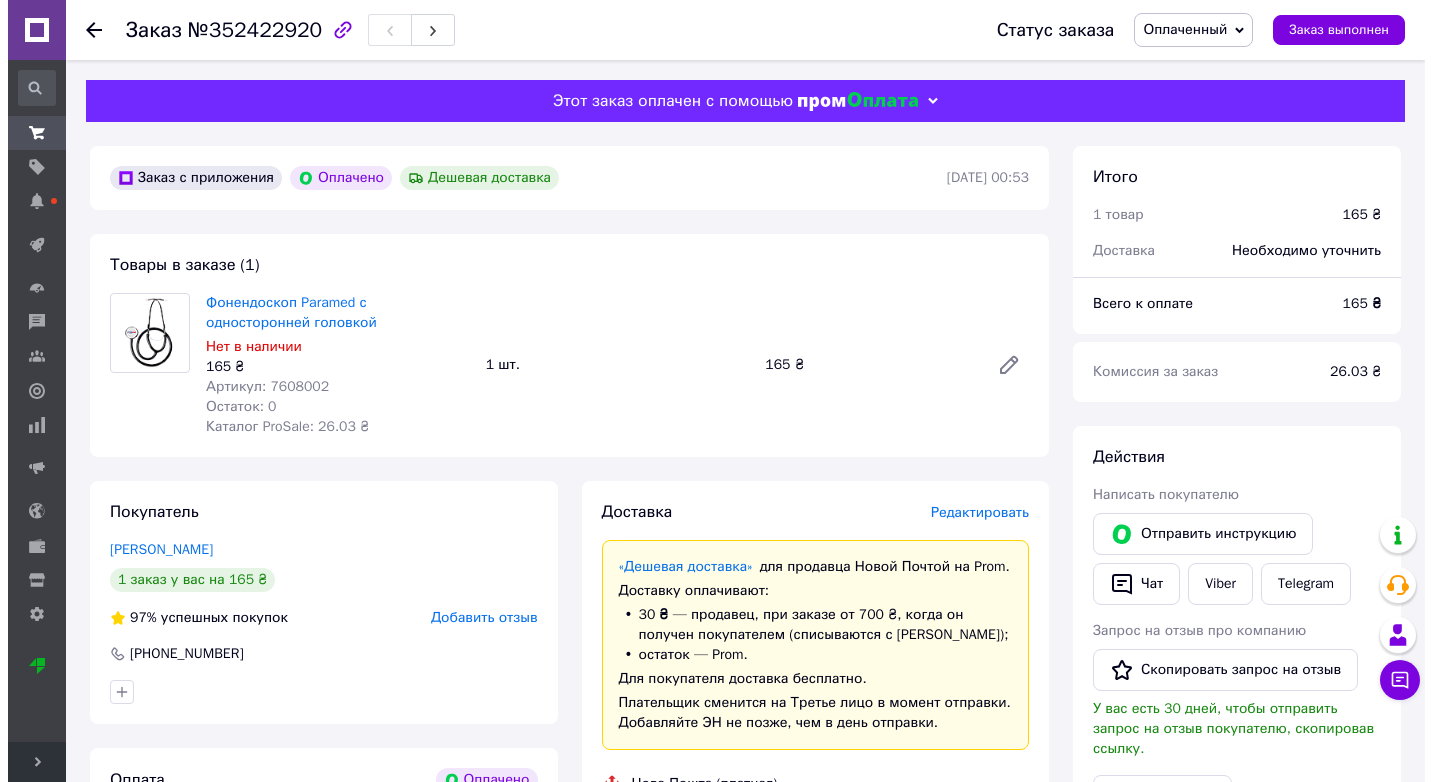 scroll, scrollTop: 200, scrollLeft: 0, axis: vertical 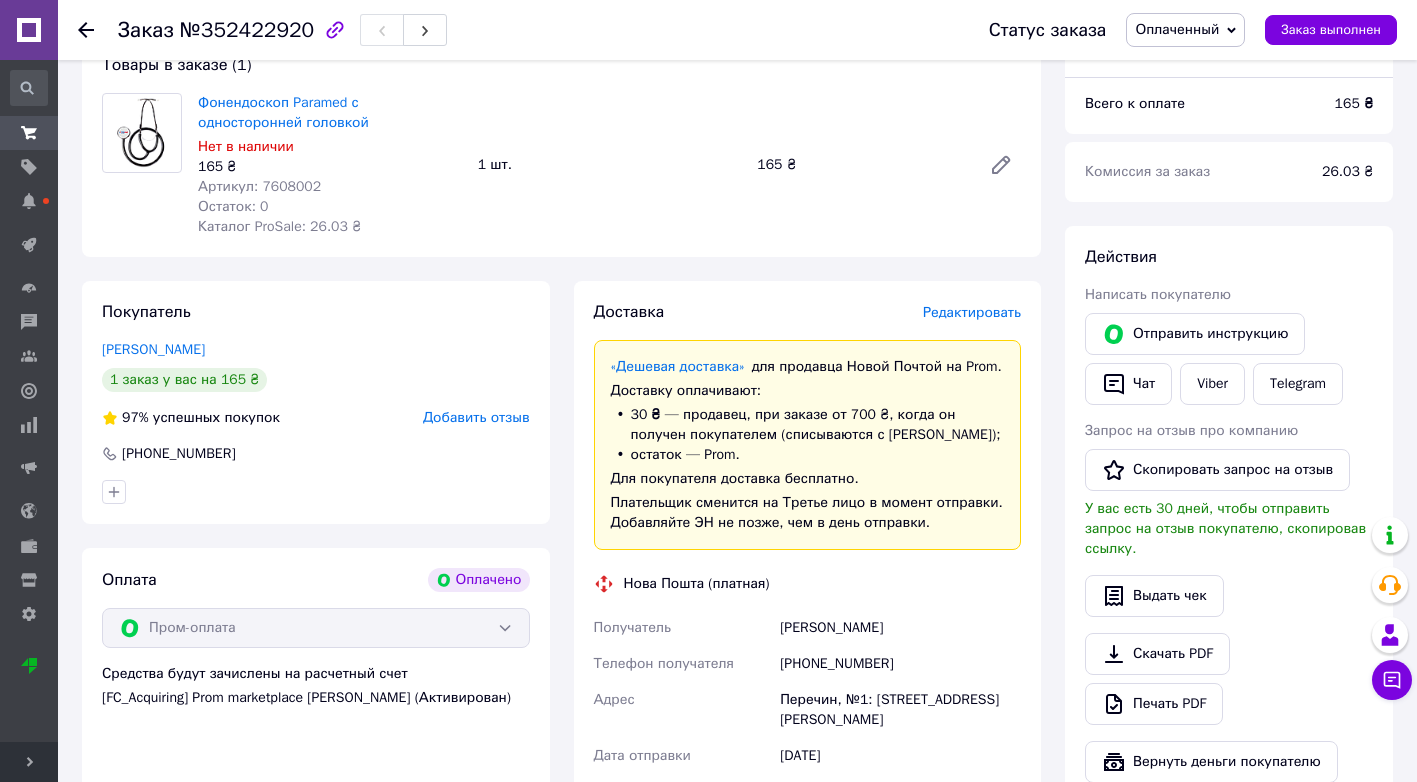 click on "Редактировать" at bounding box center [972, 312] 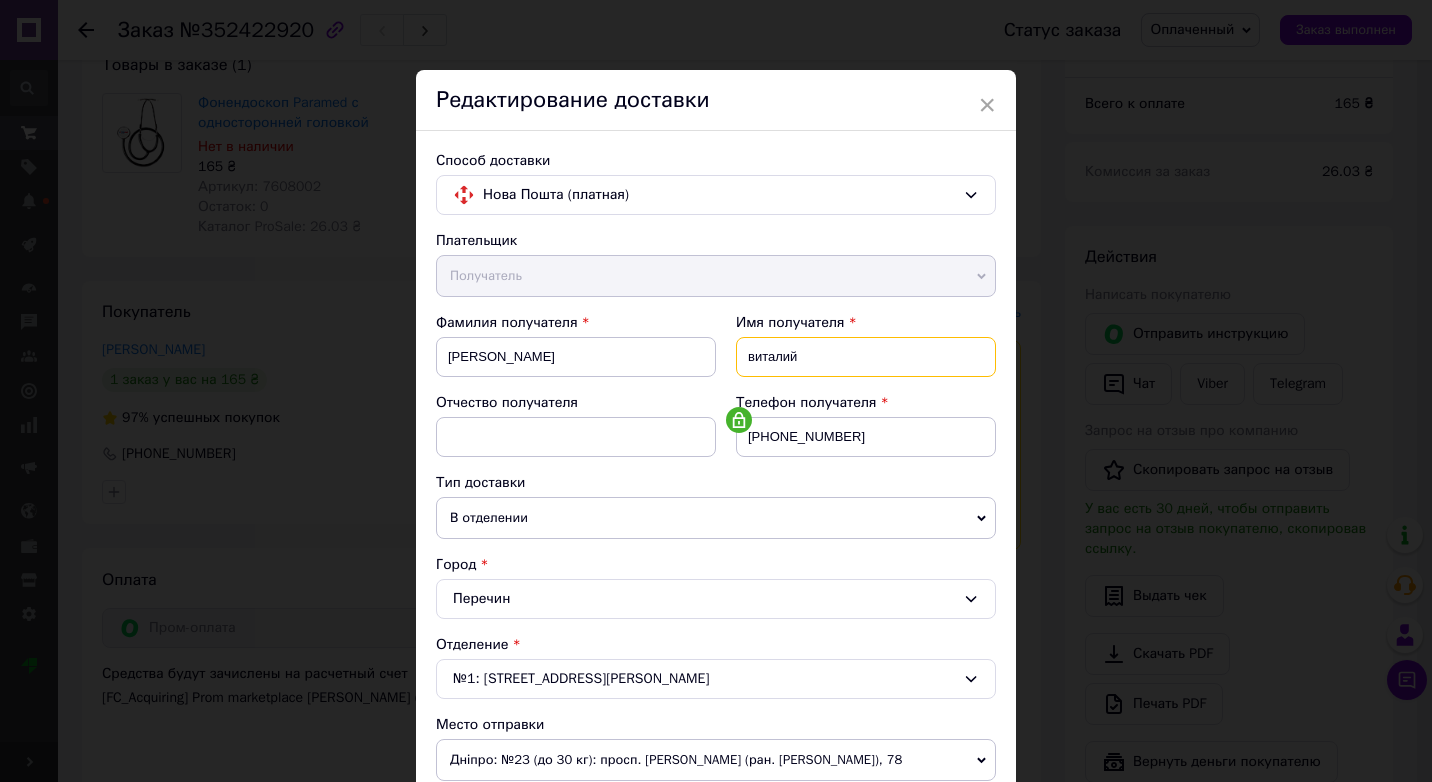 drag, startPoint x: 759, startPoint y: 356, endPoint x: 748, endPoint y: 356, distance: 11 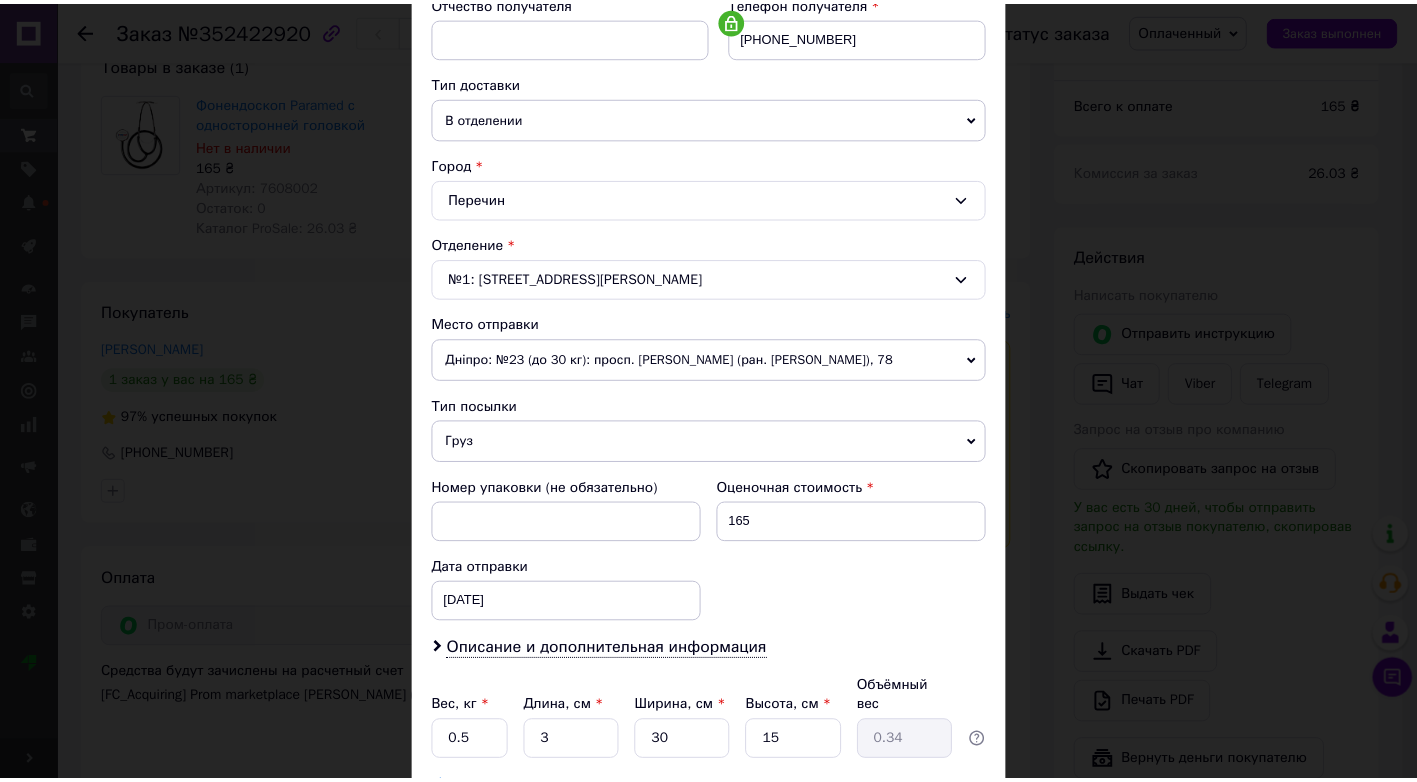 scroll, scrollTop: 546, scrollLeft: 0, axis: vertical 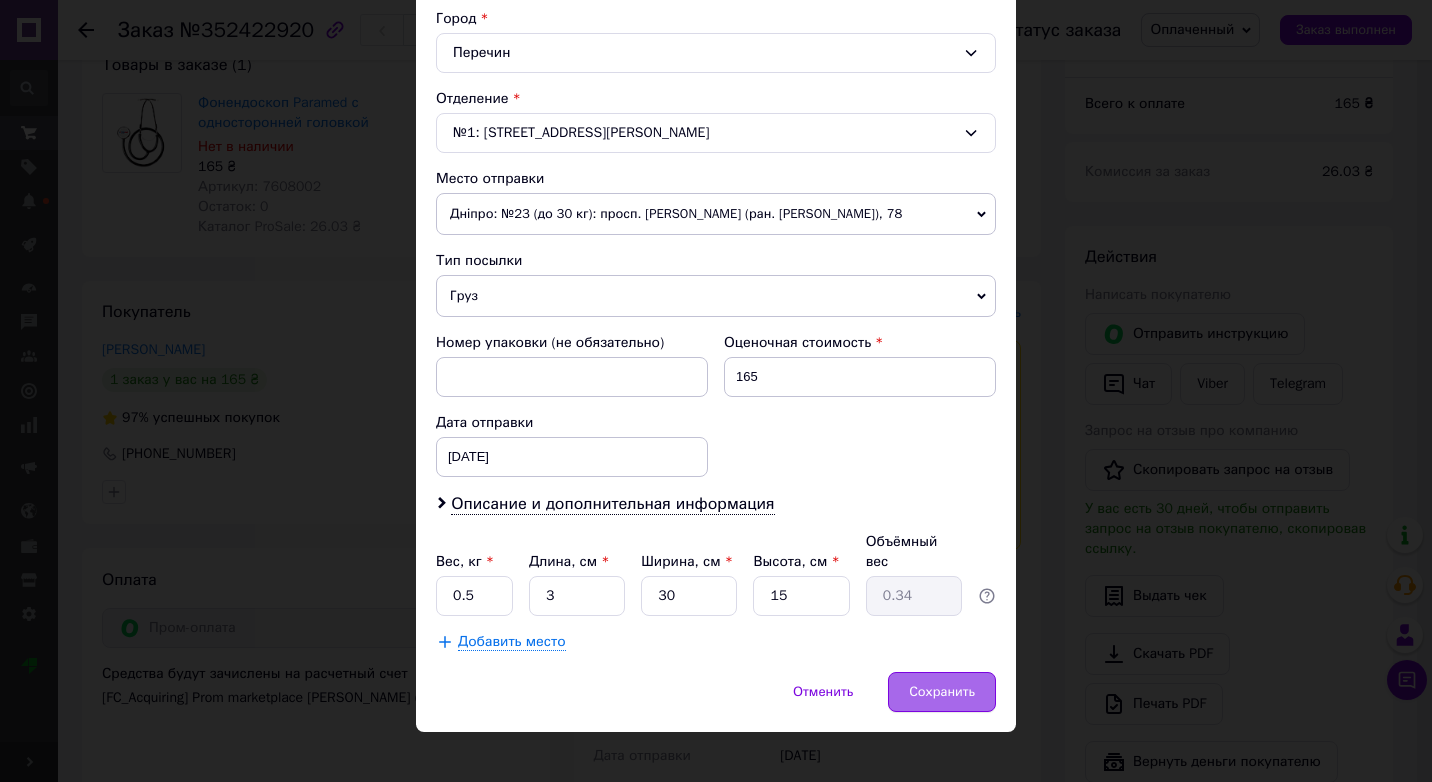 type on "[PERSON_NAME]" 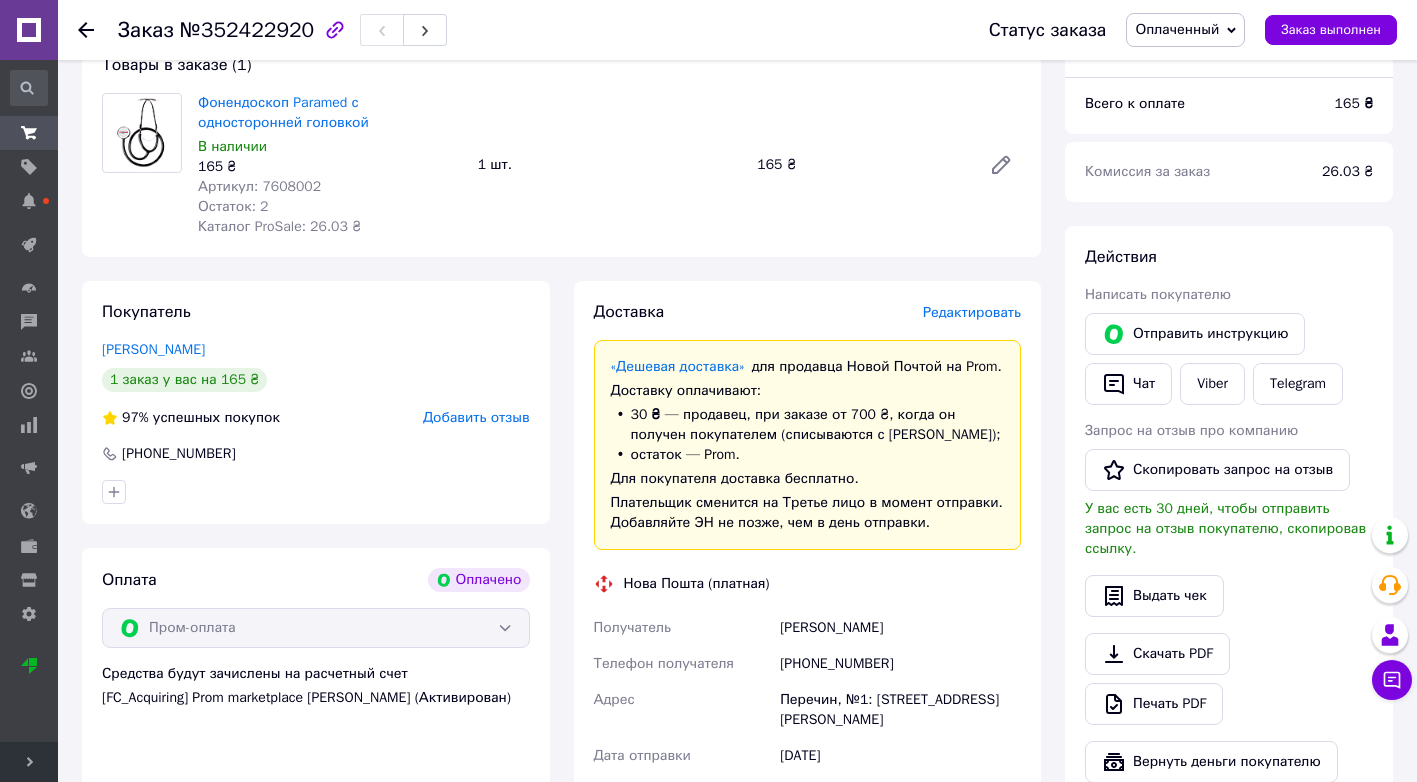 click on "№352422920" at bounding box center [247, 30] 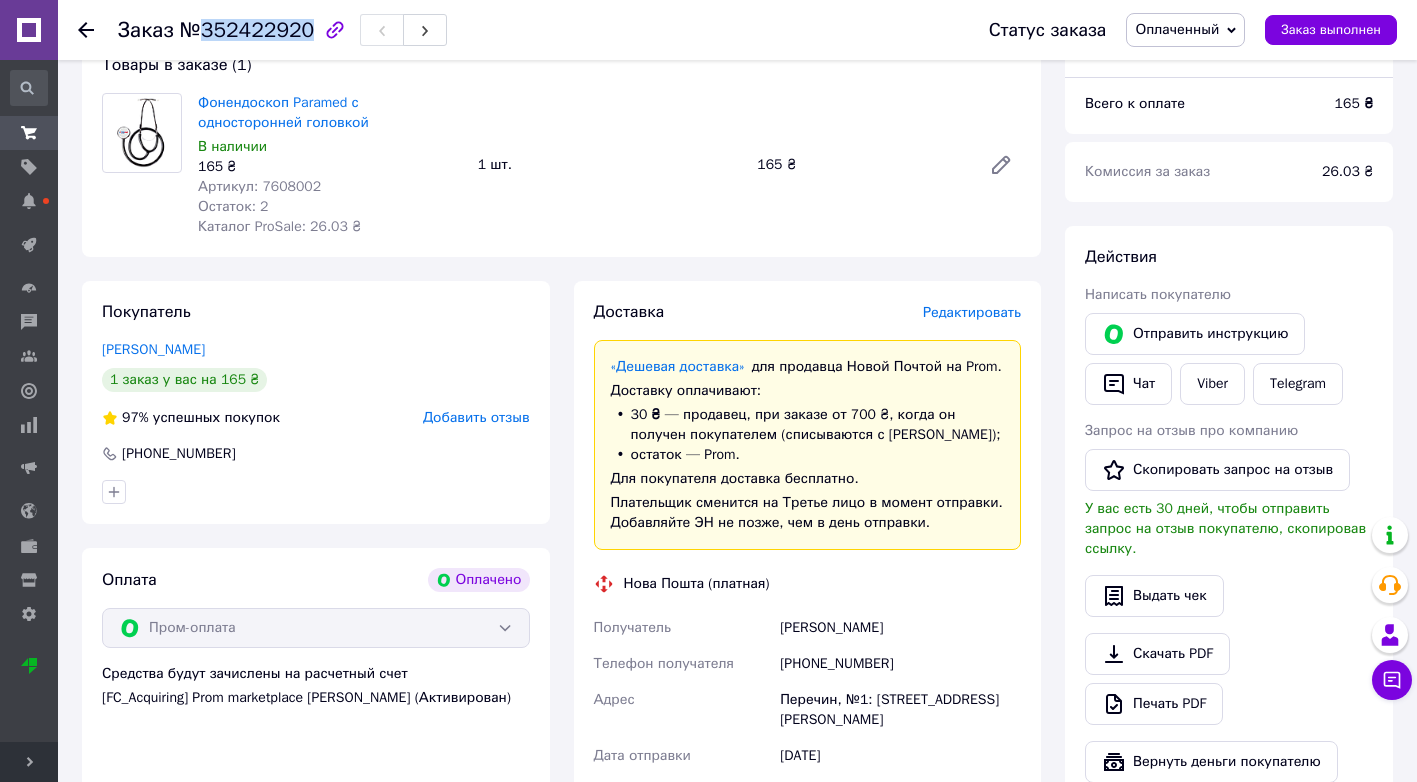 click on "№352422920" at bounding box center (247, 30) 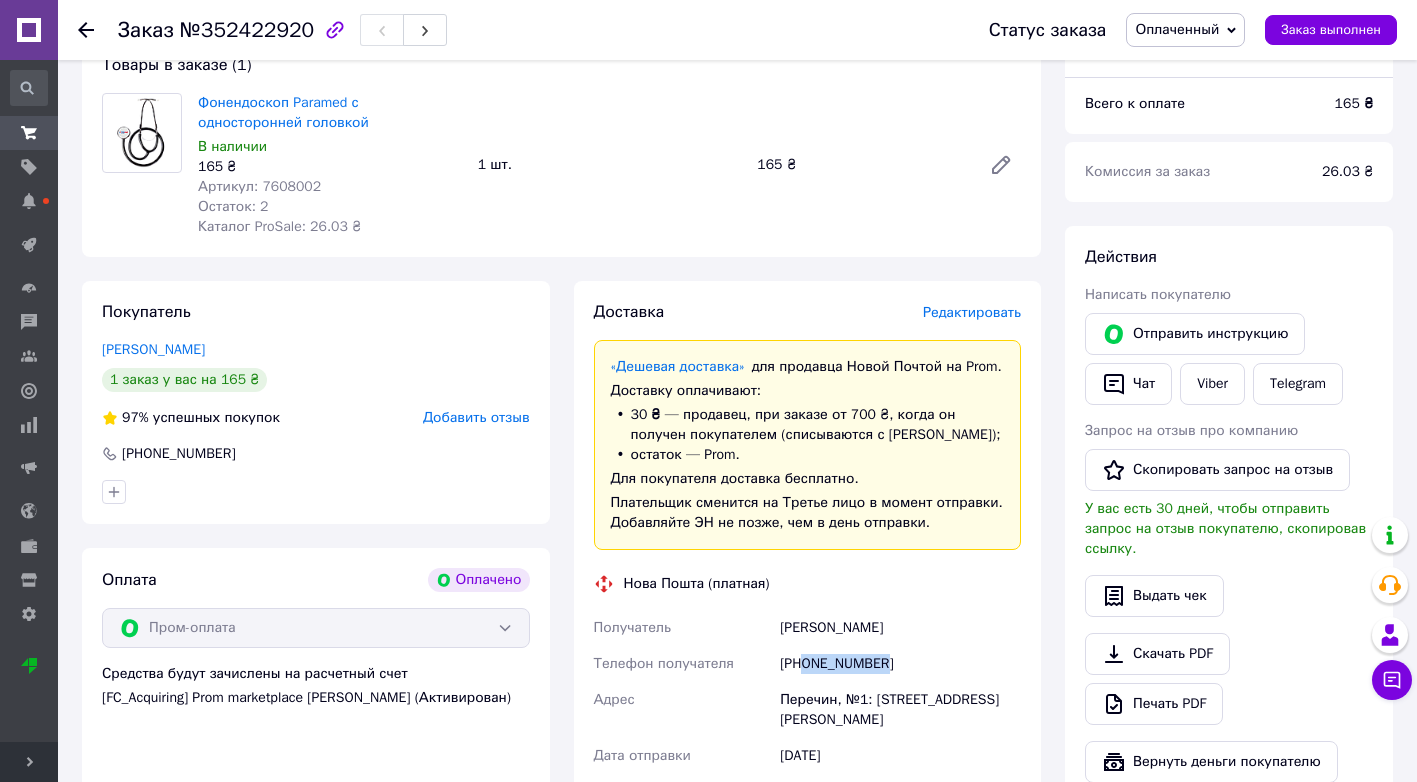 drag, startPoint x: 899, startPoint y: 665, endPoint x: 802, endPoint y: 675, distance: 97.5141 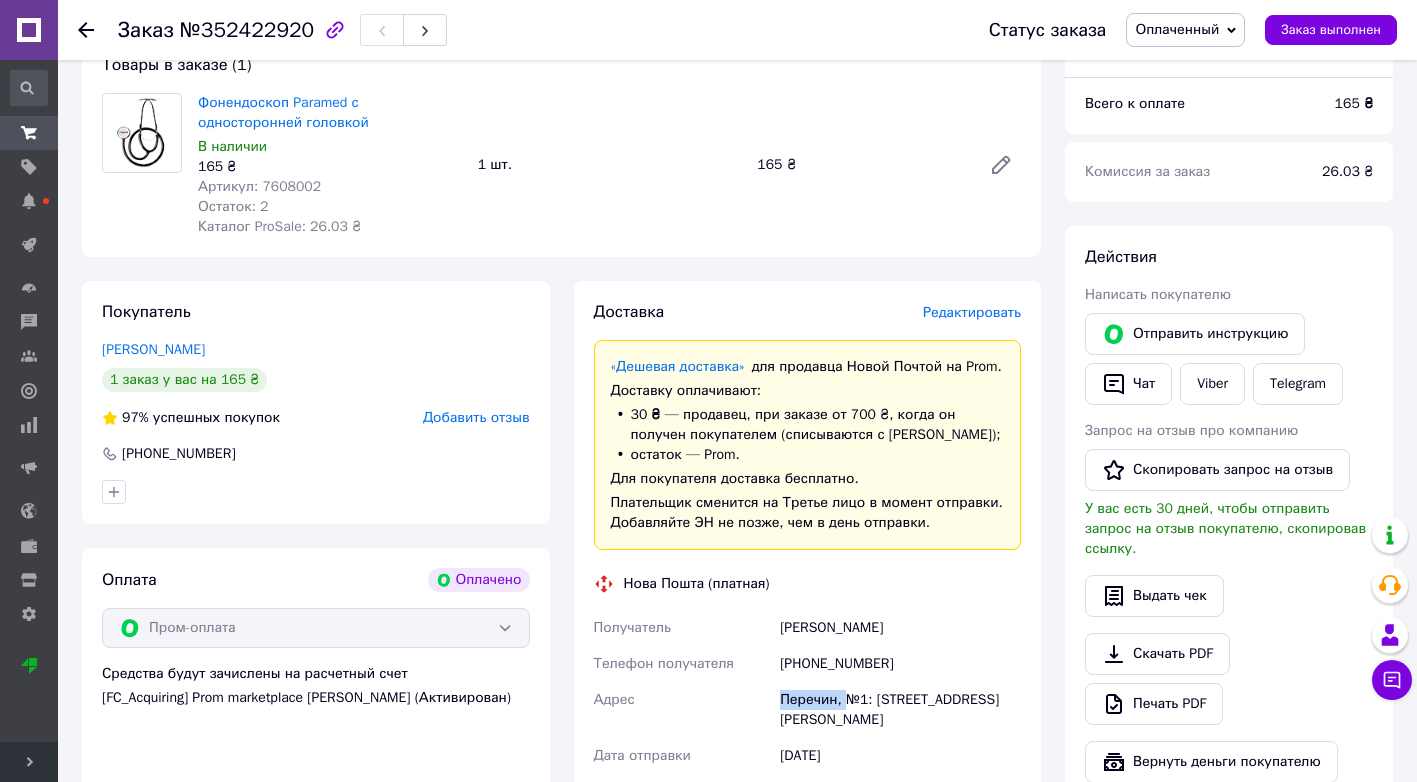 drag, startPoint x: 777, startPoint y: 698, endPoint x: 843, endPoint y: 700, distance: 66.0303 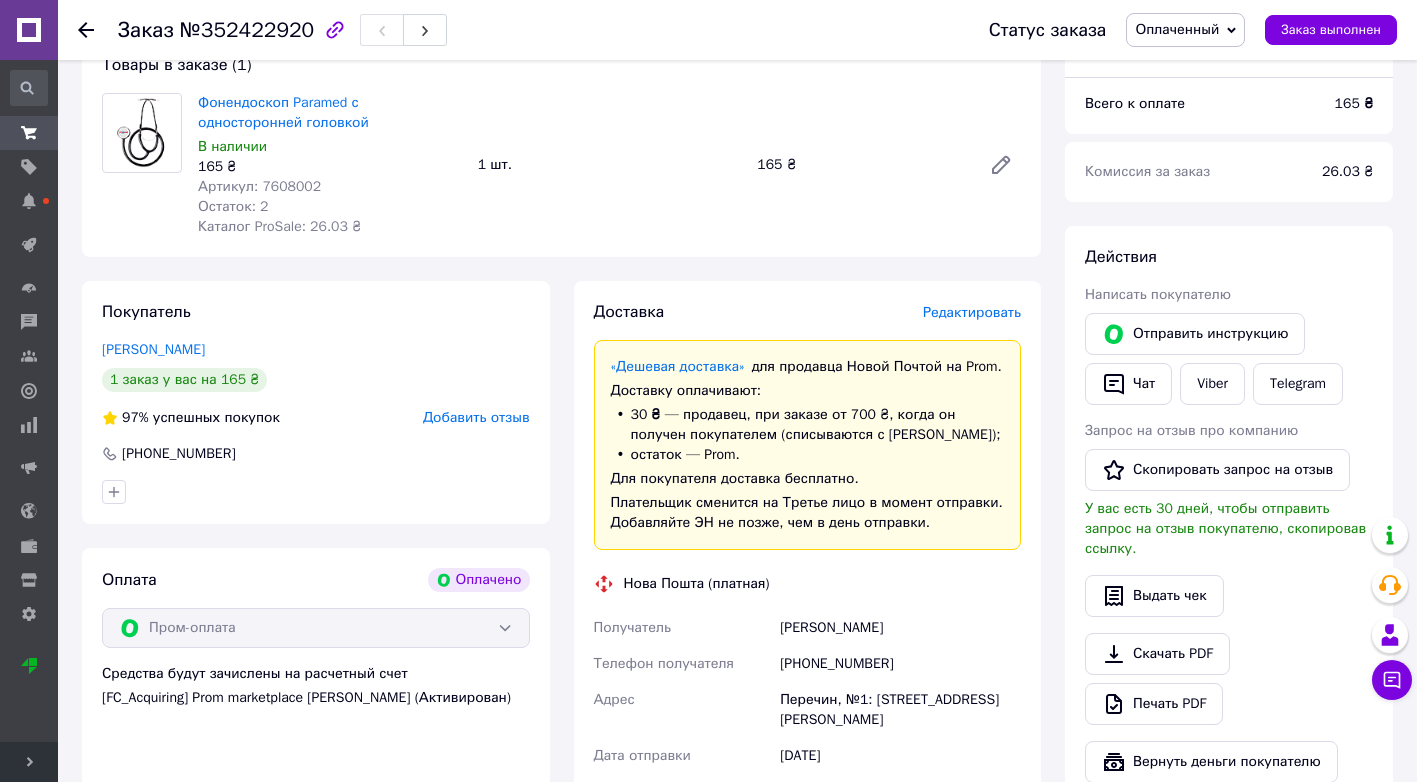 click on "Артикул: 7608002" at bounding box center [259, 186] 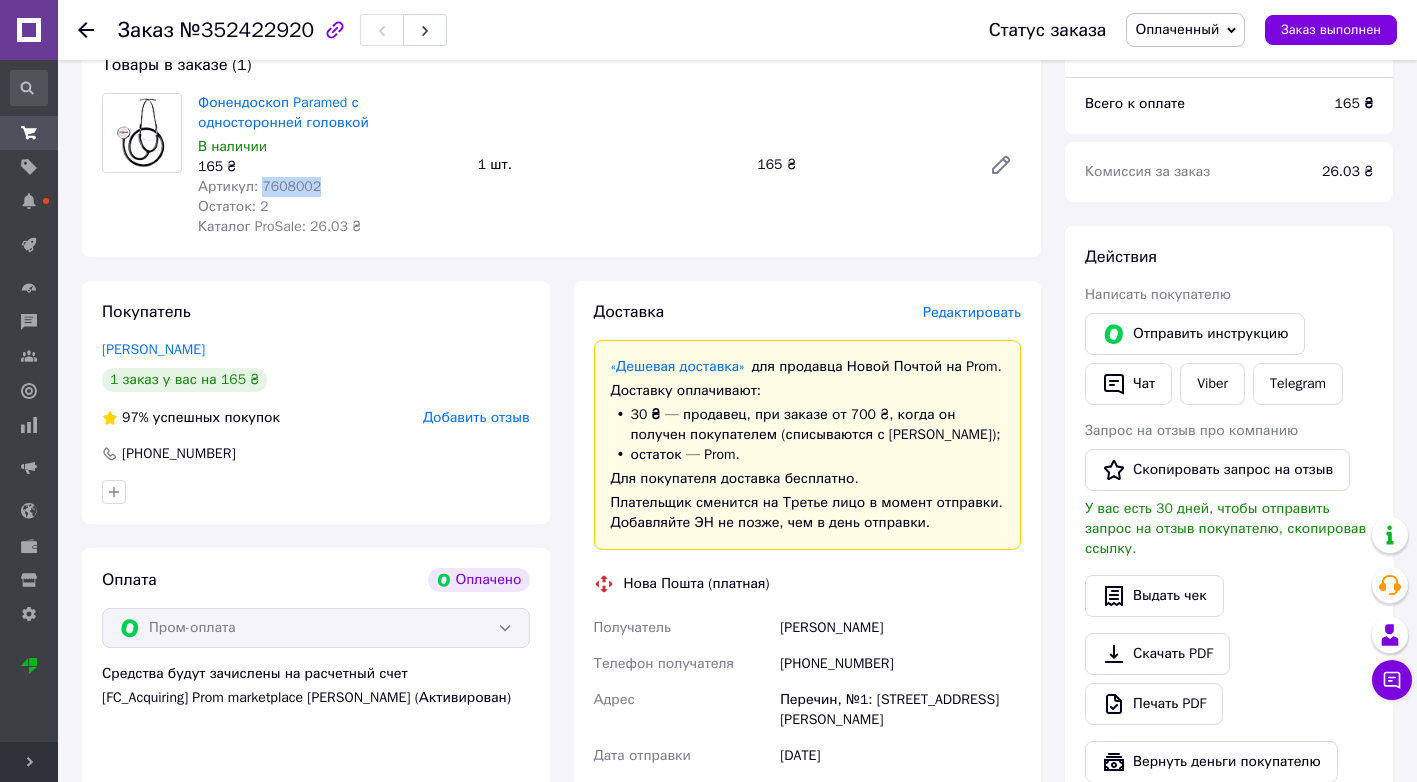 click on "Артикул: 7608002" at bounding box center (259, 186) 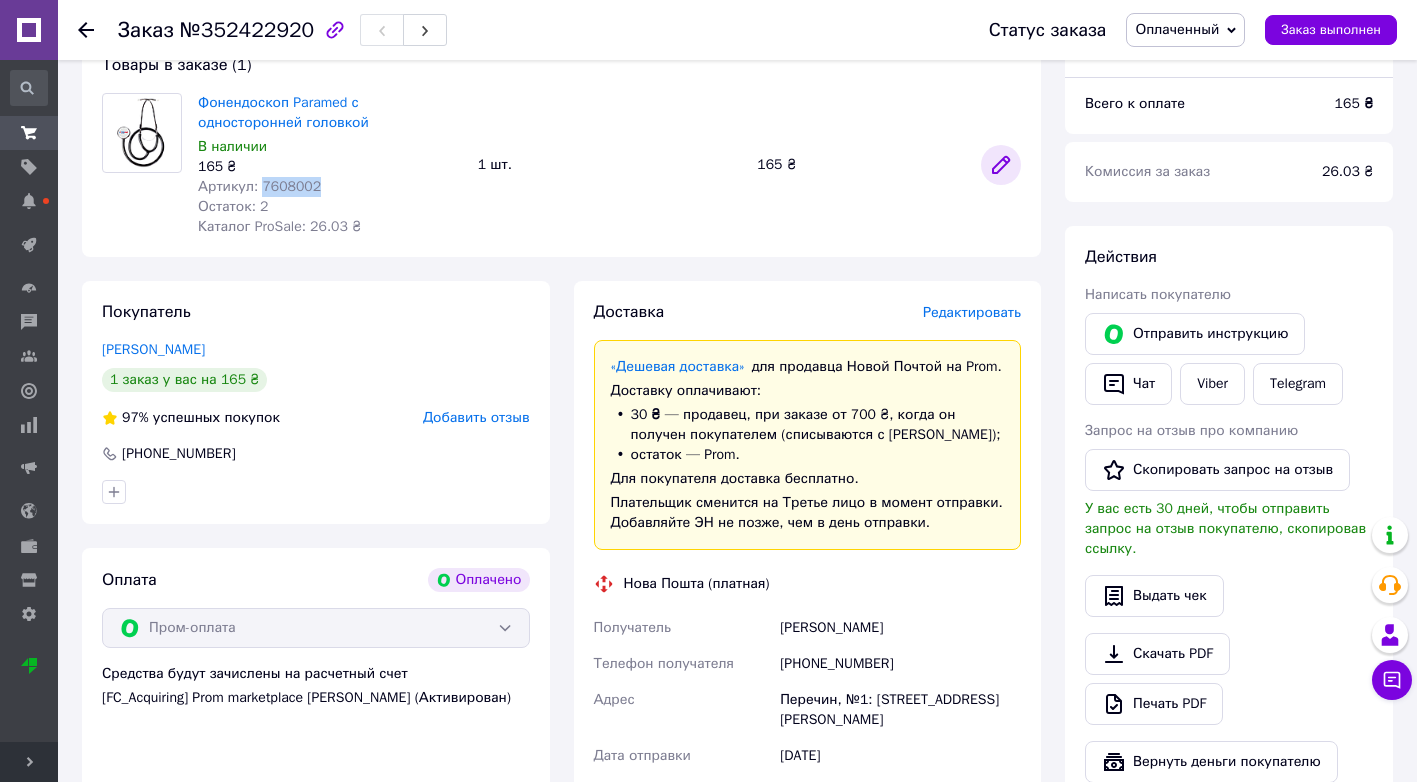 click 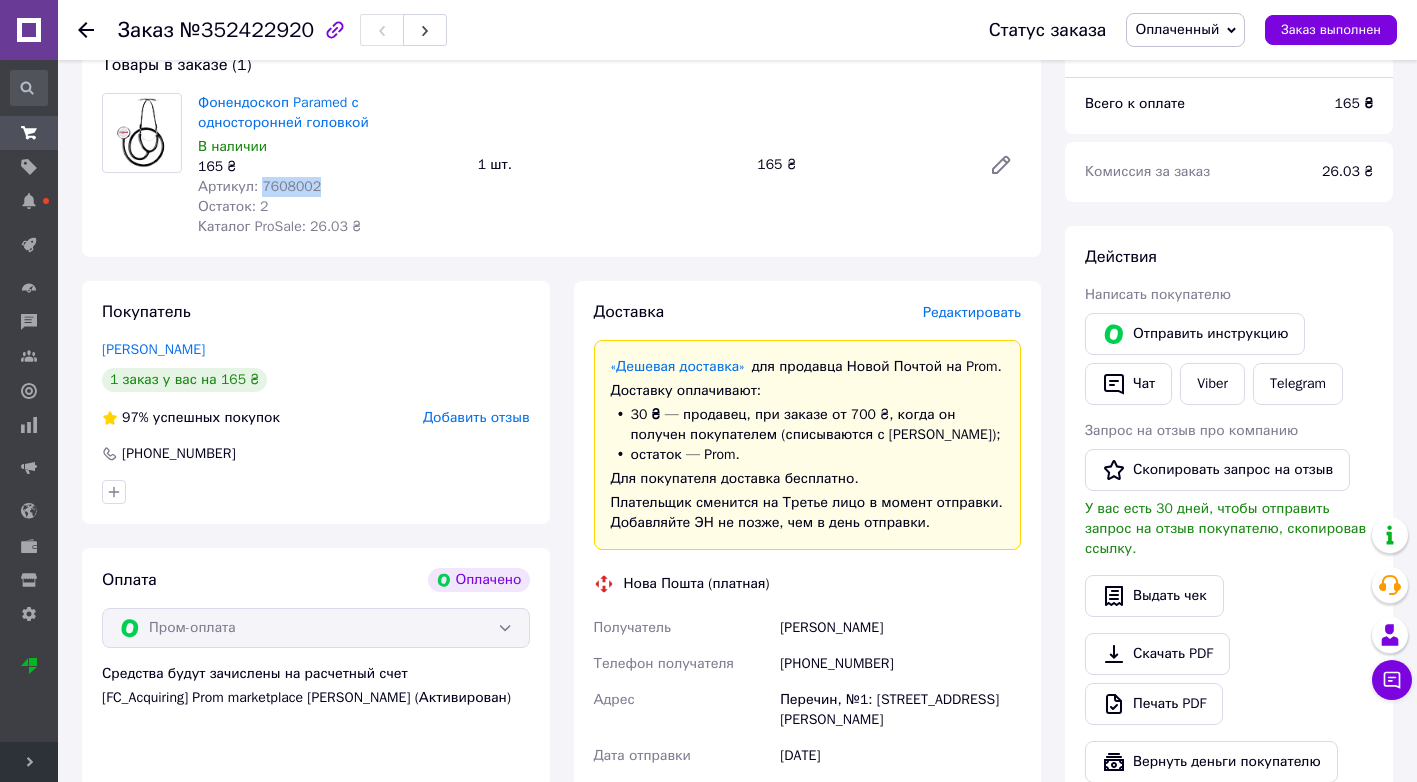 click 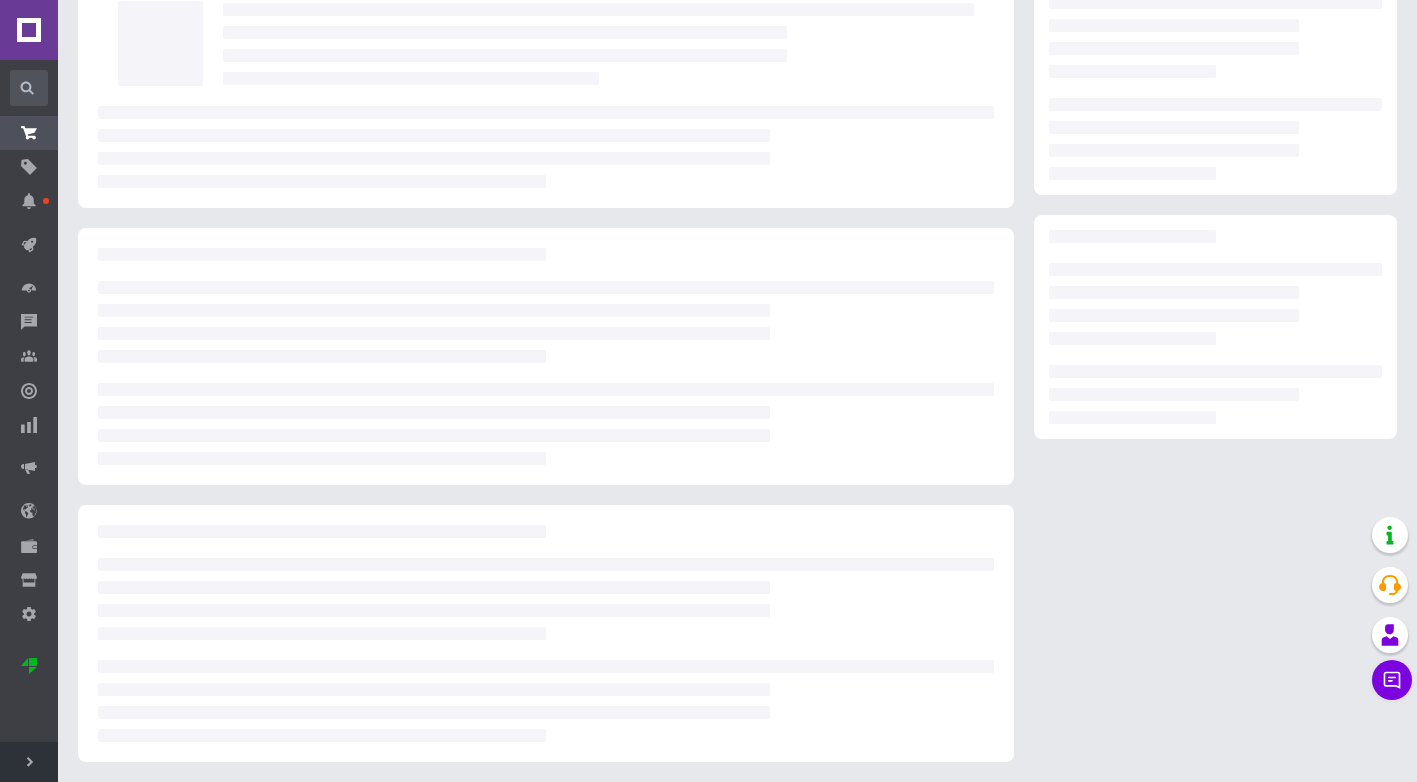 scroll, scrollTop: 132, scrollLeft: 0, axis: vertical 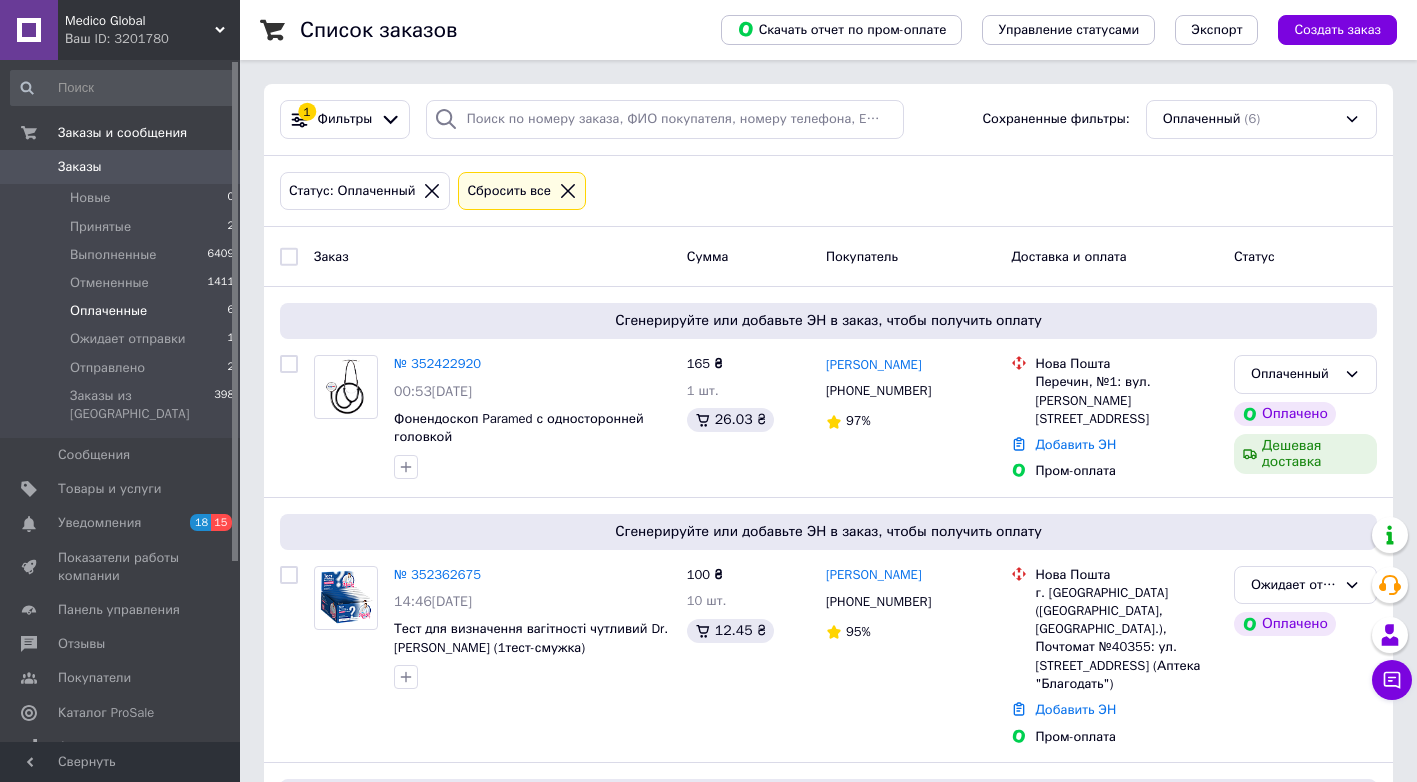 click on "Свернуть" at bounding box center (120, 762) 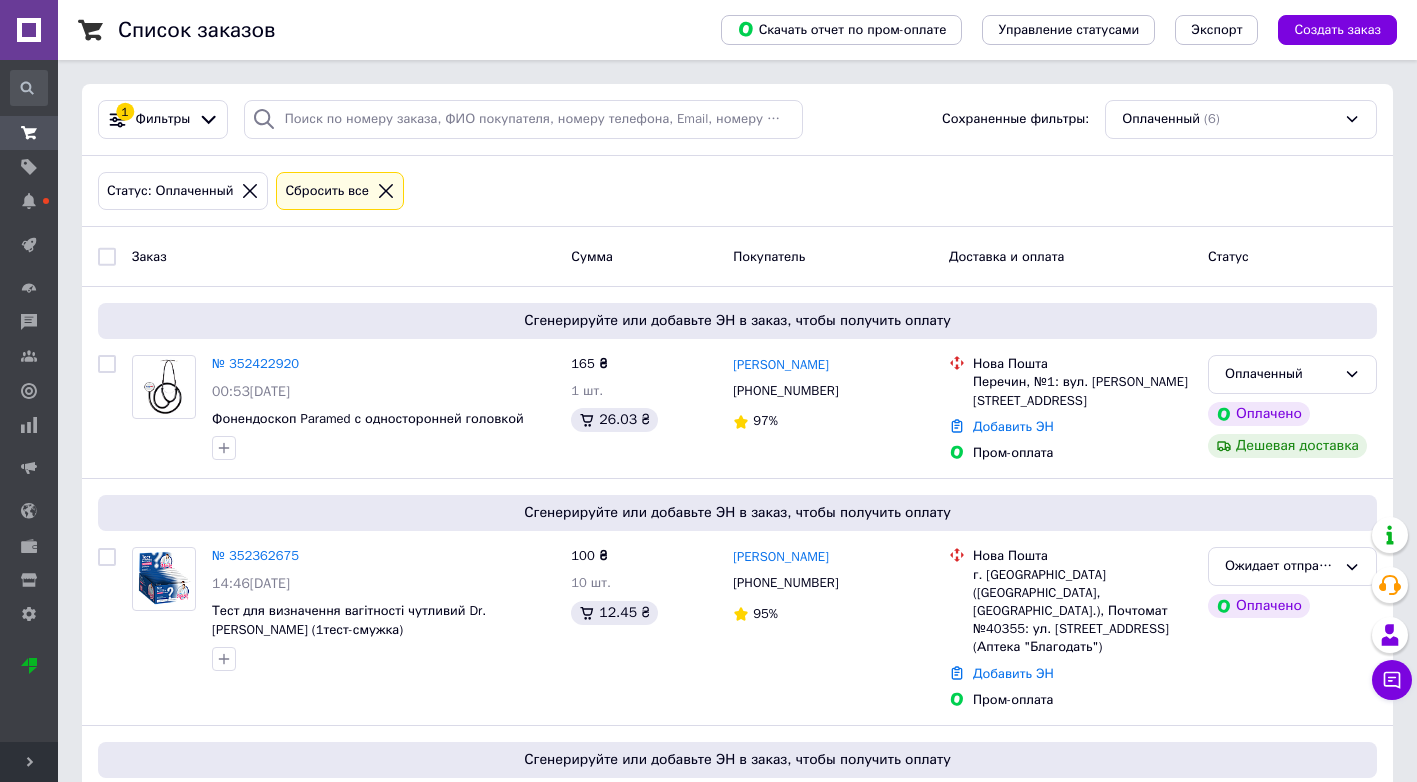 click 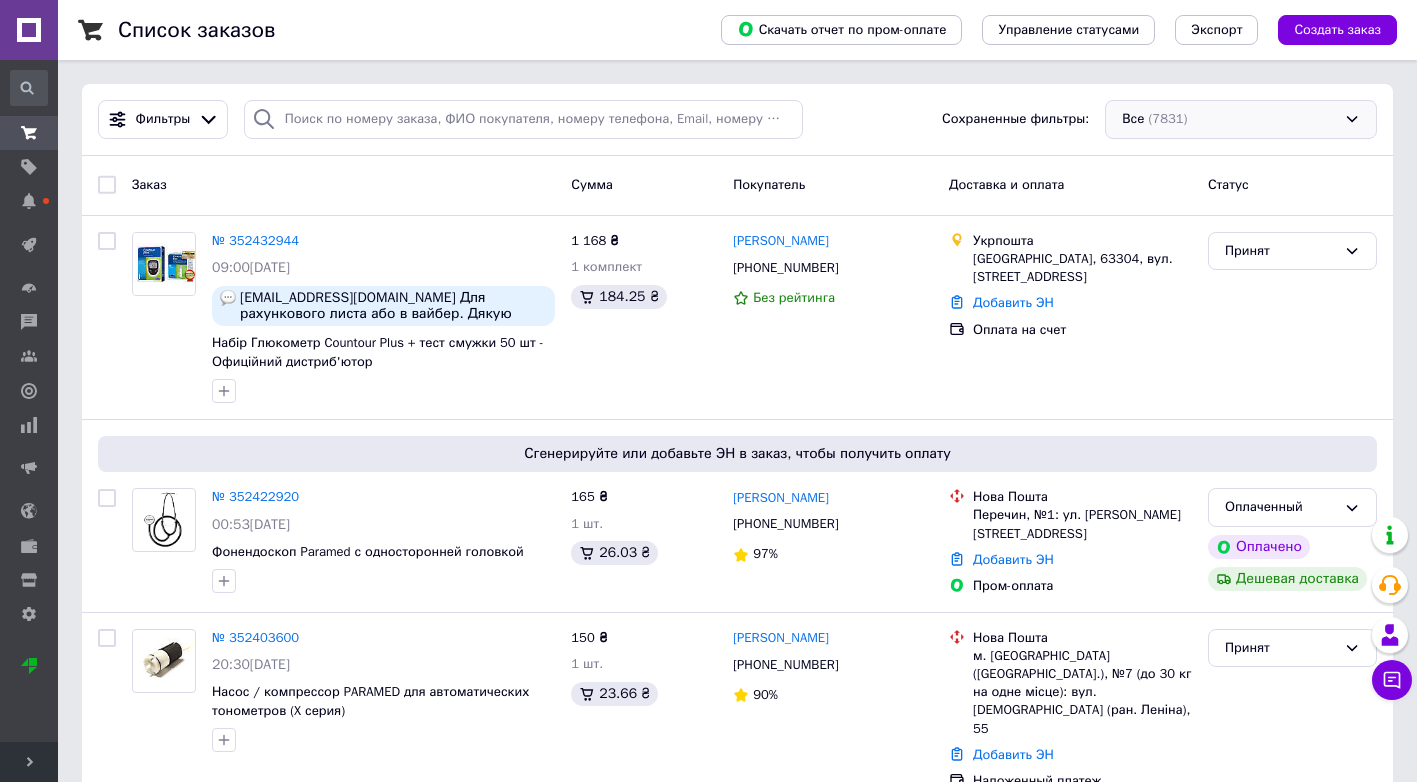 click on "Все (7831)" at bounding box center (1241, 119) 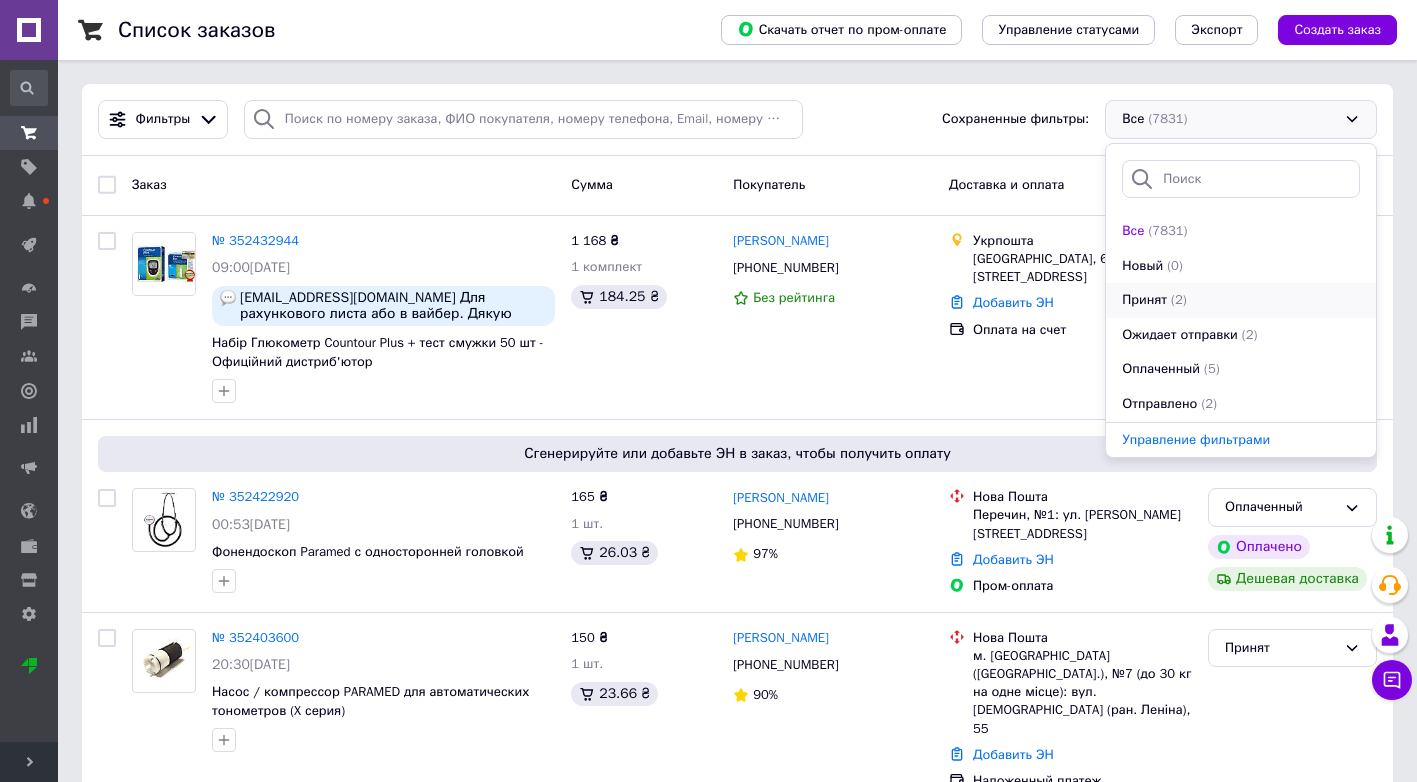 click on "Принят" at bounding box center [1144, 300] 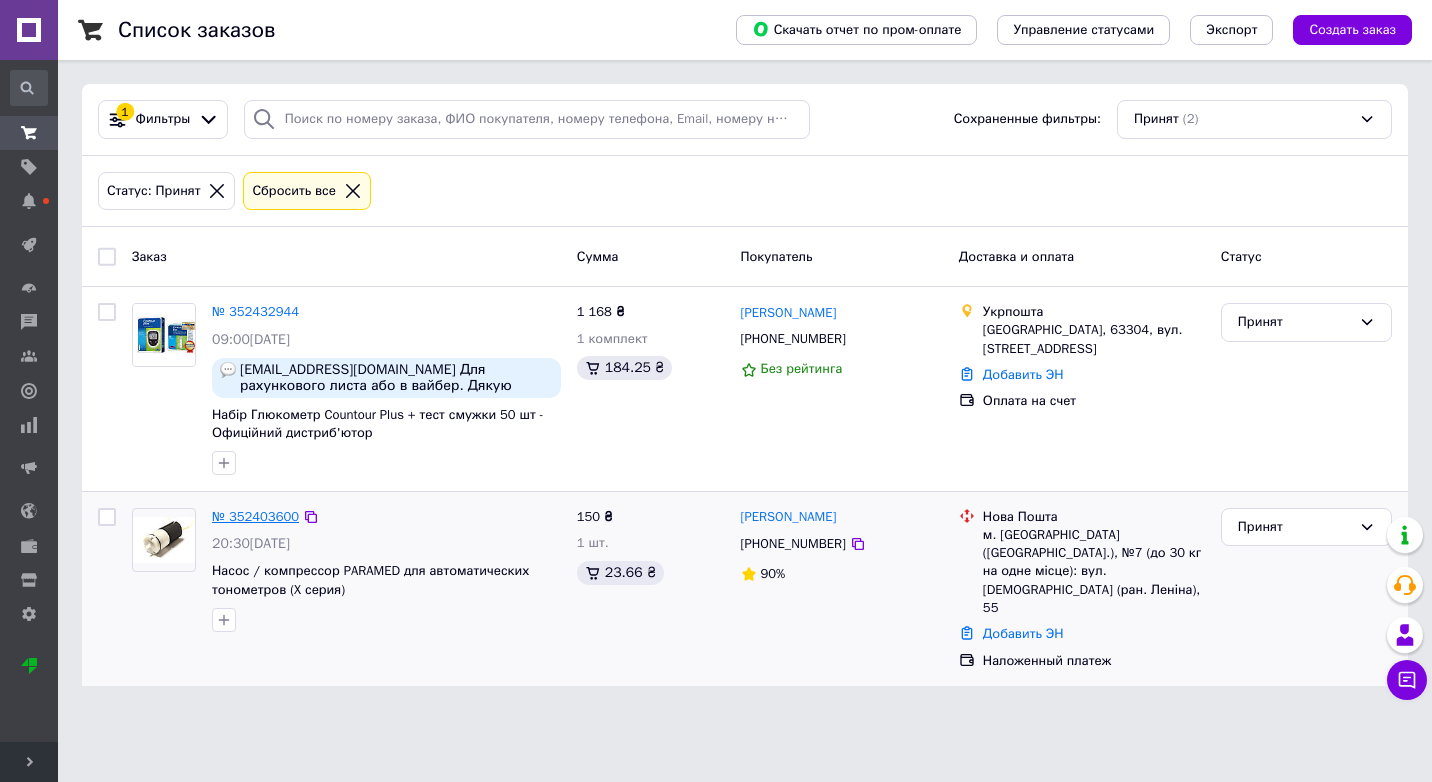 click on "№ 352403600" at bounding box center [255, 516] 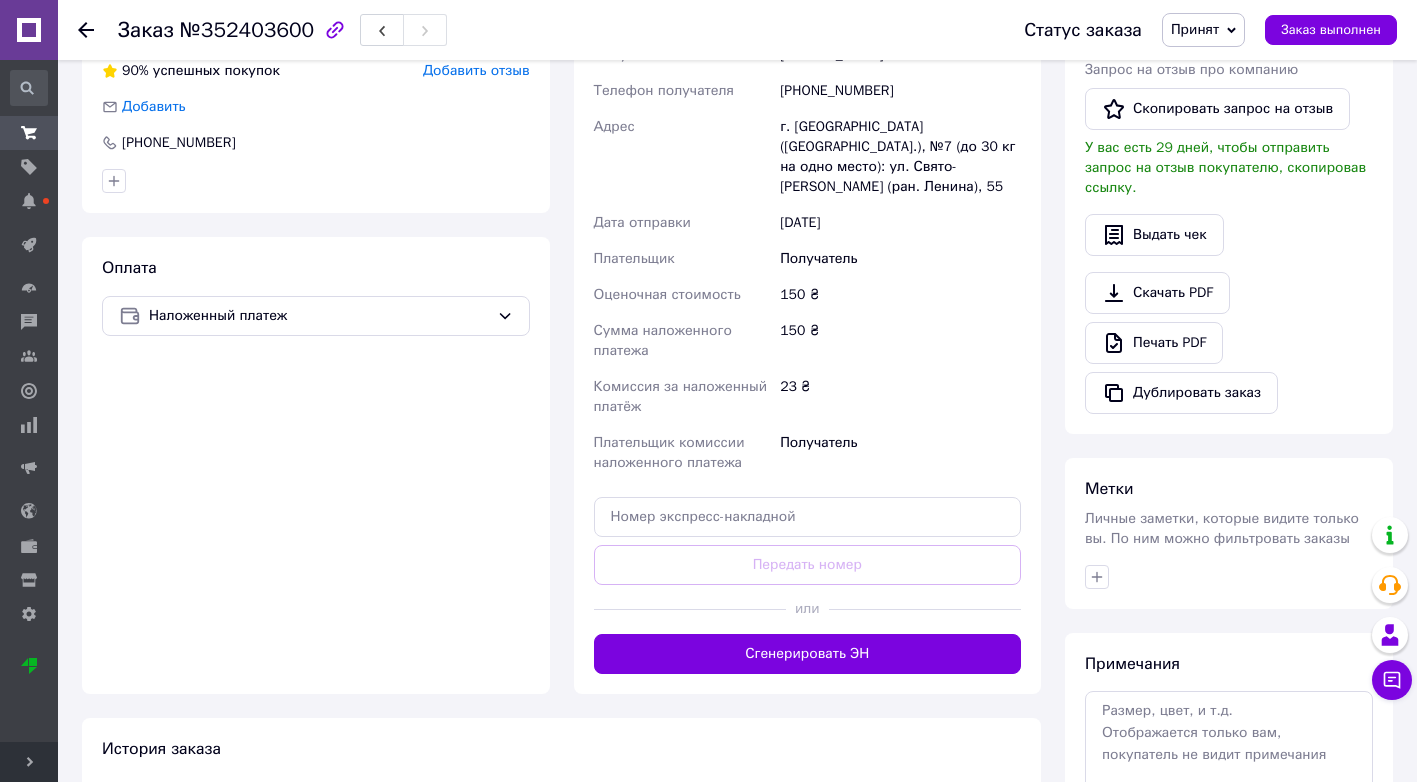 scroll, scrollTop: 85, scrollLeft: 0, axis: vertical 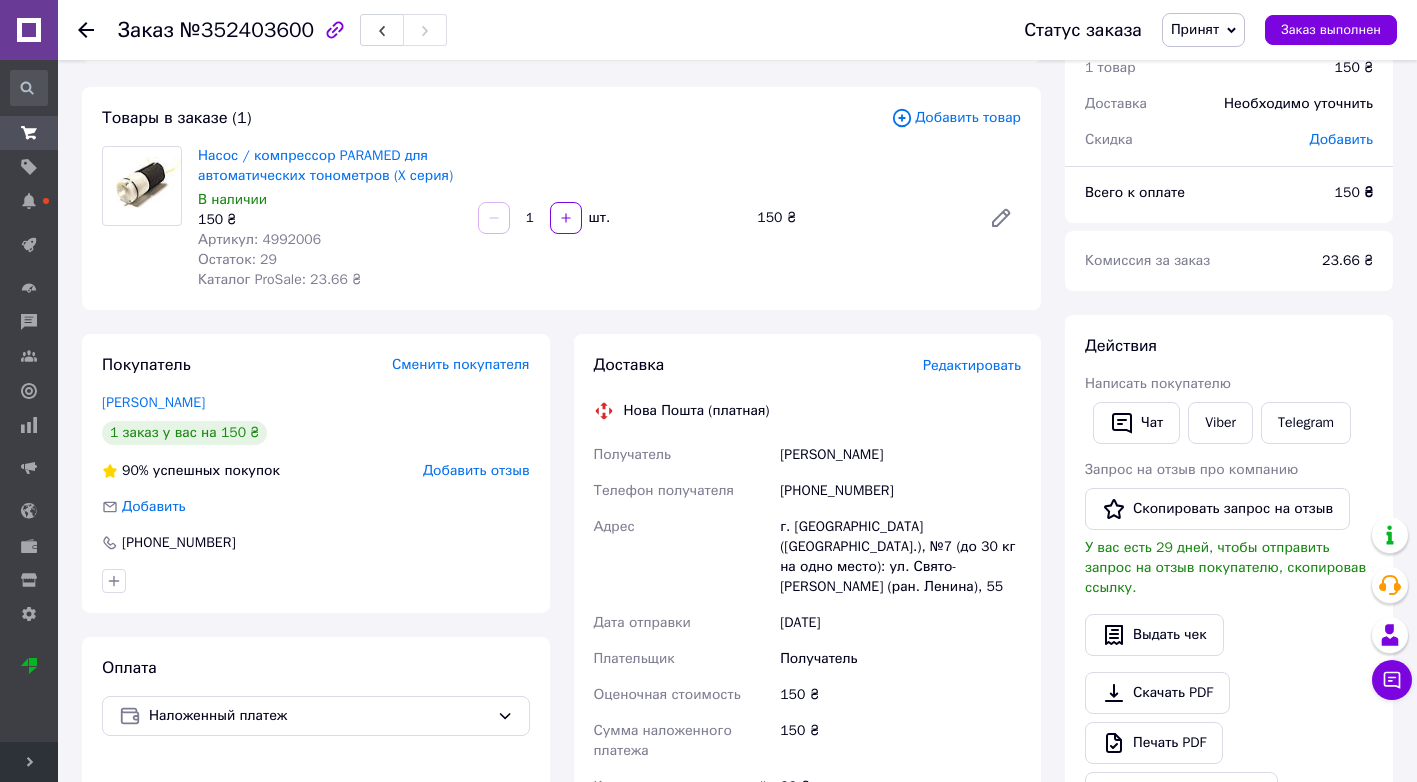 click on "№352403600" at bounding box center (247, 30) 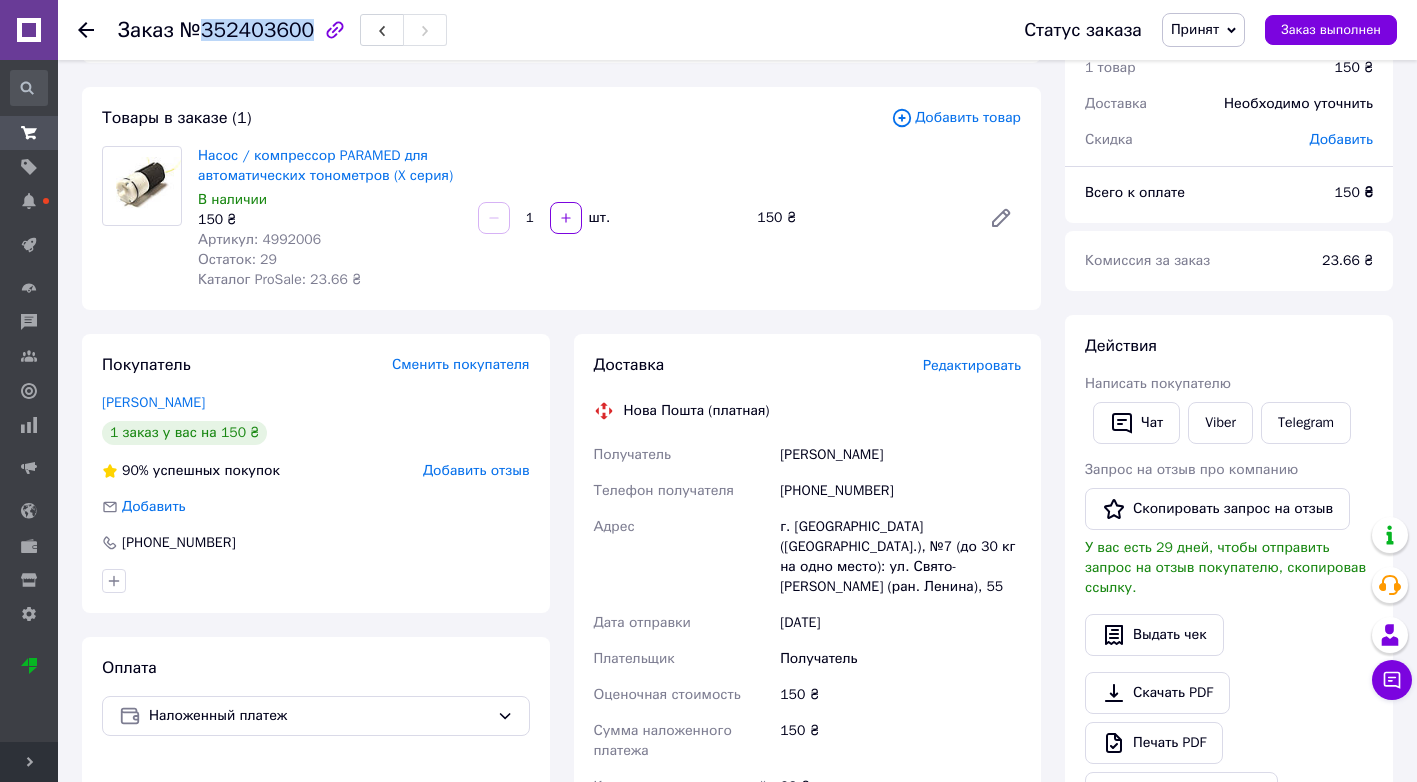 click on "№352403600" at bounding box center [247, 30] 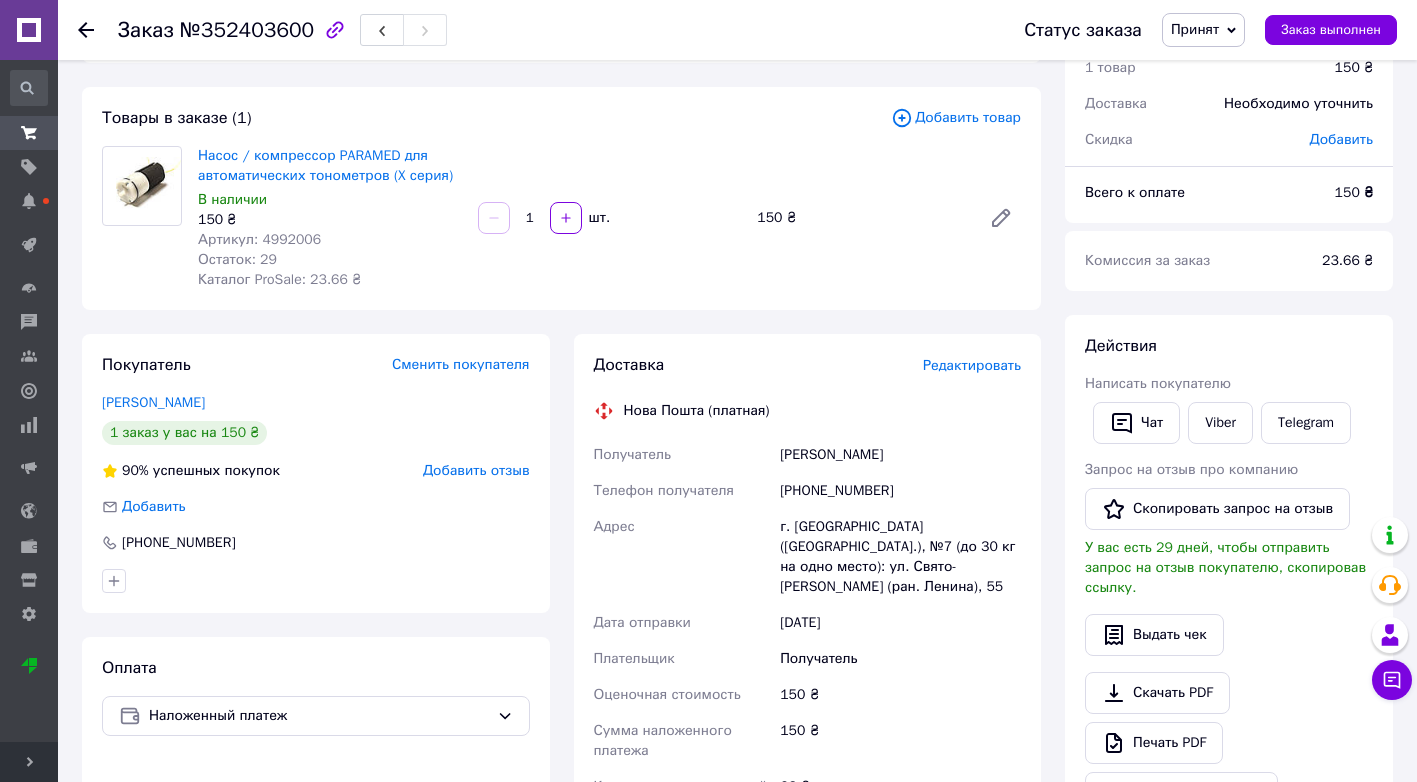 click on "+380983402382" at bounding box center (900, 491) 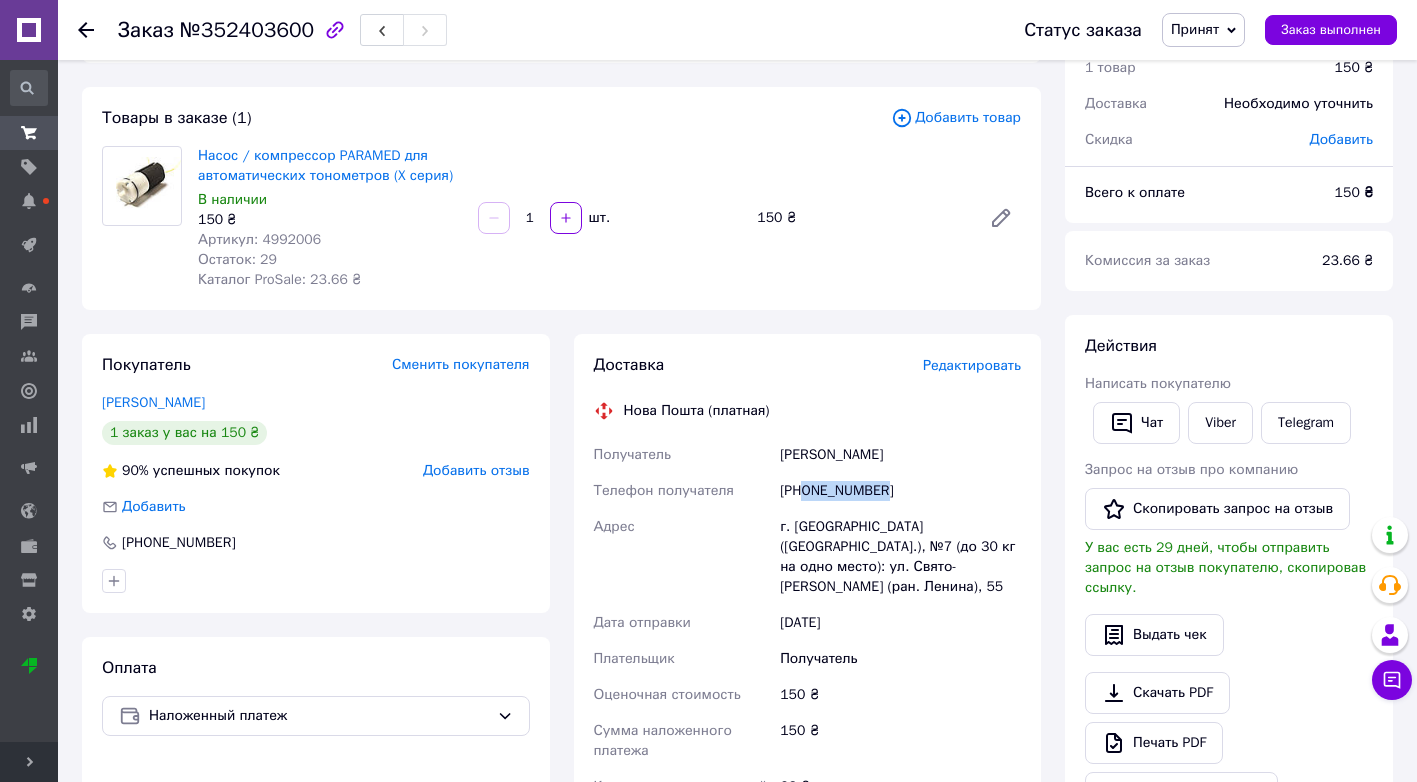 drag, startPoint x: 852, startPoint y: 496, endPoint x: 806, endPoint y: 497, distance: 46.010868 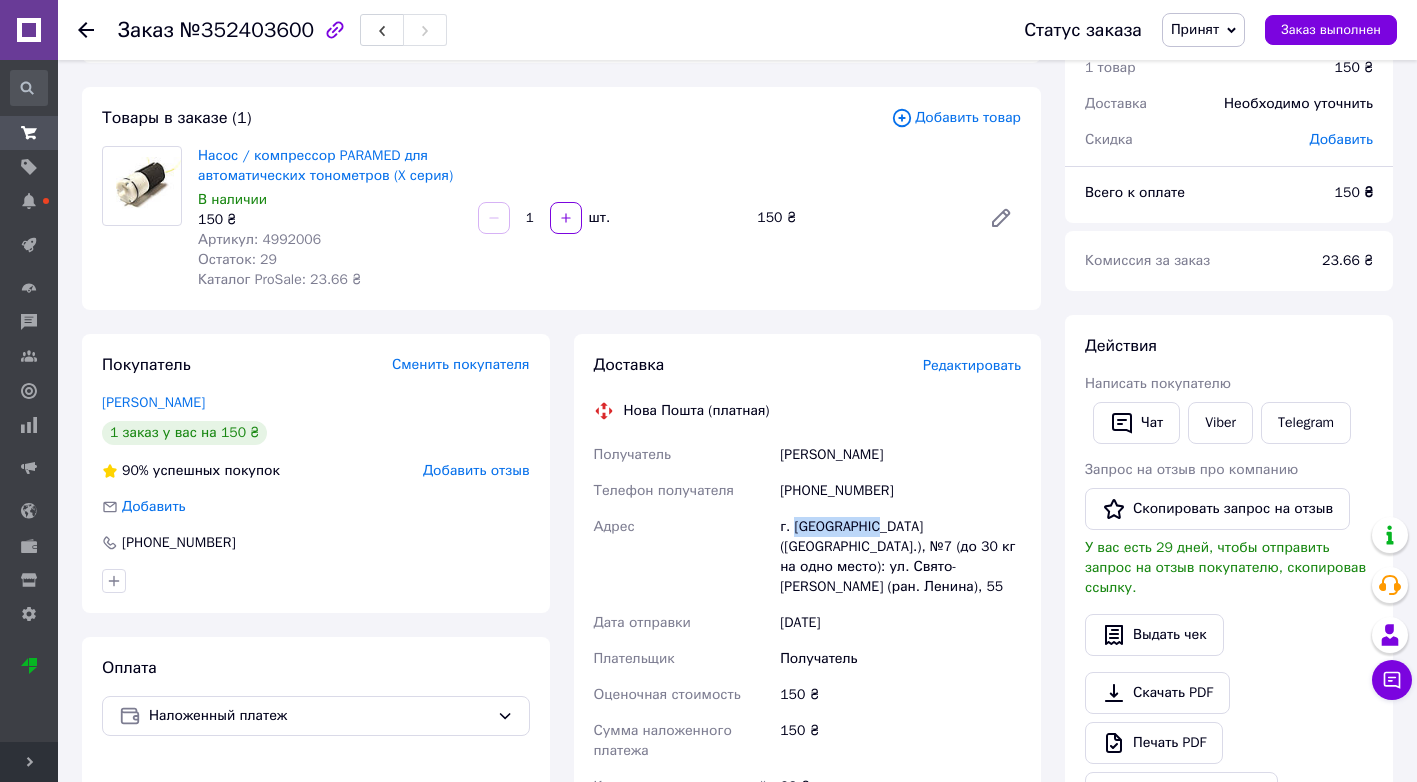 drag, startPoint x: 793, startPoint y: 521, endPoint x: 869, endPoint y: 529, distance: 76.41989 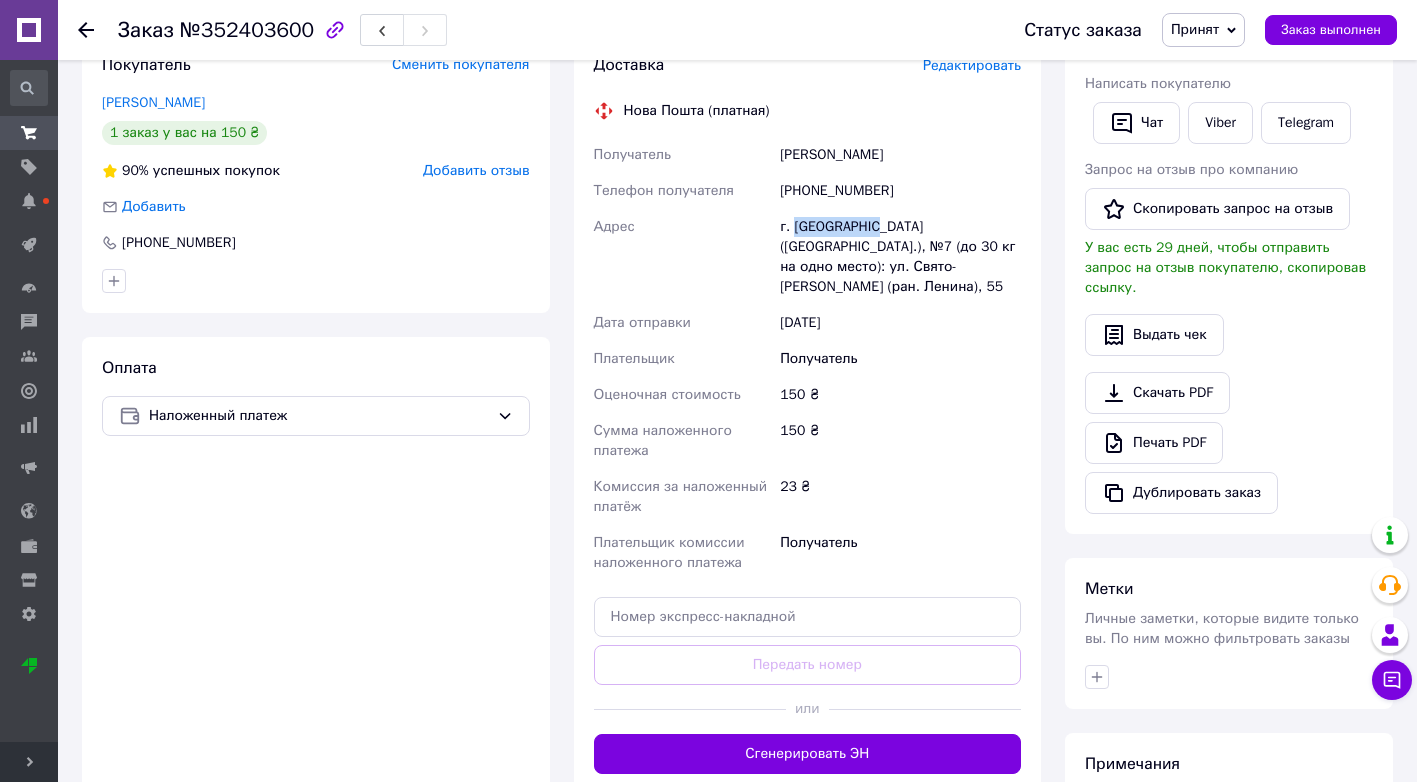 scroll, scrollTop: 85, scrollLeft: 0, axis: vertical 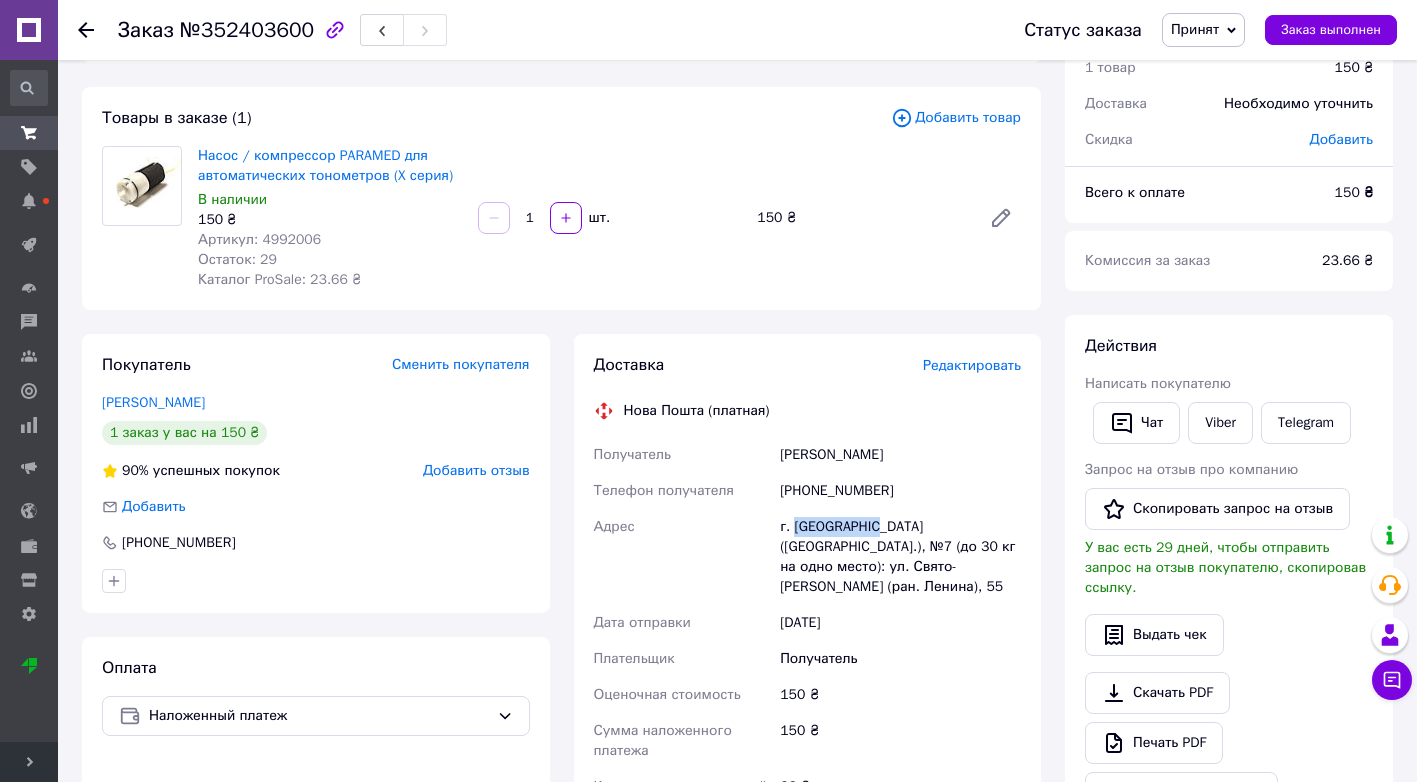 click on "Артикул: 4992006" at bounding box center (259, 239) 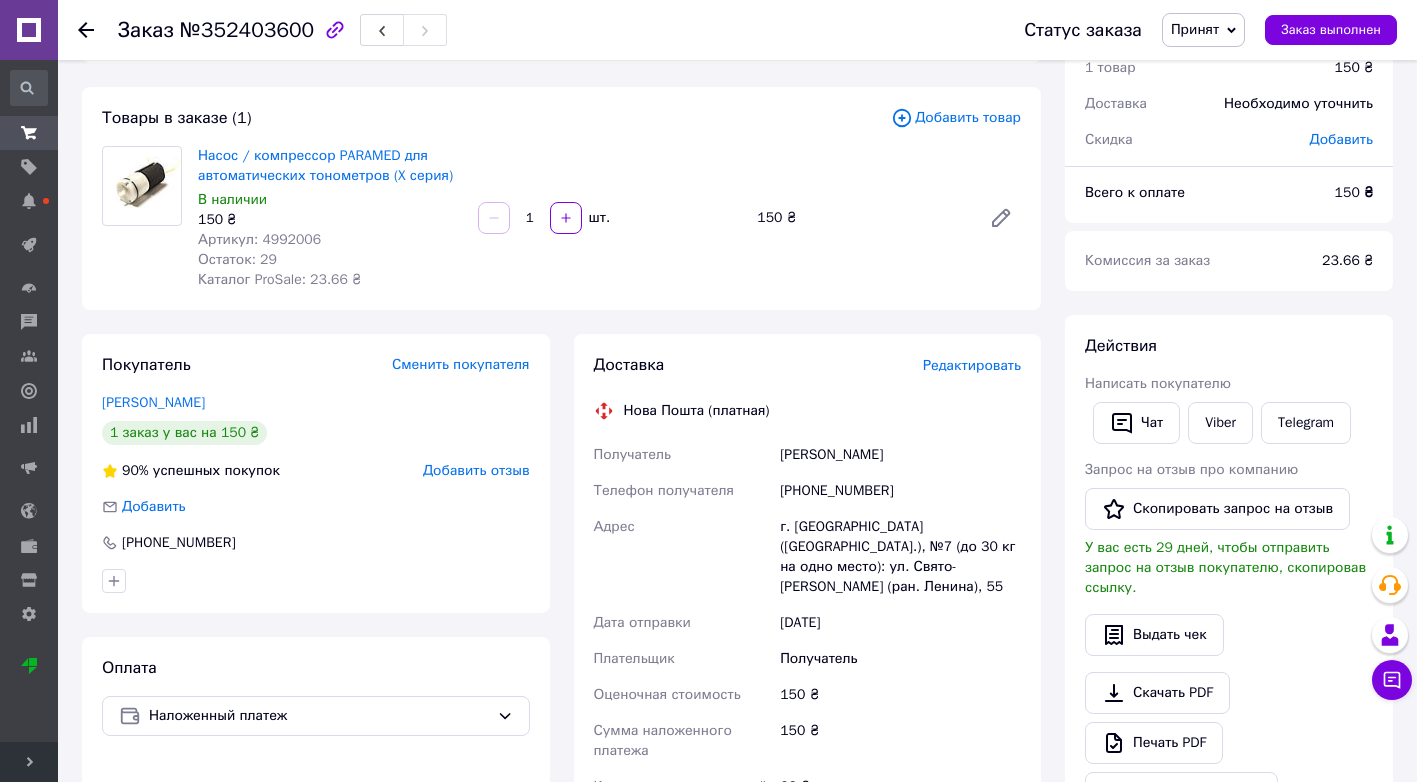 click on "Артикул: 4992006" at bounding box center (259, 239) 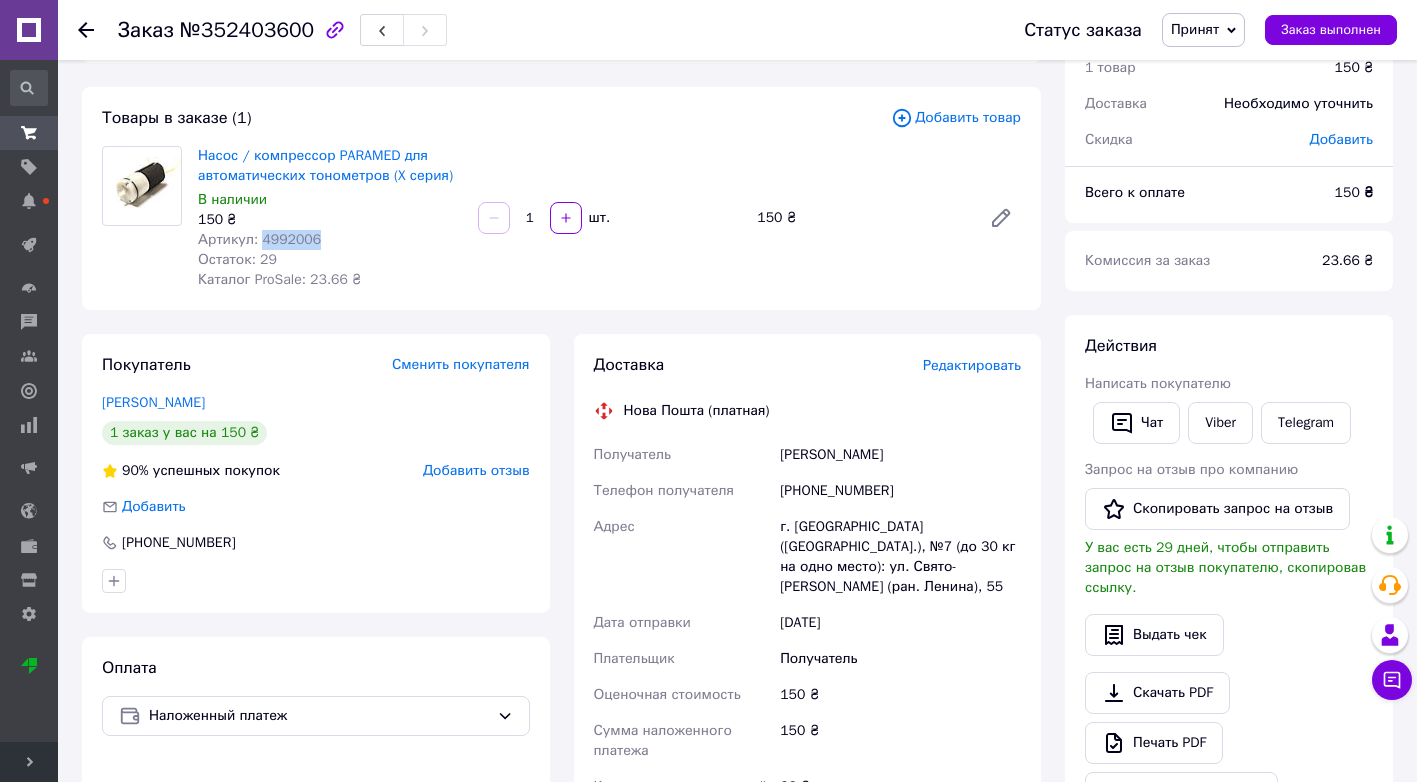 copy on "4992006" 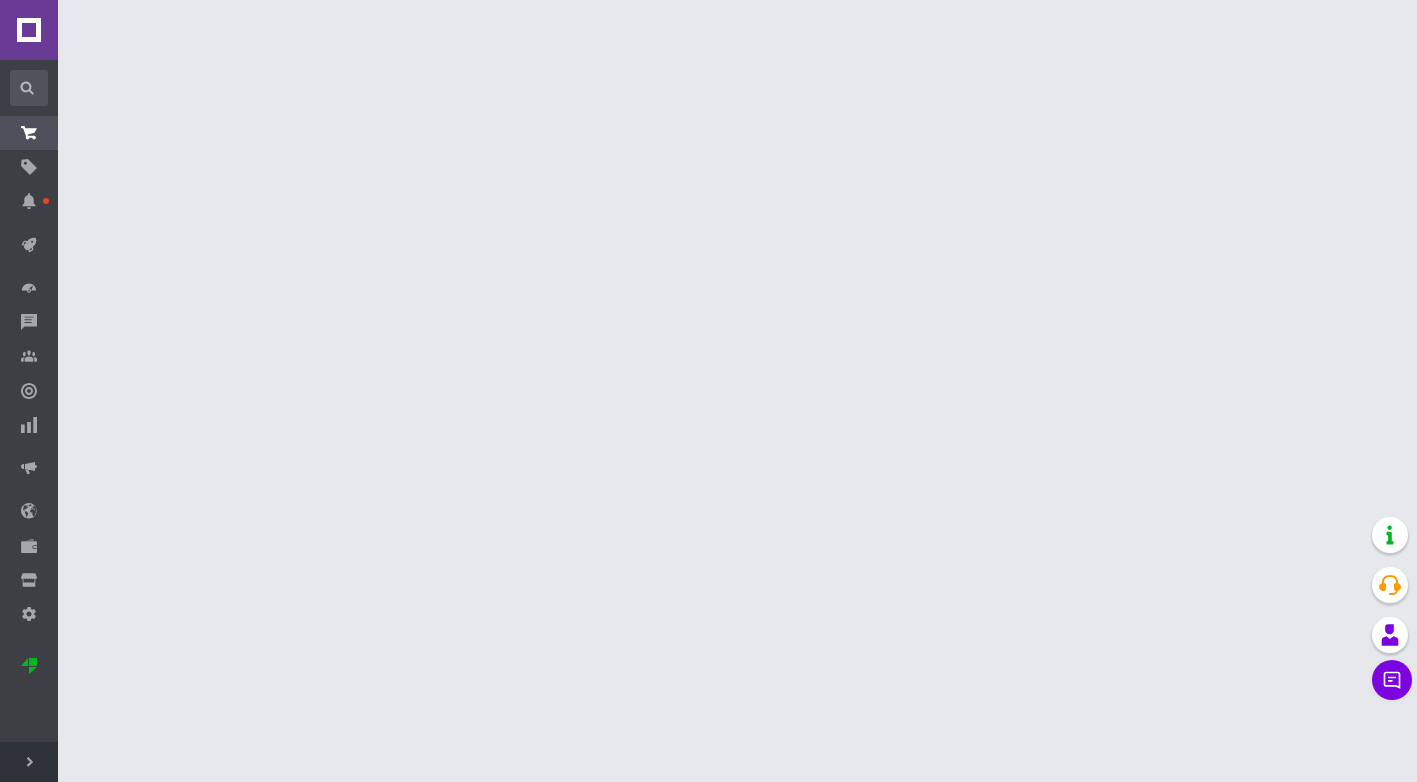 scroll, scrollTop: 0, scrollLeft: 0, axis: both 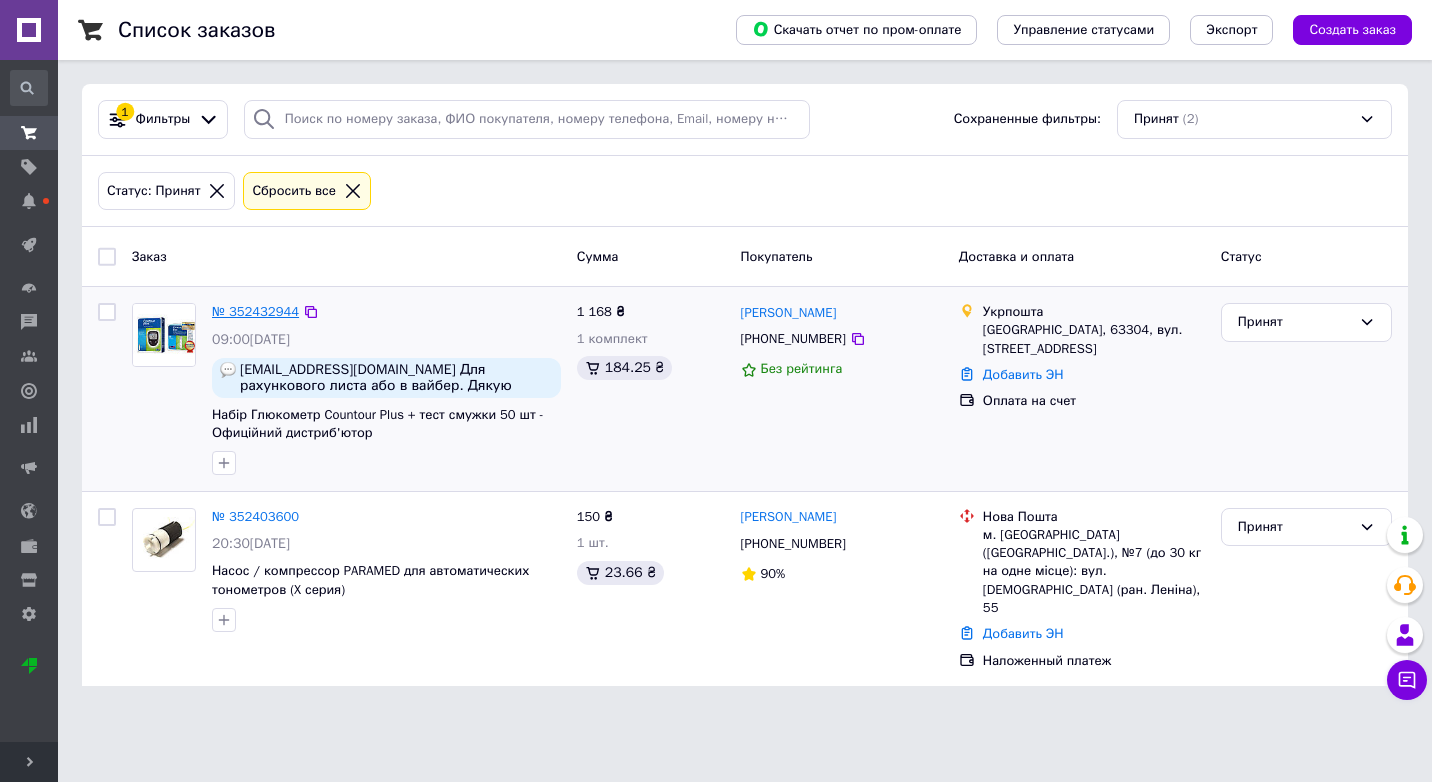 click on "№ 352432944" at bounding box center (255, 311) 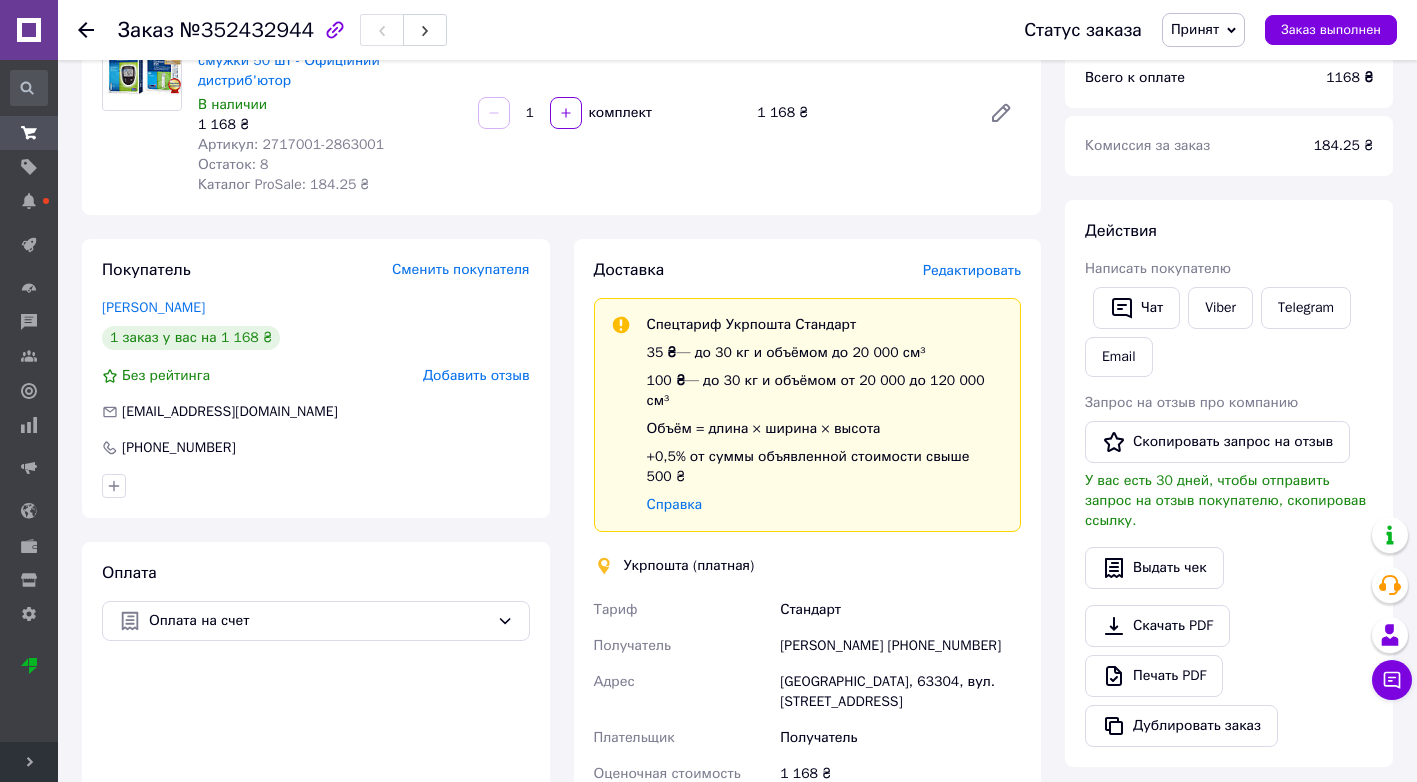scroll, scrollTop: 400, scrollLeft: 0, axis: vertical 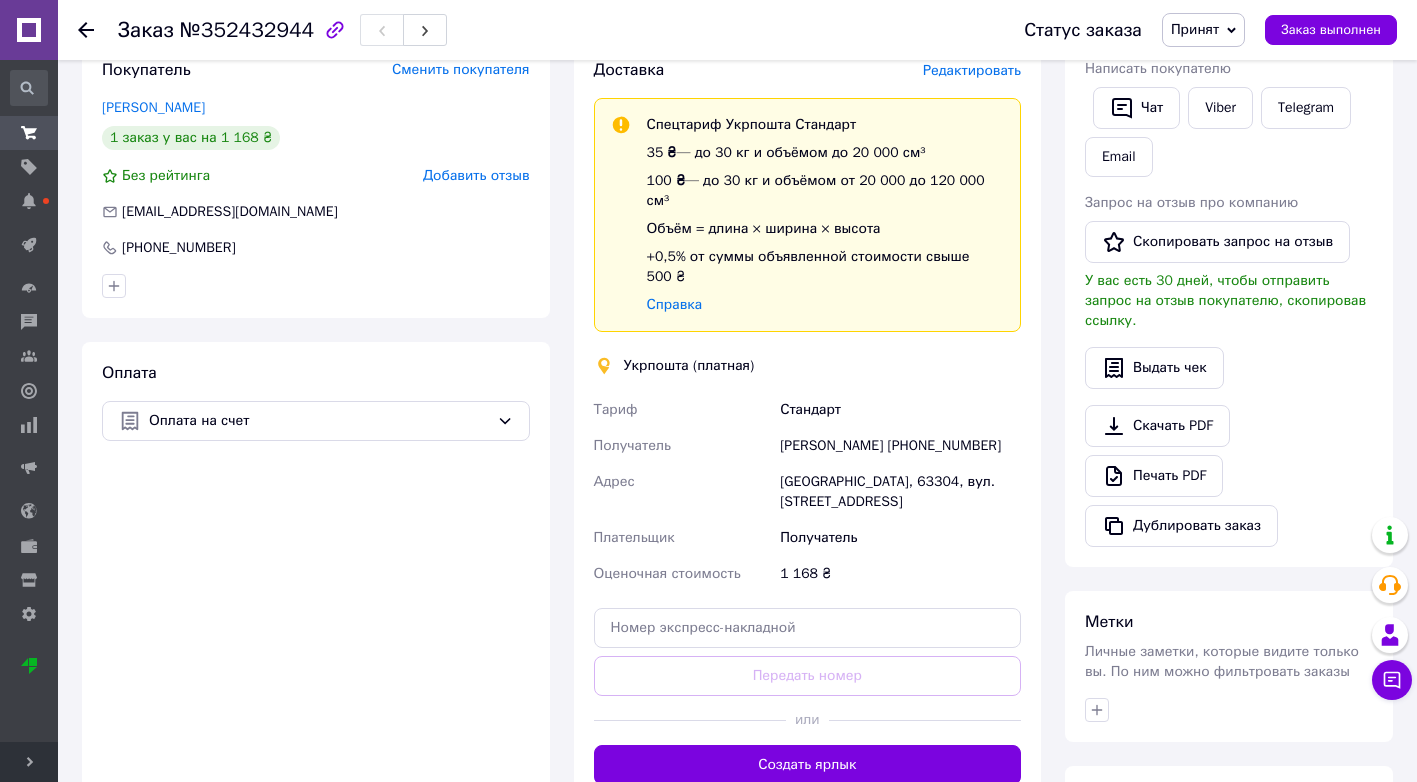 click at bounding box center [98, 30] 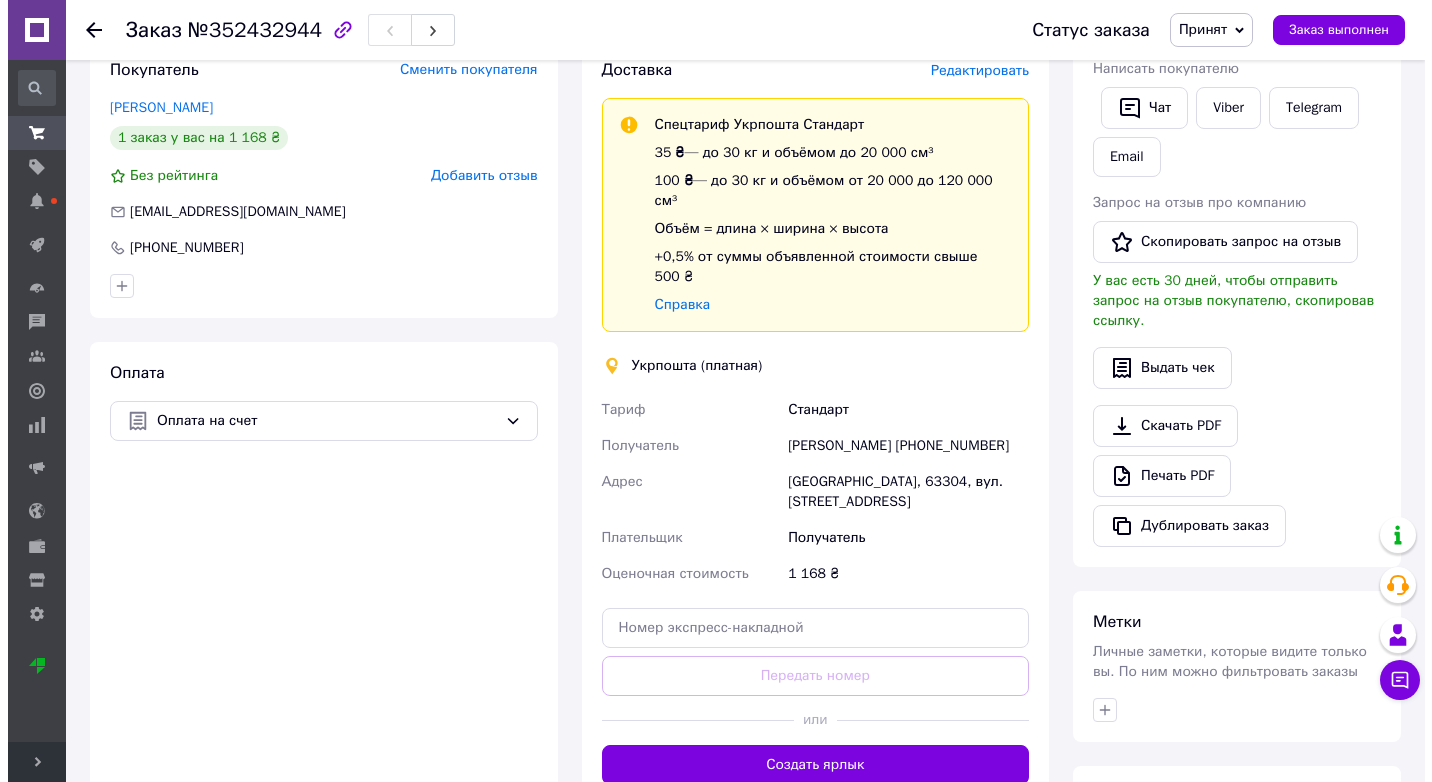 scroll, scrollTop: 0, scrollLeft: 0, axis: both 